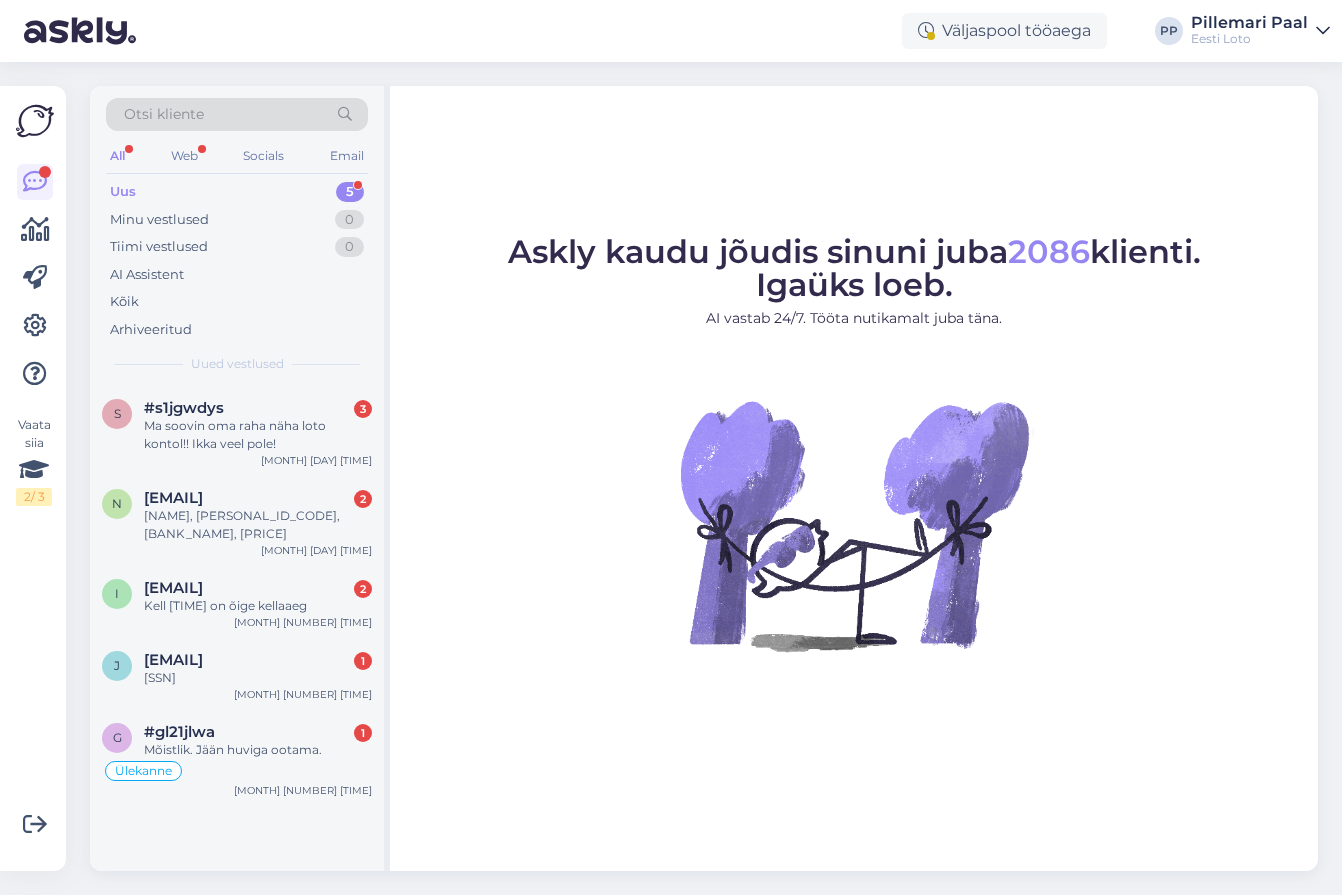 scroll, scrollTop: 0, scrollLeft: 0, axis: both 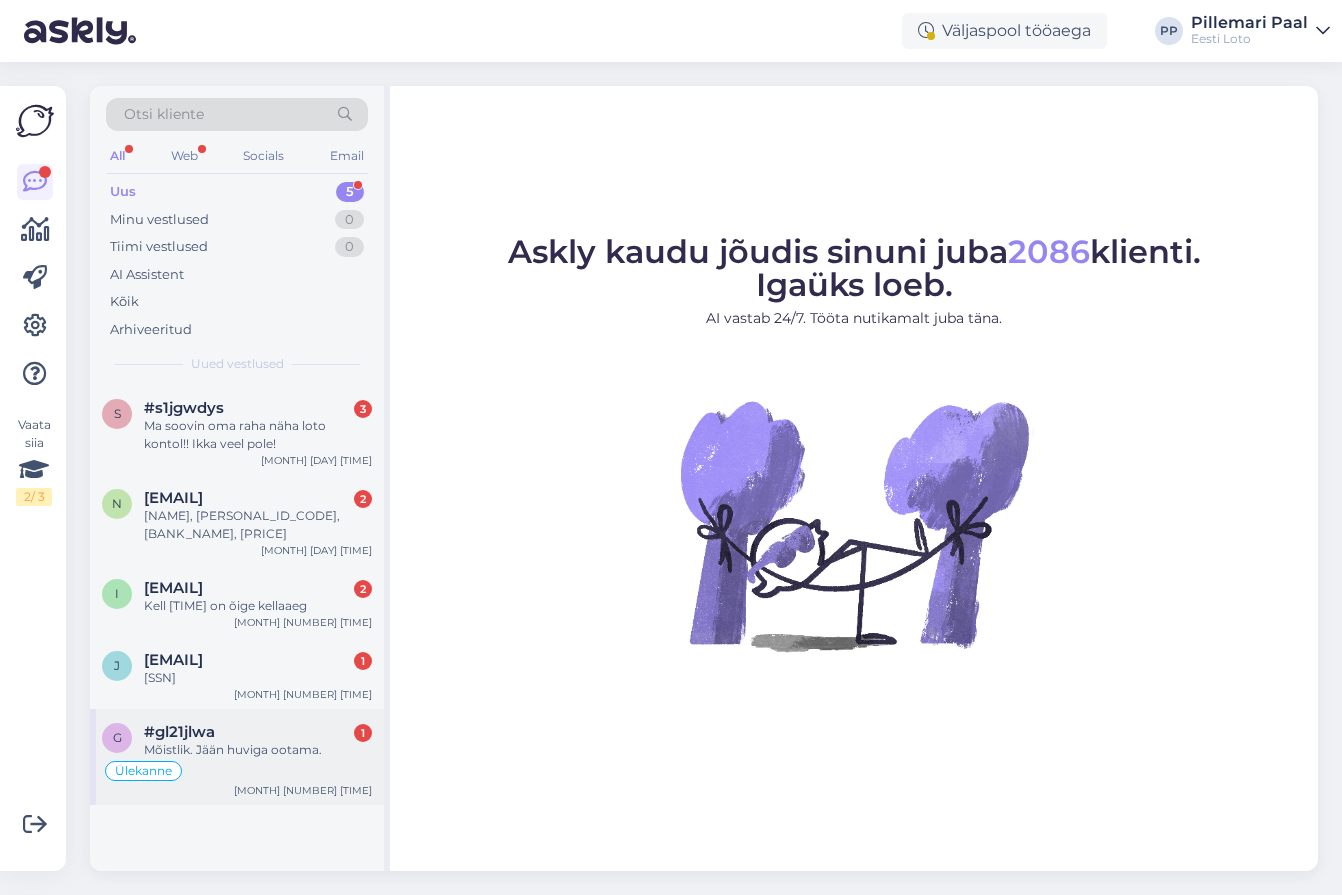 click on "Mõistlik. Jään huviga ootama." at bounding box center [258, 750] 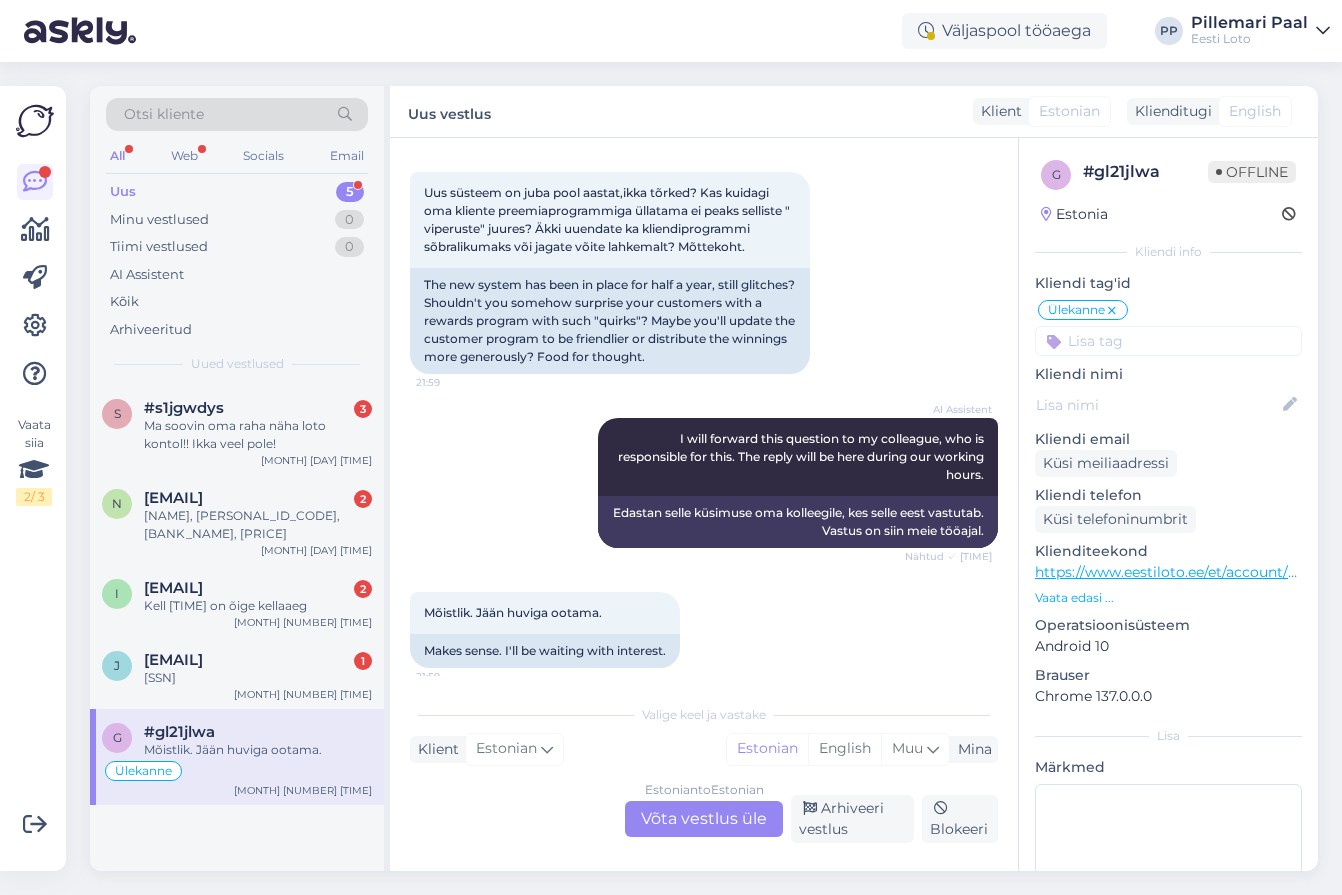scroll, scrollTop: 2000, scrollLeft: 0, axis: vertical 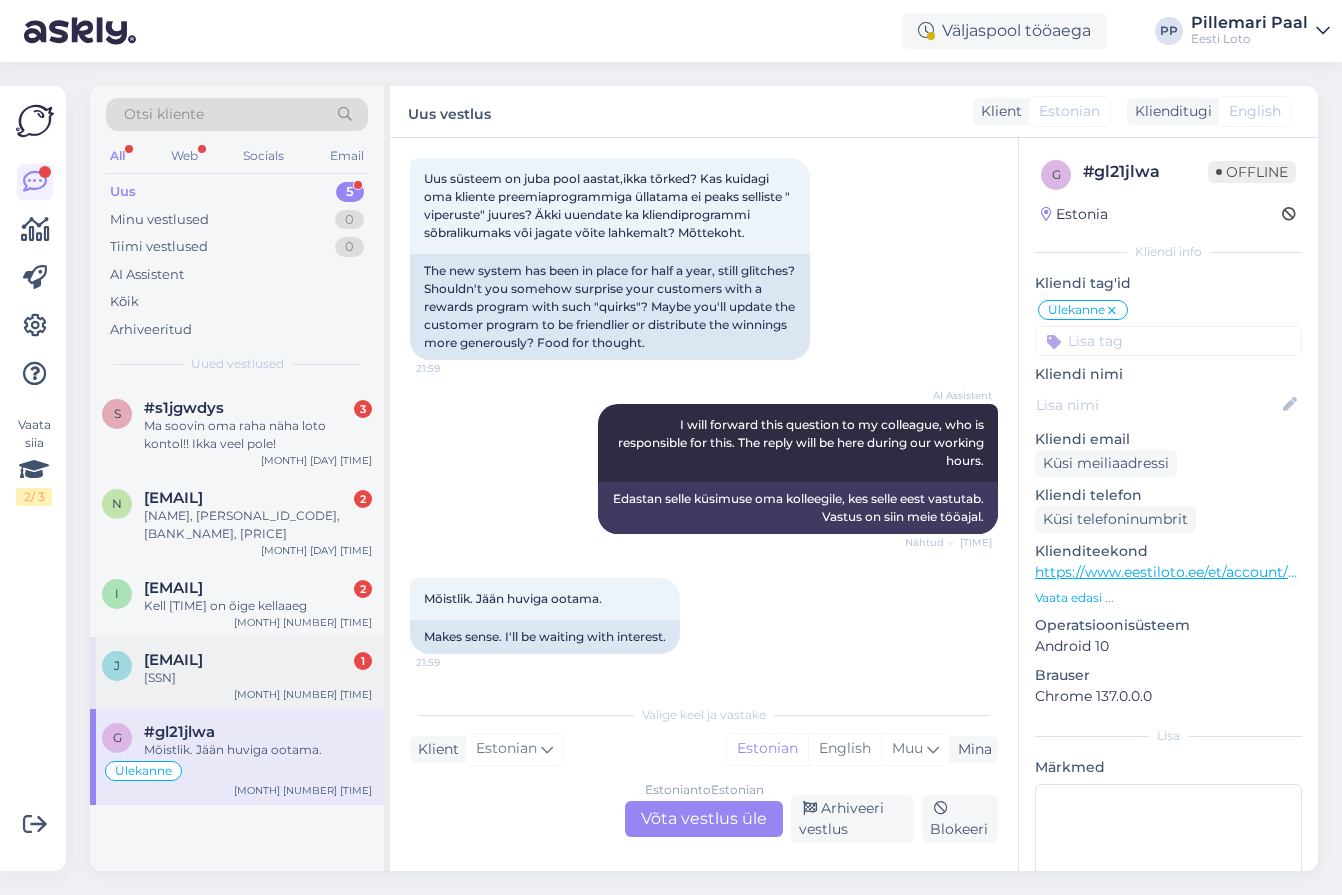 click on "[SSN]" at bounding box center [258, 678] 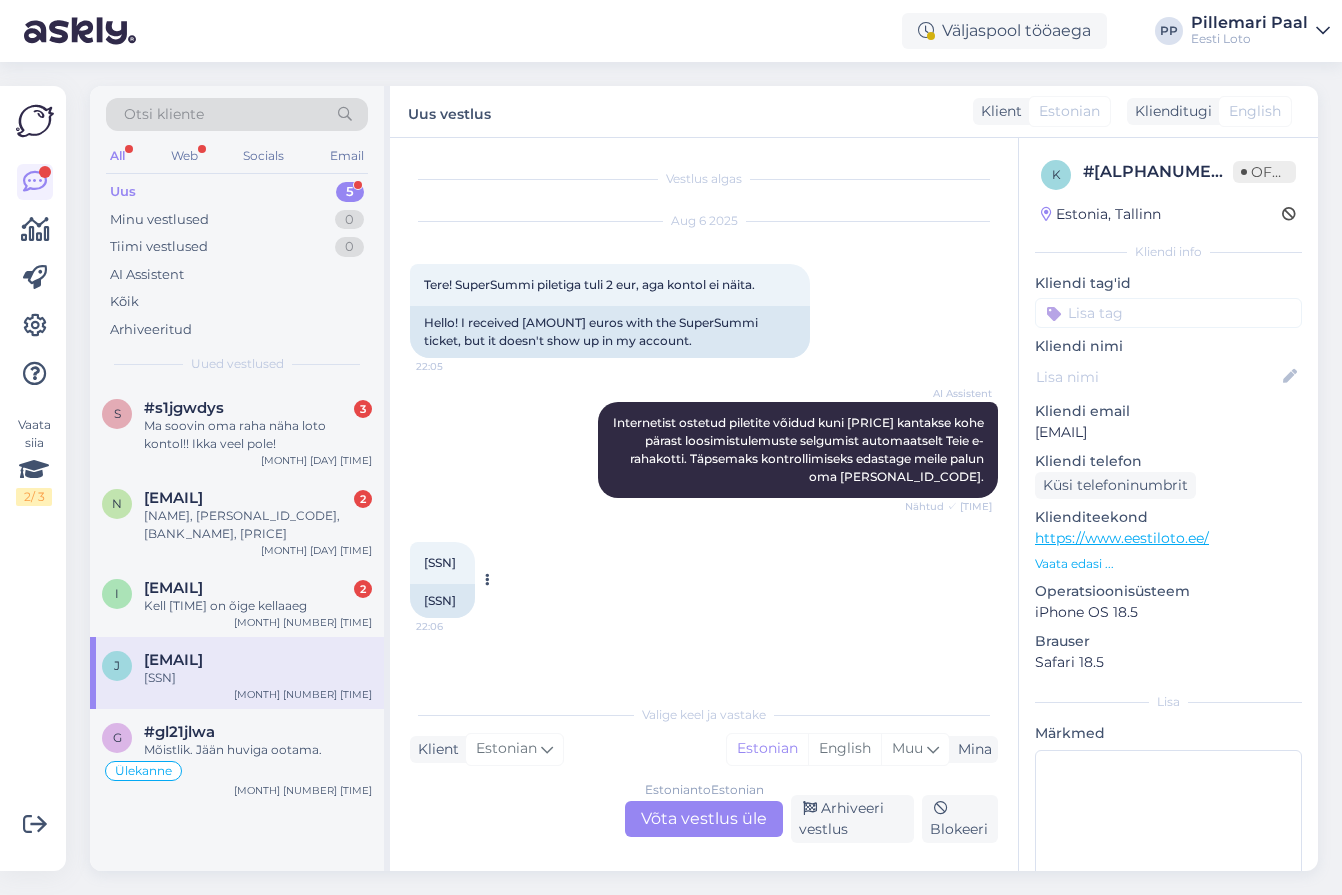 click on "[SSN]" at bounding box center (440, 562) 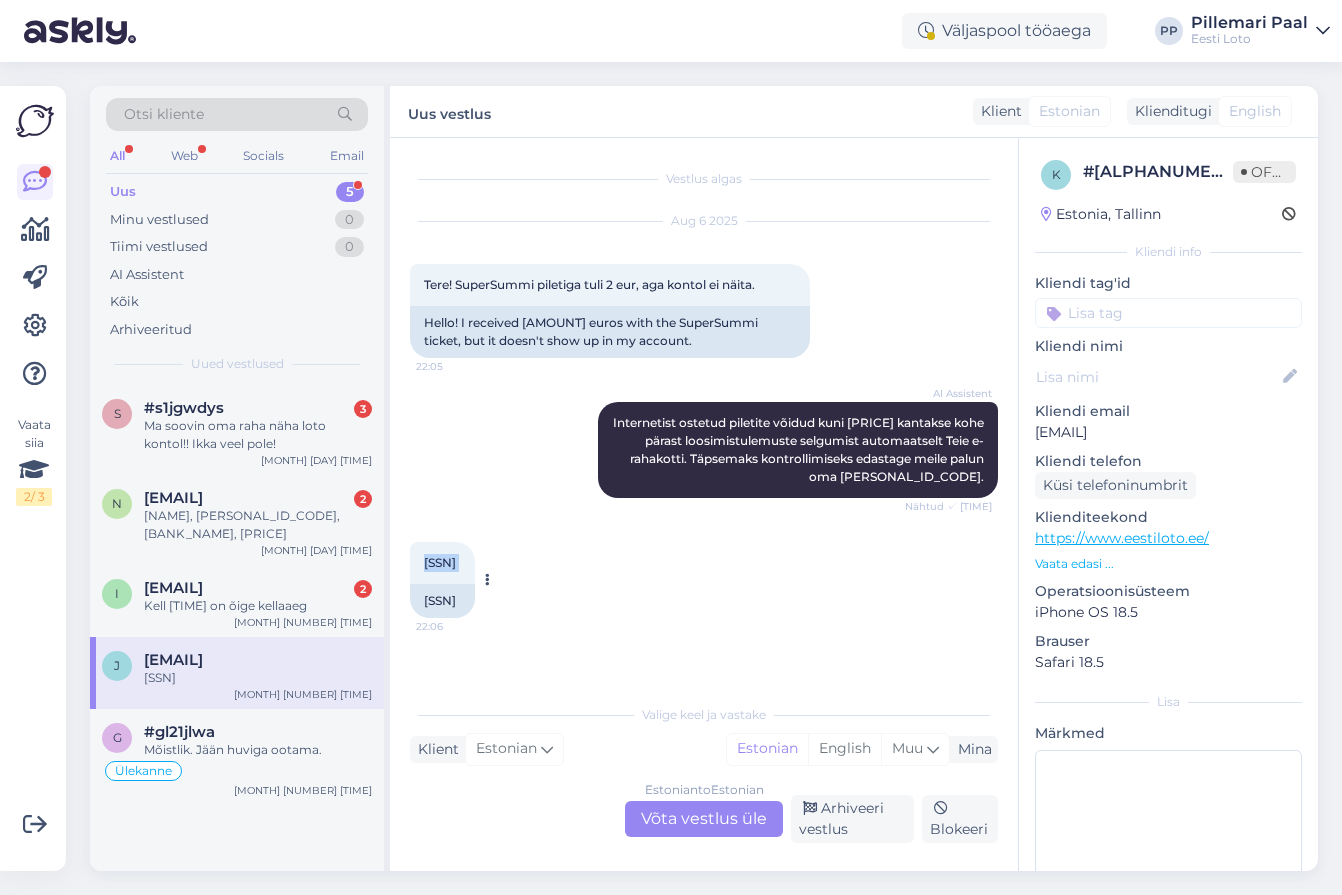 click on "[SSN]" at bounding box center (440, 562) 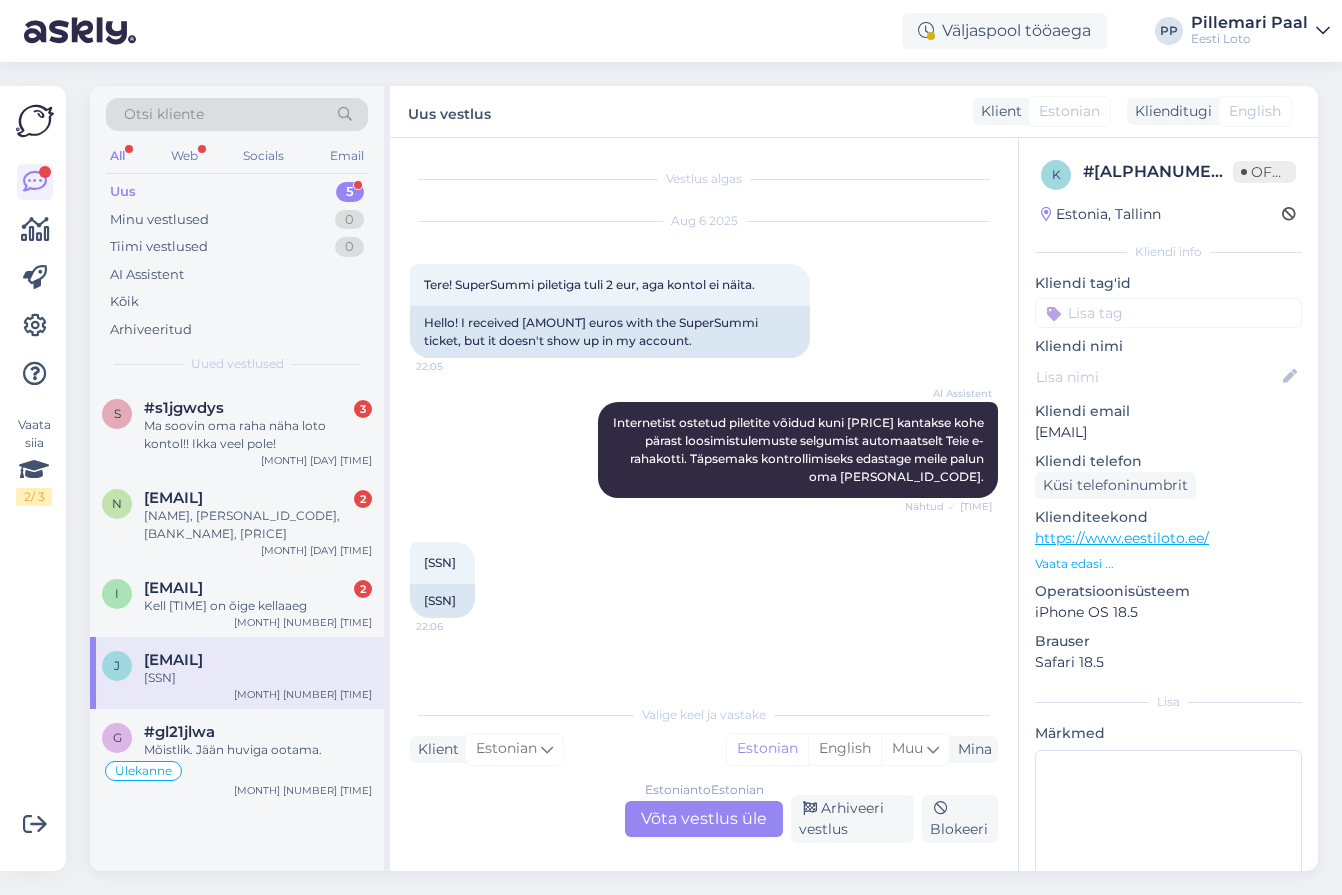 click on "Estonian  to  Estonian Võta vestlus üle" at bounding box center (704, 819) 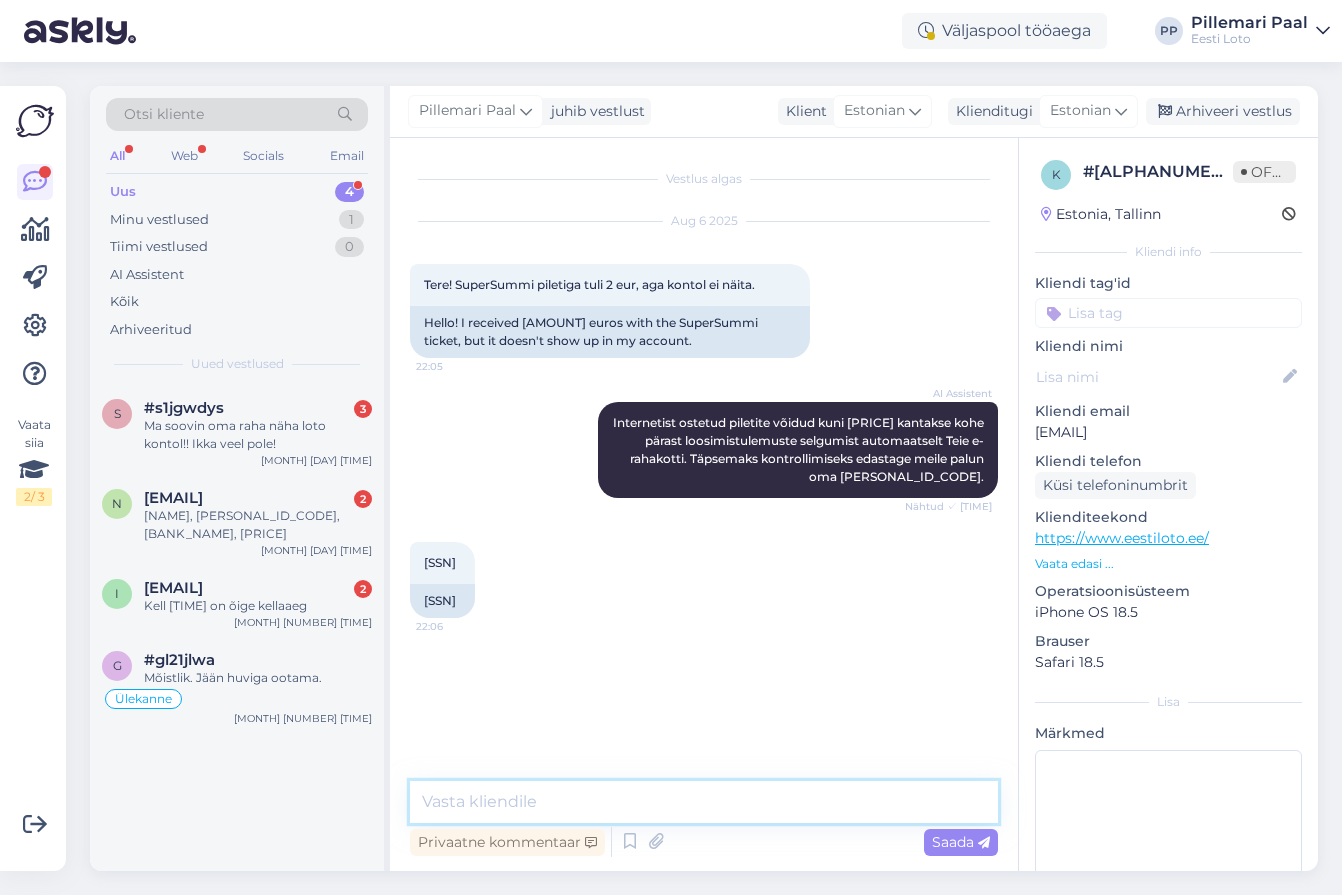 click at bounding box center [704, 802] 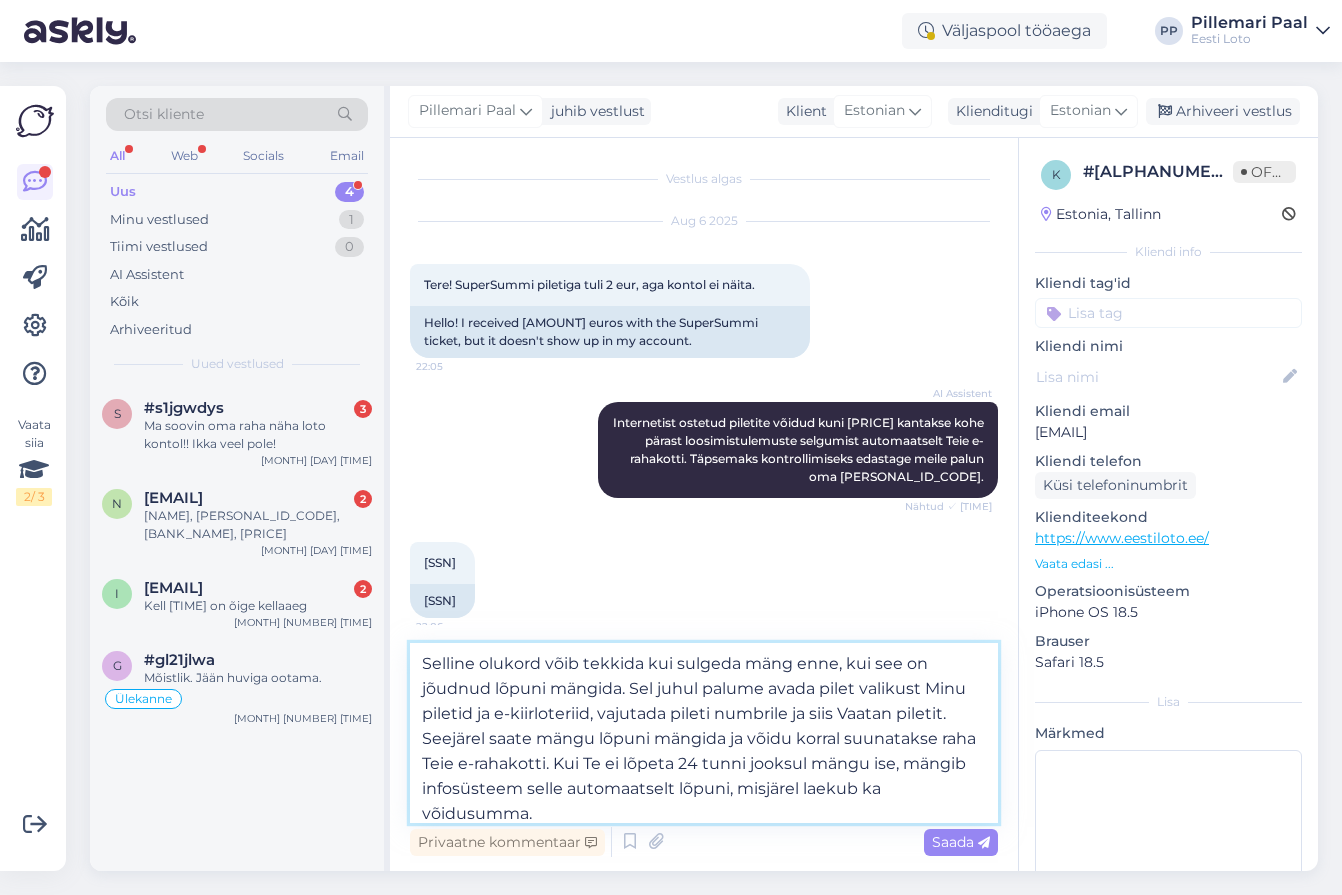 click on "Selline olukord võib tekkida kui sulgeda mäng enne, kui see on jõudnud lõpuni mängida. Sel juhul palume avada pilet valikust Minu piletid ja e-kiirloteriid, vajutada pileti numbrile ja siis Vaatan piletit. Seejärel saate mängu lõpuni mängida ja võidu korral suunatakse raha Teie e-rahakotti. Kui Te ei lõpeta 24 tunni jooksul mängu ise, mängib infosüsteem selle automaatselt lõpuni, misjärel laekub ka võidusumma." at bounding box center [704, 733] 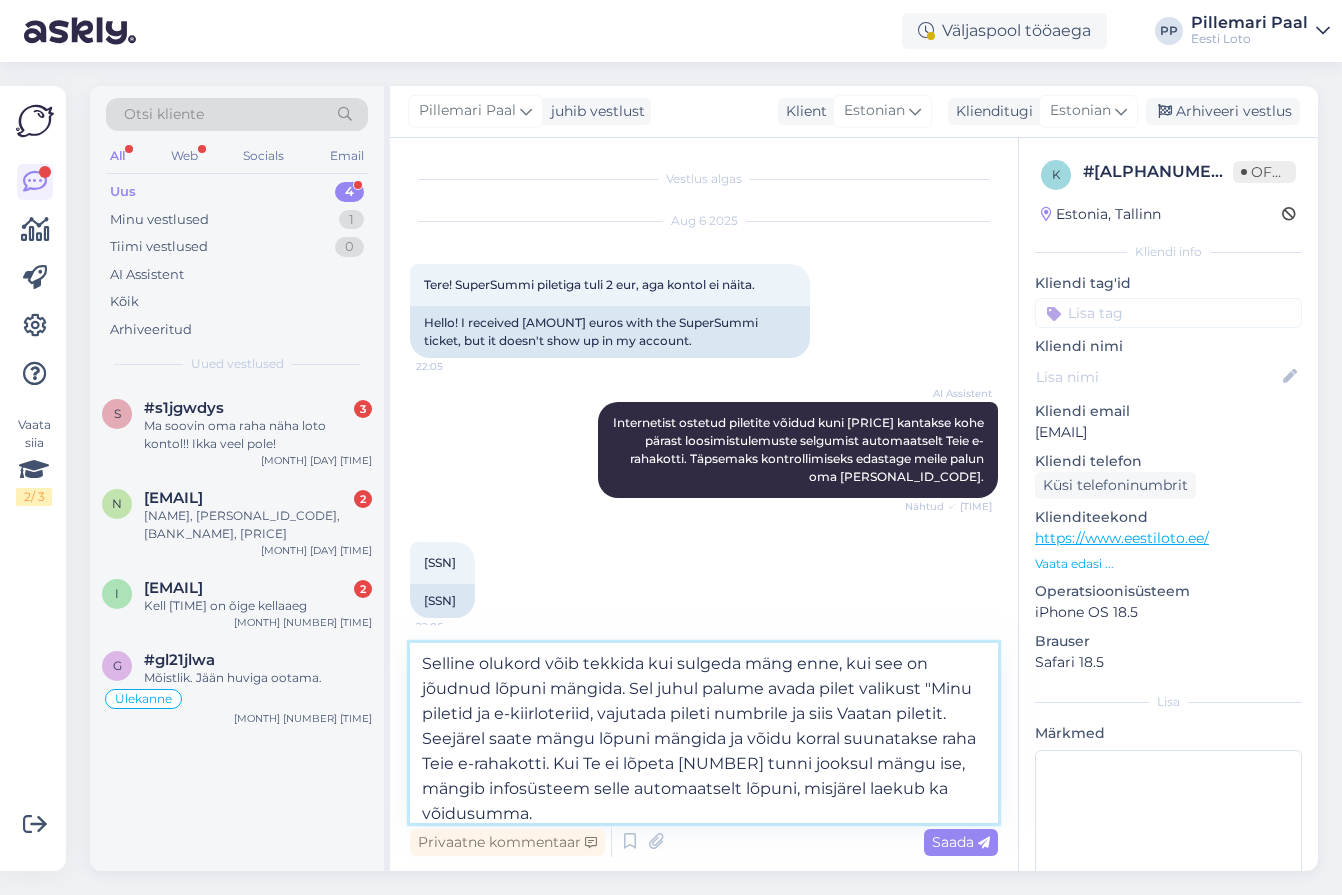 click on "Selline olukord võib tekkida kui sulgeda mäng enne, kui see on jõudnud lõpuni mängida. Sel juhul palume avada pilet valikust "Minu piletid ja e-kiirloteriid, vajutada pileti numbrile ja siis Vaatan piletit. Seejärel saate mängu lõpuni mängida ja võidu korral suunatakse raha Teie e-rahakotti. Kui Te ei lõpeta [NUMBER] tunni jooksul mängu ise, mängib infosüsteem selle automaatselt lõpuni, misjärel laekub ka võidusumma." at bounding box center [704, 733] 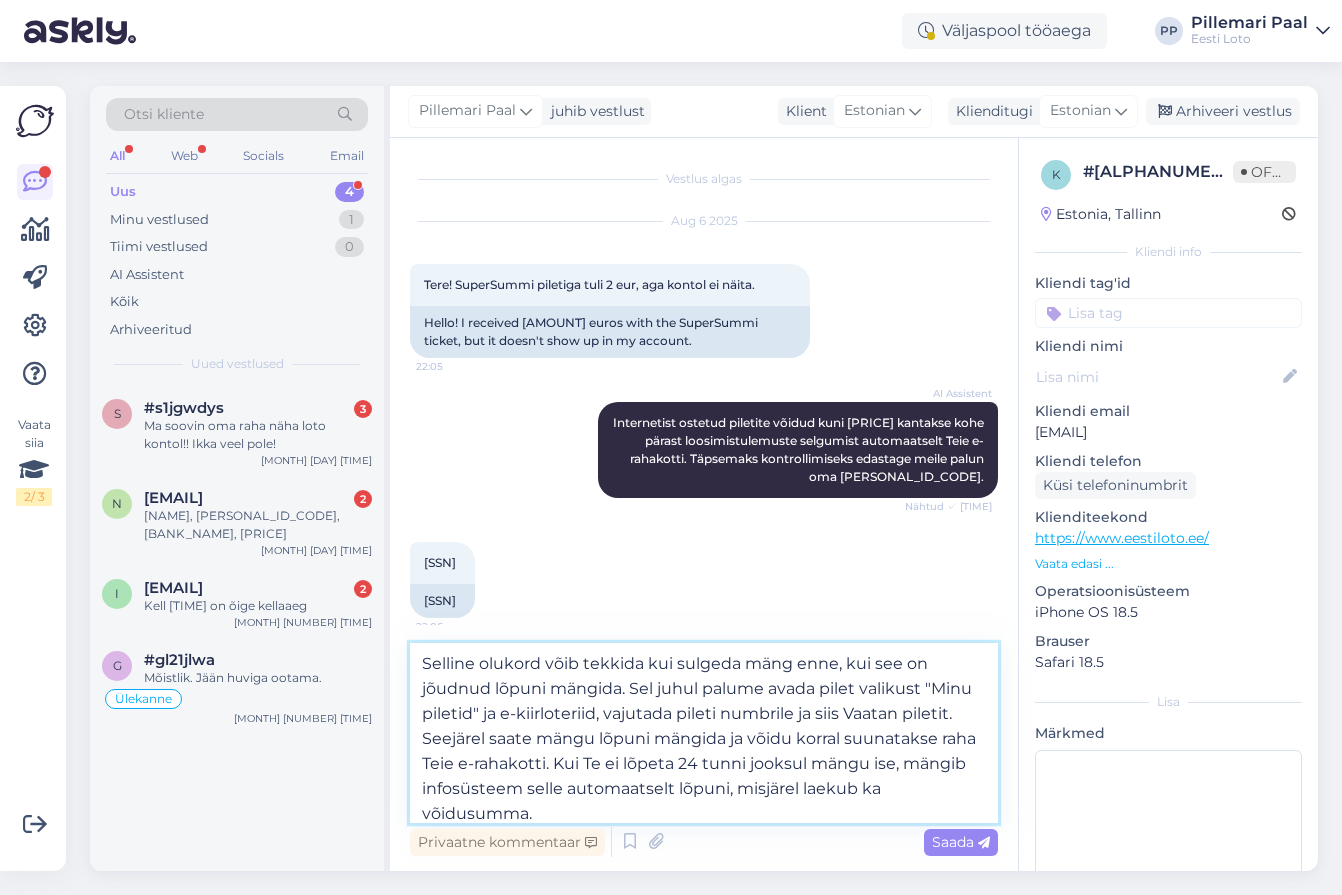 click on "Selline olukord võib tekkida kui sulgeda mäng enne, kui see on jõudnud lõpuni mängida. Sel juhul palume avada pilet valikust "Minu piletid" ja e-kiirloteriid, vajutada pileti numbrile ja siis Vaatan piletit. Seejärel saate mängu lõpuni mängida ja võidu korral suunatakse raha Teie e-rahakotti. Kui Te ei lõpeta 24 tunni jooksul mängu ise, mängib infosüsteem selle automaatselt lõpuni, misjärel laekub ka võidusumma." at bounding box center [704, 733] 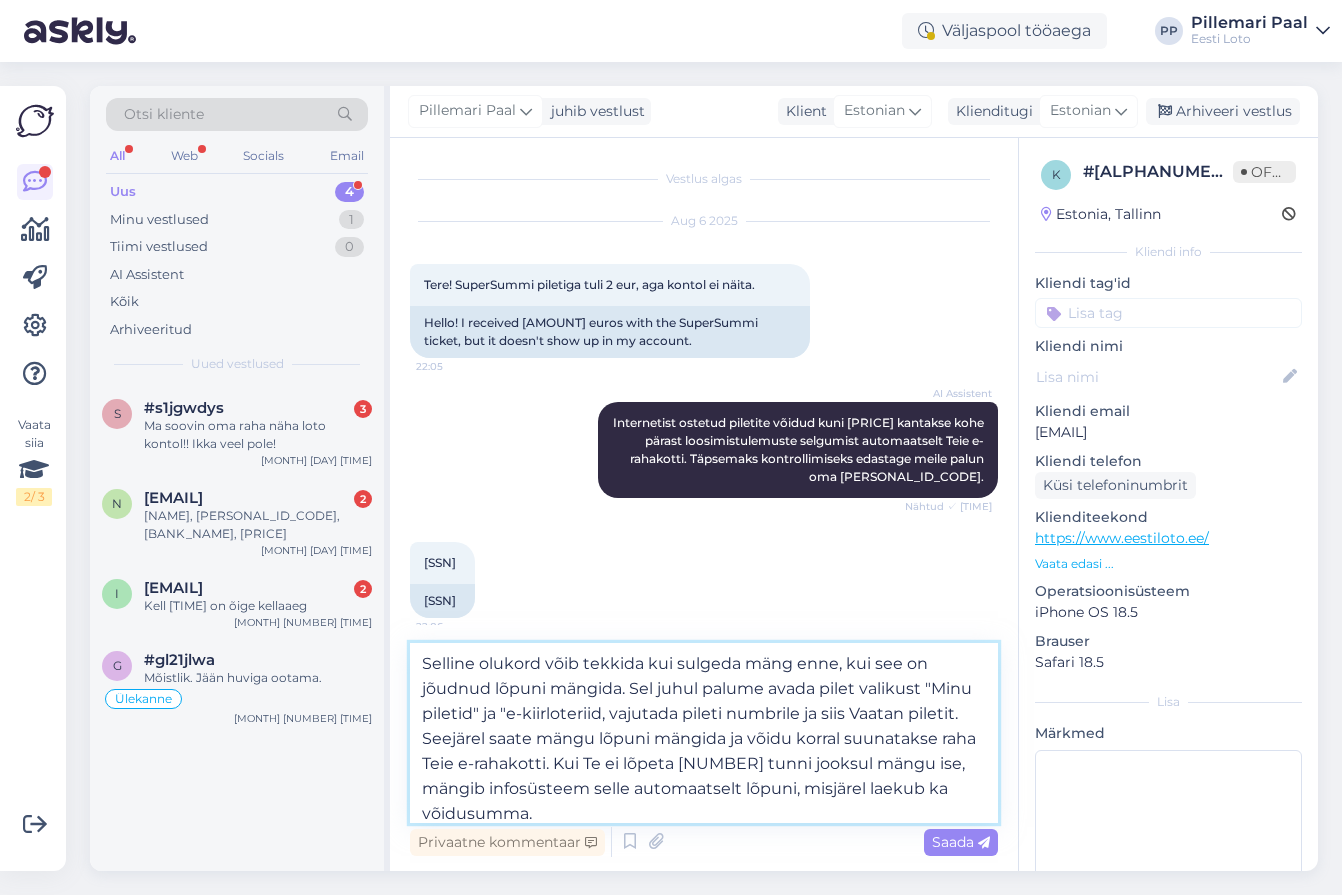 click on "Selline olukord võib tekkida kui sulgeda mäng enne, kui see on jõudnud lõpuni mängida. Sel juhul palume avada pilet valikust "Minu piletid" ja "e-kiirloteriid, vajutada pileti numbrile ja siis Vaatan piletit. Seejärel saate mängu lõpuni mängida ja võidu korral suunatakse raha Teie e-rahakotti. Kui Te ei lõpeta [NUMBER] tunni jooksul mängu ise, mängib infosüsteem selle automaatselt lõpuni, misjärel laekub ka võidusumma." at bounding box center (704, 733) 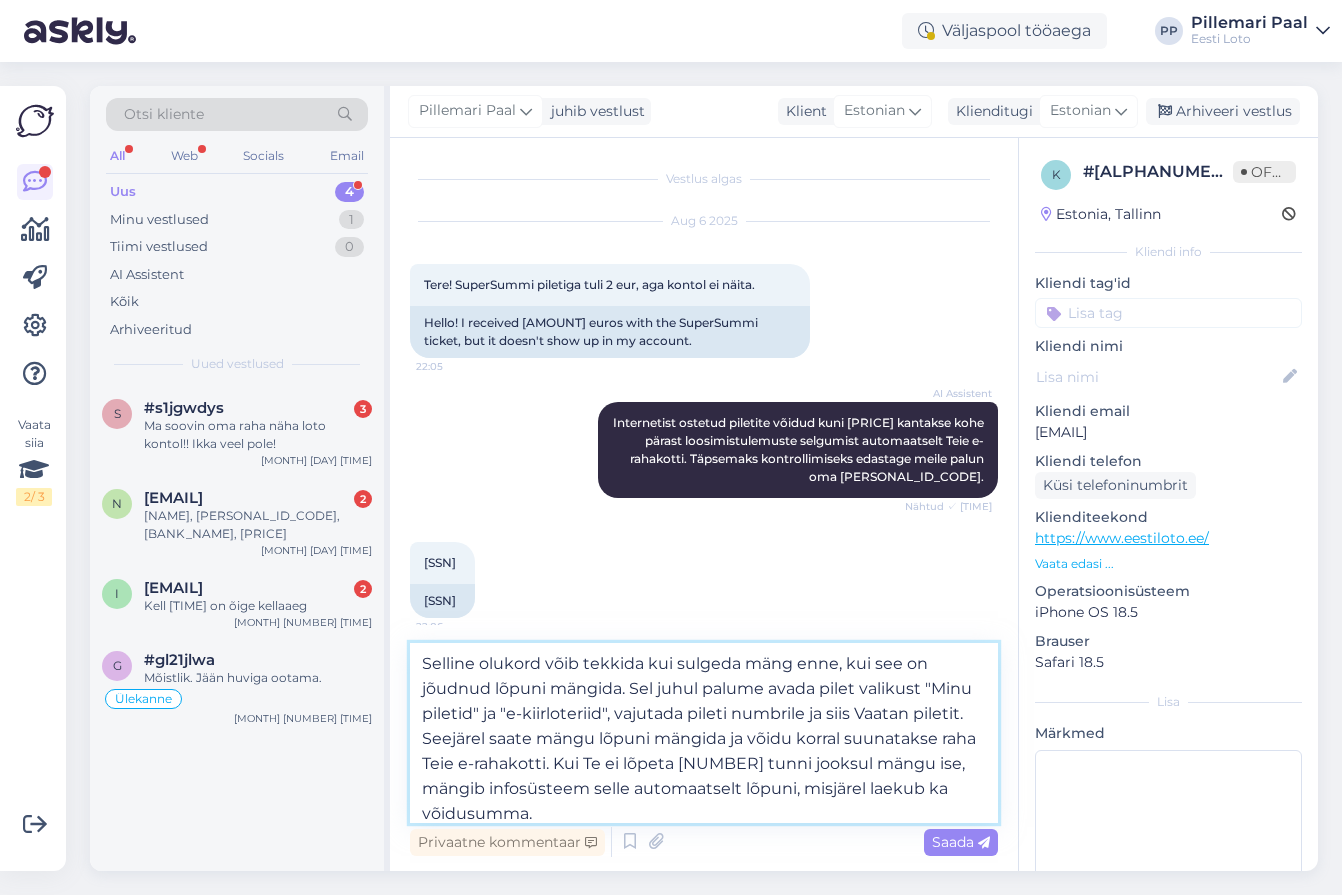click on "Selline olukord võib tekkida kui sulgeda mäng enne, kui see on jõudnud lõpuni mängida. Sel juhul palume avada pilet valikust "Minu piletid" ja "e-kiirloteriid", vajutada pileti numbrile ja siis Vaatan piletit. Seejärel saate mängu lõpuni mängida ja võidu korral suunatakse raha Teie e-rahakotti. Kui Te ei lõpeta [NUMBER] tunni jooksul mängu ise, mängib infosüsteem selle automaatselt lõpuni, misjärel laekub ka võidusumma." at bounding box center [704, 733] 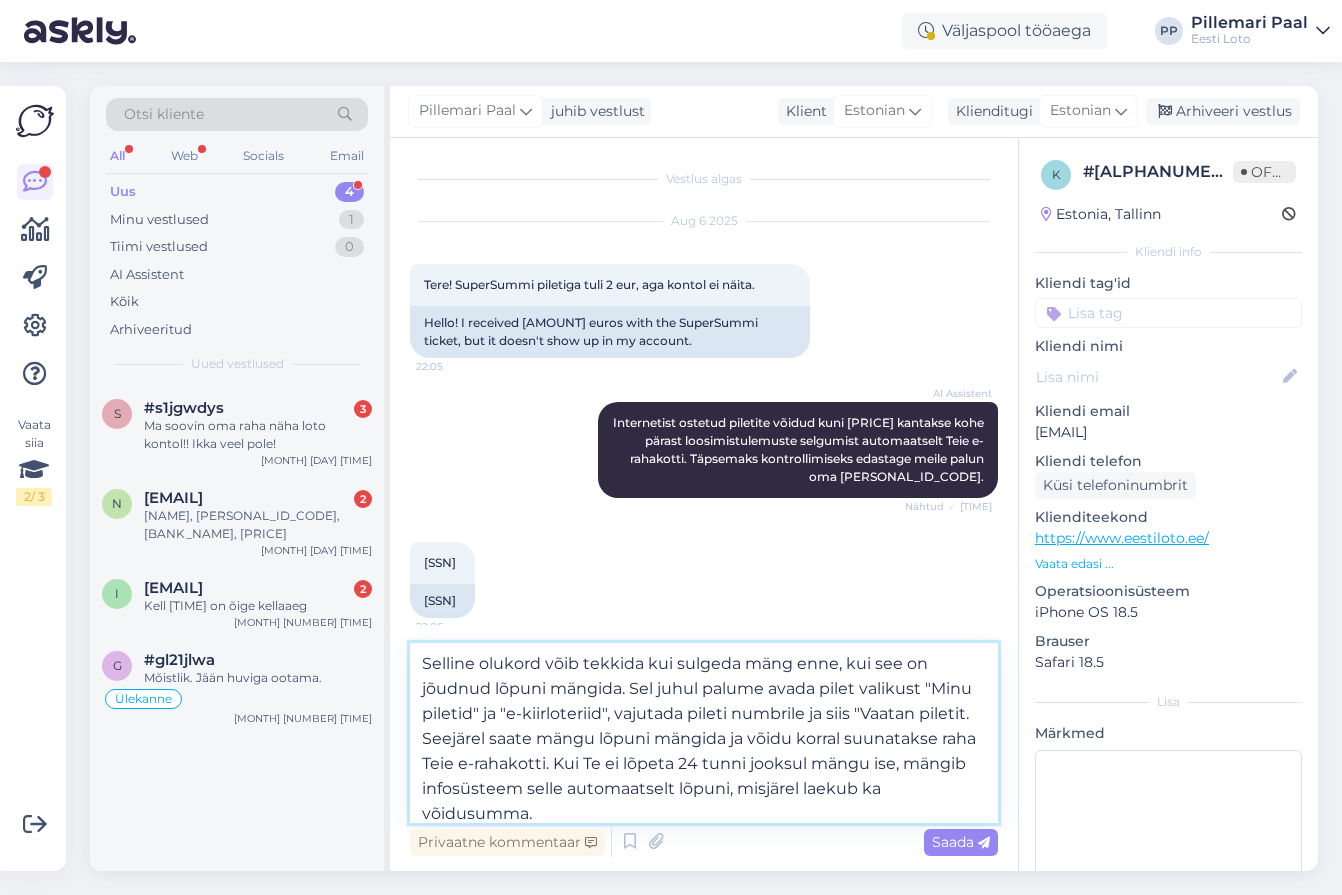 click on "Selline olukord võib tekkida kui sulgeda mäng enne, kui see on jõudnud lõpuni mängida. Sel juhul palume avada pilet valikust "Minu piletid" ja "e-kiirloteriid", vajutada pileti numbrile ja siis "Vaatan piletit. Seejärel saate mängu lõpuni mängida ja võidu korral suunatakse raha Teie e-rahakotti. Kui Te ei lõpeta 24 tunni jooksul mängu ise, mängib infosüsteem selle automaatselt lõpuni, misjärel laekub ka võidusumma." at bounding box center [704, 733] 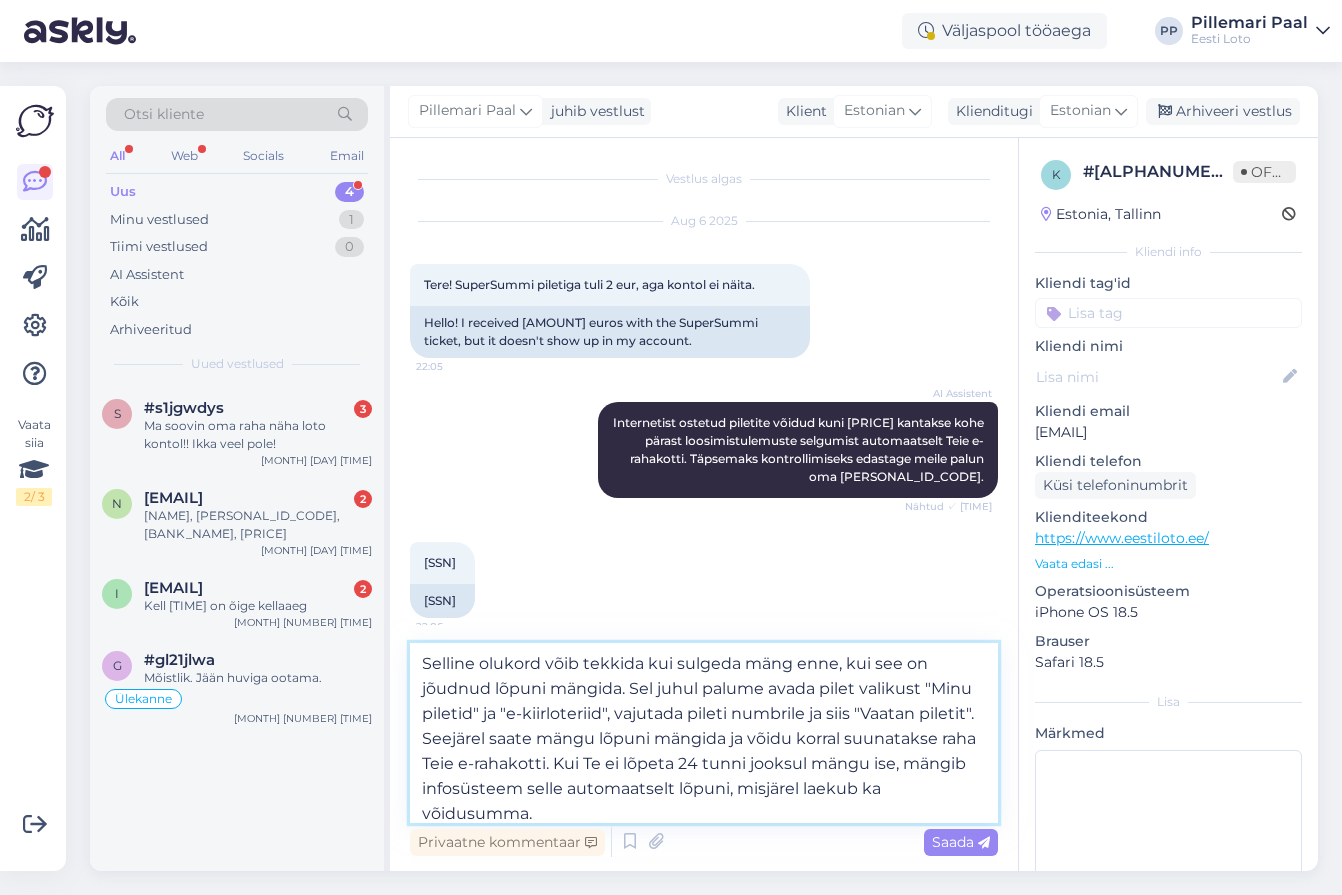 scroll, scrollTop: 11, scrollLeft: 0, axis: vertical 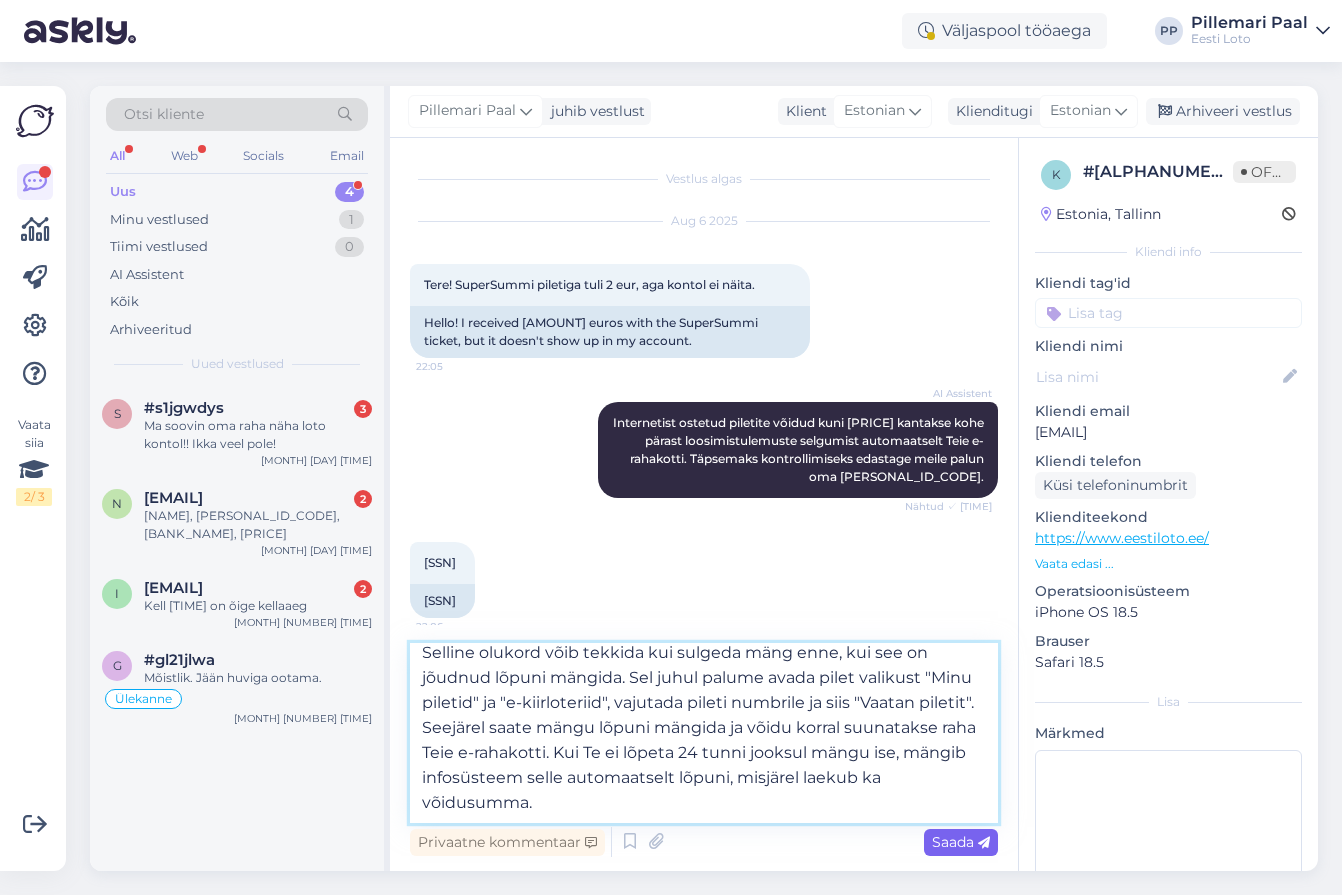 type on "Selline olukord võib tekkida kui sulgeda mäng enne, kui see on jõudnud lõpuni mängida. Sel juhul palume avada pilet valikust "Minu piletid" ja "e-kiirloteriid", vajutada pileti numbrile ja siis "Vaatan piletit". Seejärel saate mängu lõpuni mängida ja võidu korral suunatakse raha Teie e-rahakotti. Kui Te ei lõpeta 24 tunni jooksul mängu ise, mängib infosüsteem selle automaatselt lõpuni, misjärel laekub ka võidusumma." 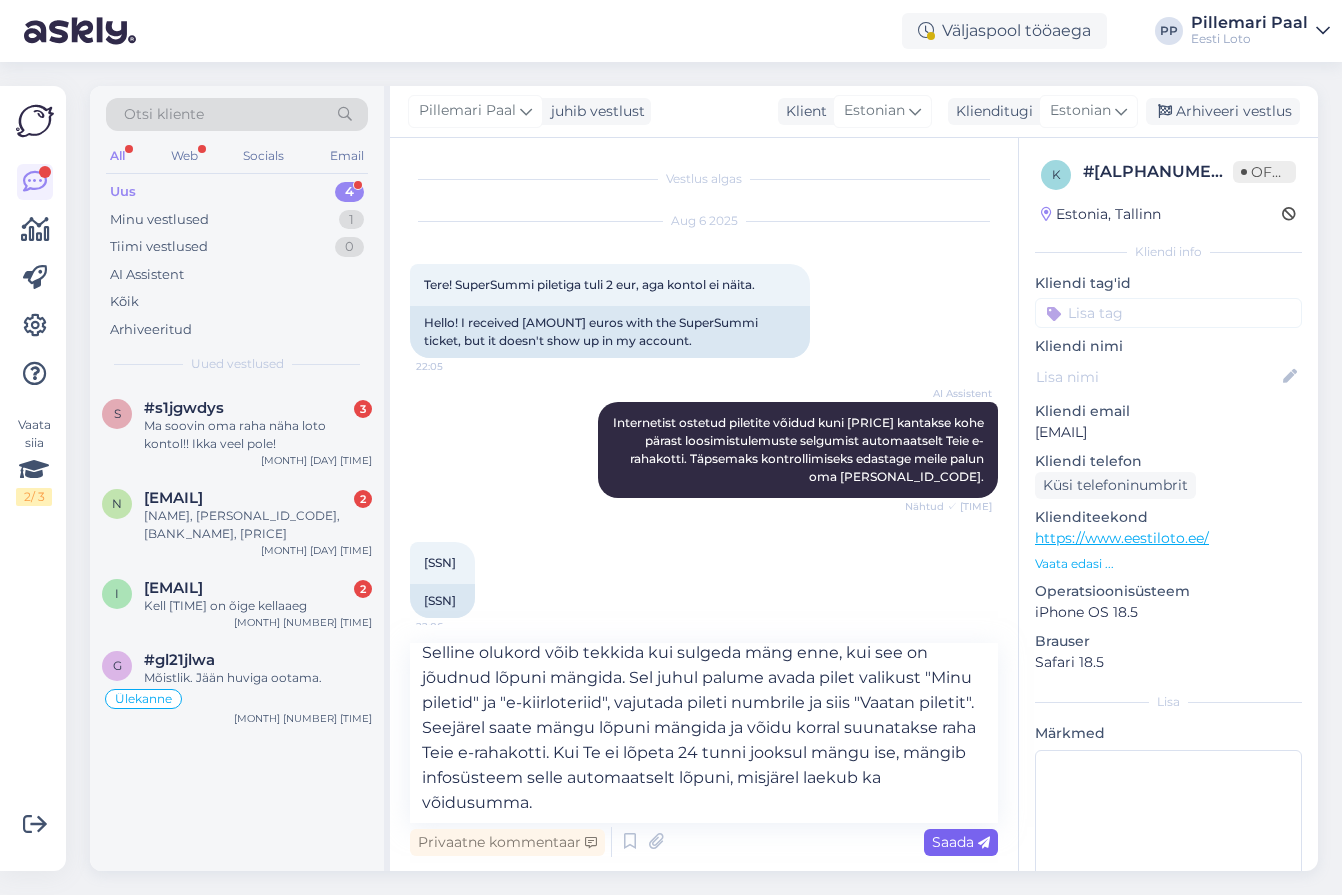 click on "Saada" at bounding box center (961, 842) 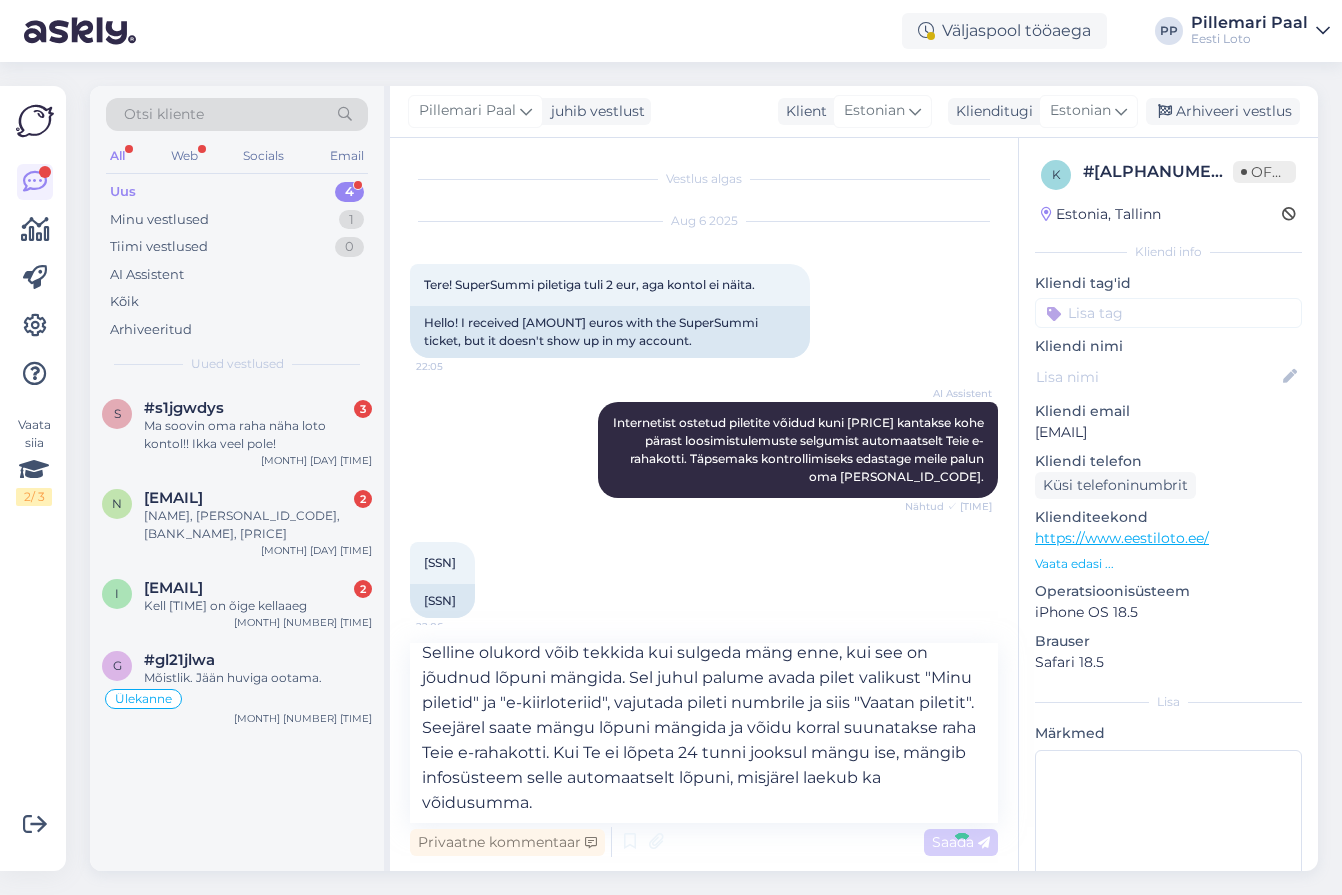 type 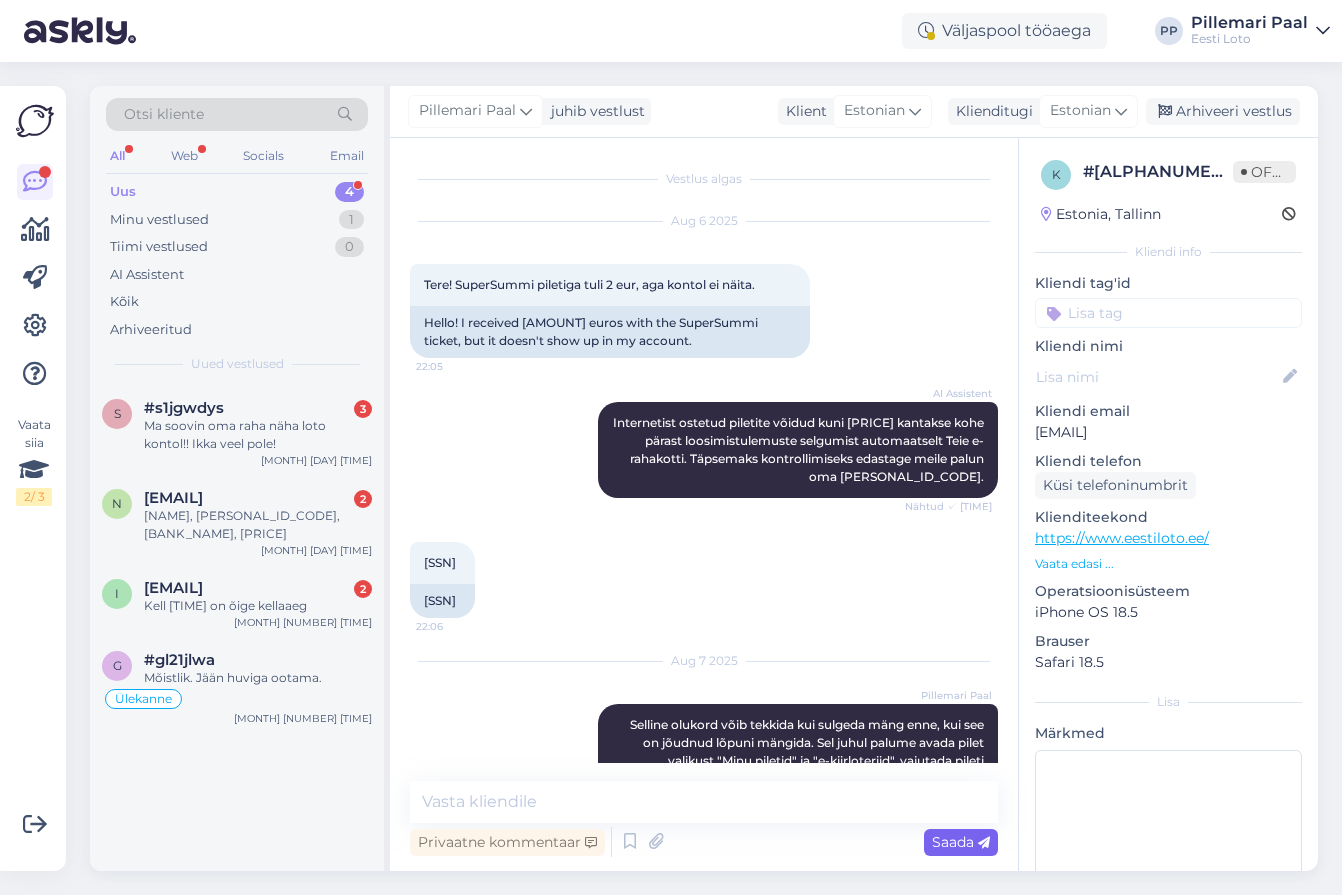 scroll, scrollTop: 149, scrollLeft: 0, axis: vertical 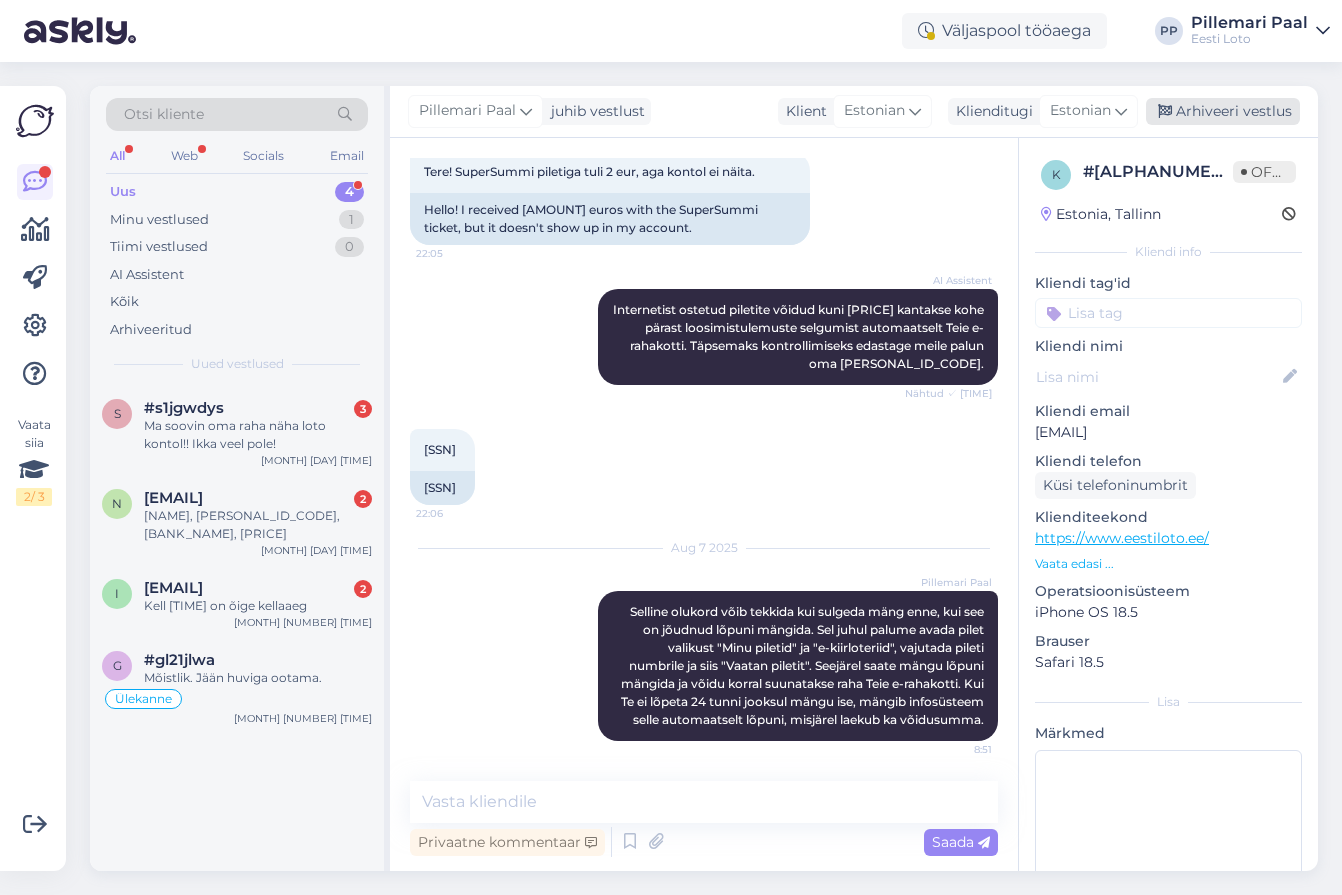 click on "Arhiveeri vestlus" at bounding box center [1223, 111] 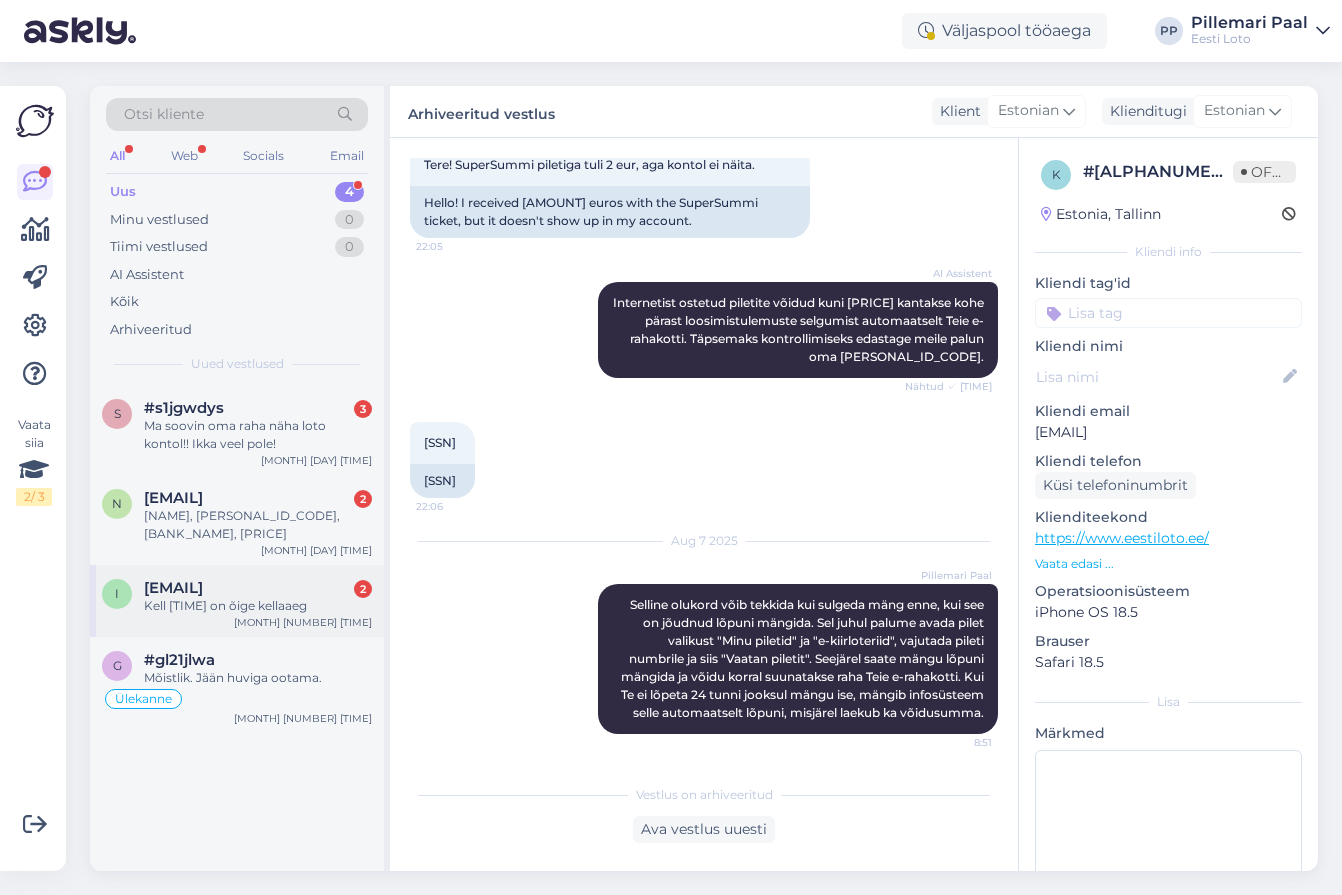 click on "[EMAIL]" at bounding box center (173, 588) 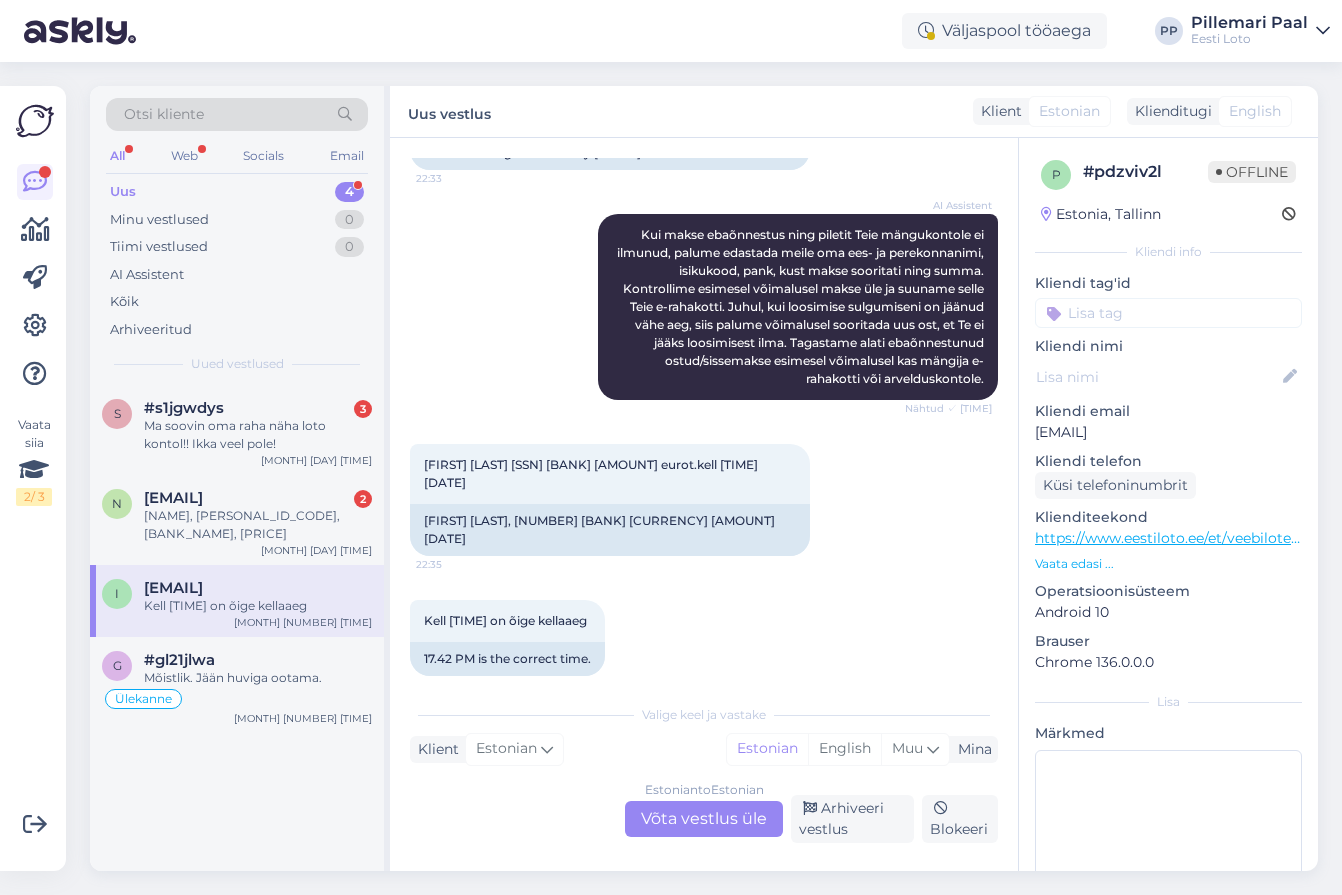 scroll, scrollTop: 488, scrollLeft: 0, axis: vertical 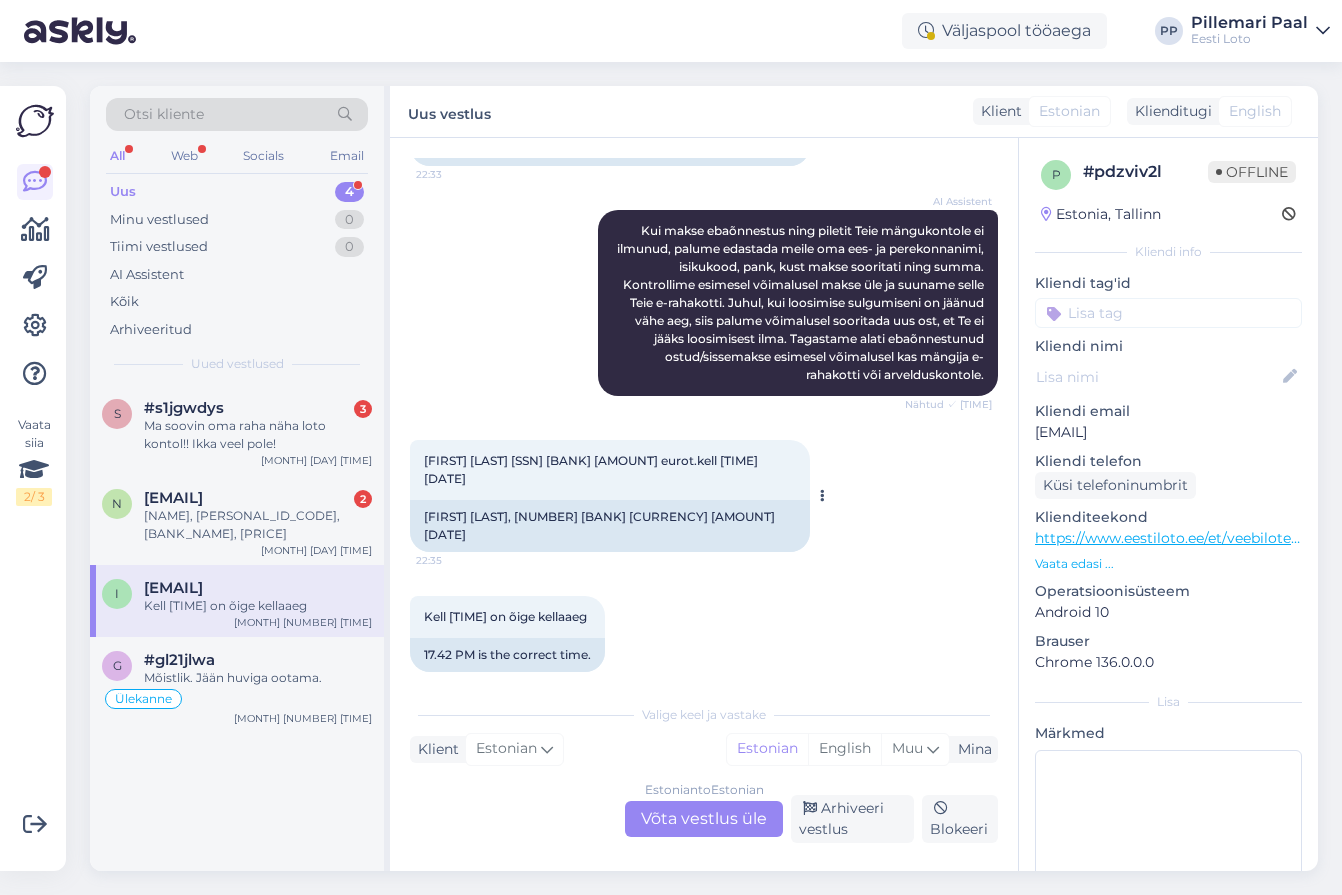 click on "[FIRST] [LAST] [SSN] [BANK] [AMOUNT] eurot.kell [TIME] [DATE]" at bounding box center (592, 469) 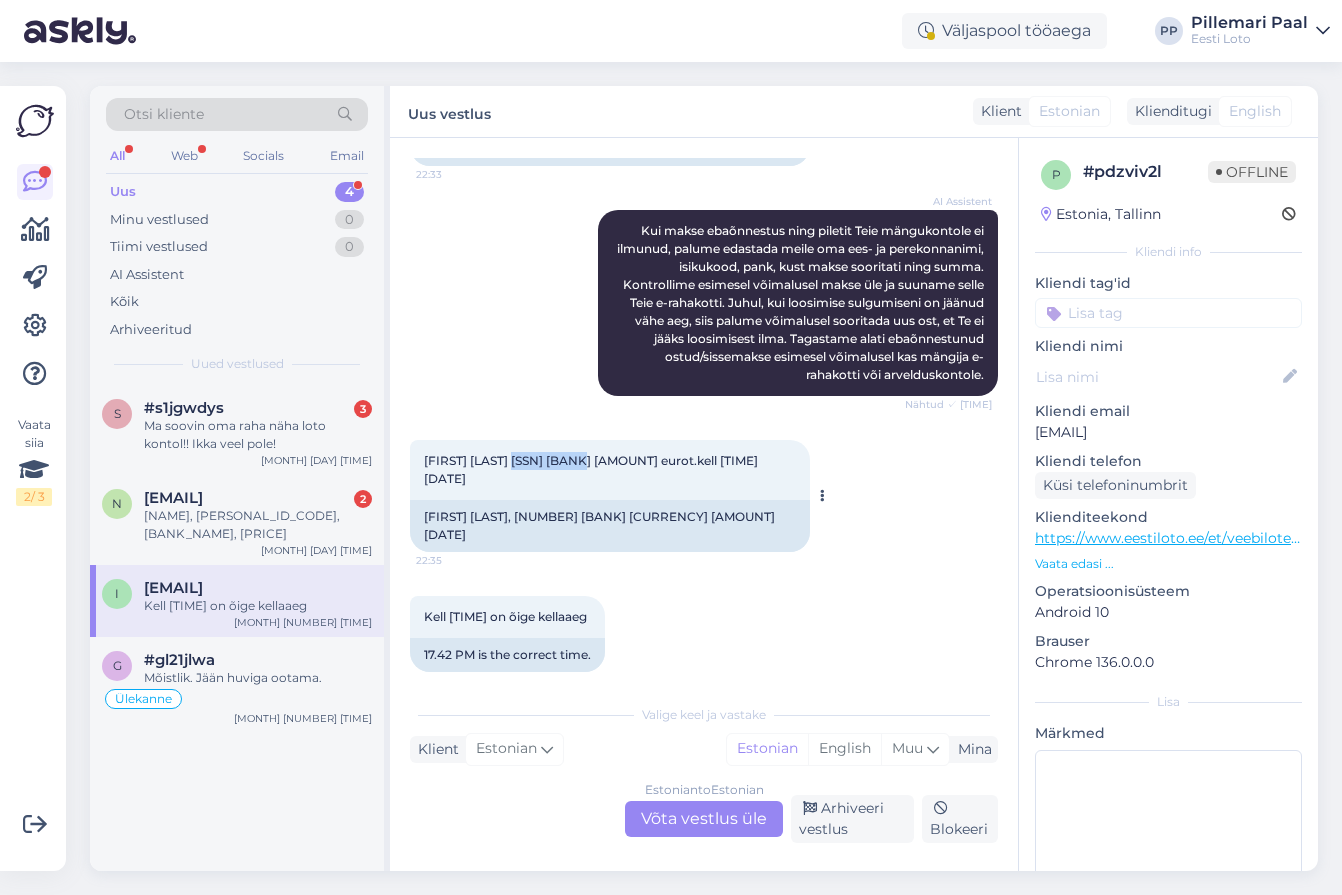 click on "[FIRST] [LAST] [SSN] [BANK] [AMOUNT] eurot.kell [TIME] [DATE]" at bounding box center [592, 469] 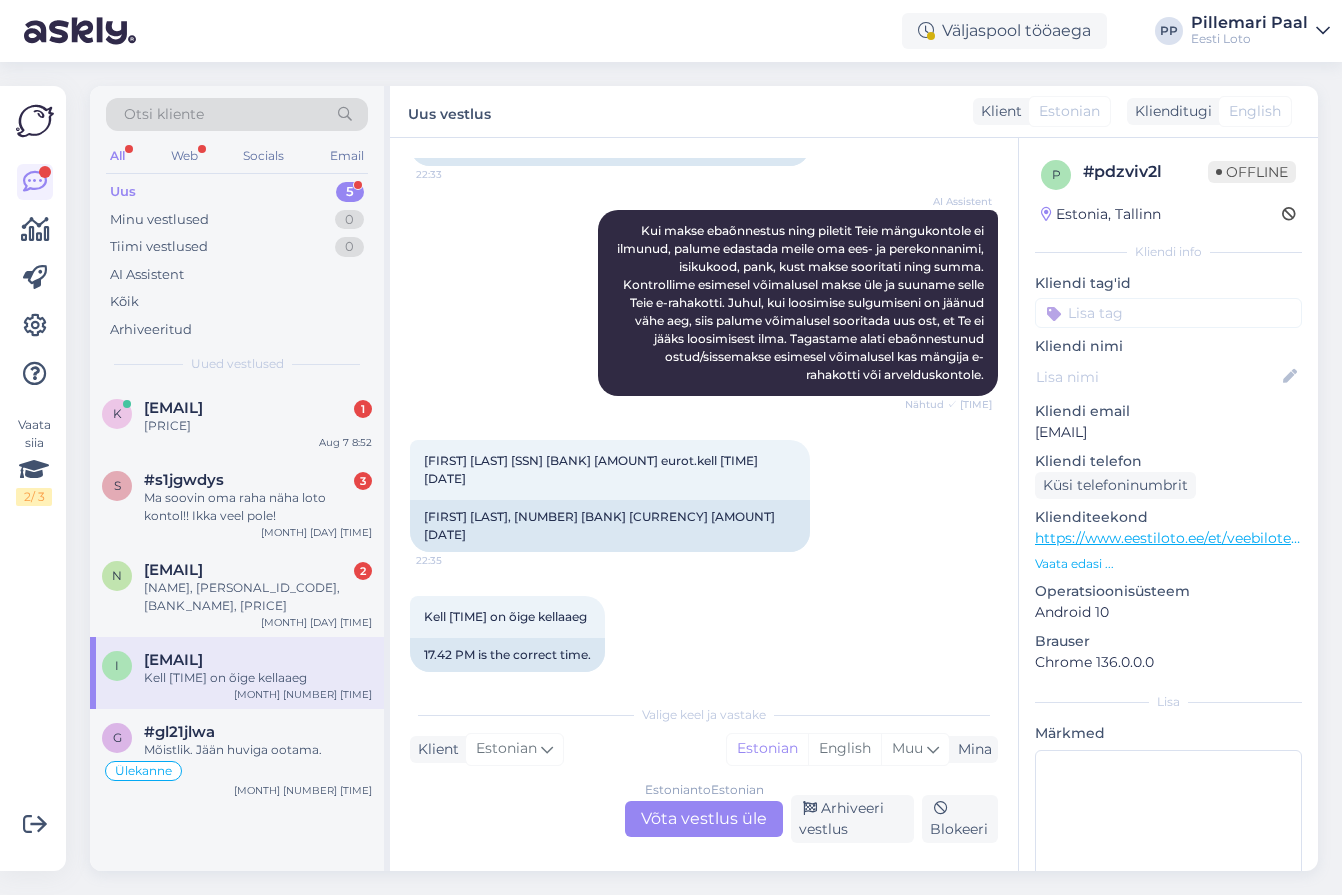 click on "Estonian  to  Estonian Võta vestlus üle" at bounding box center [704, 819] 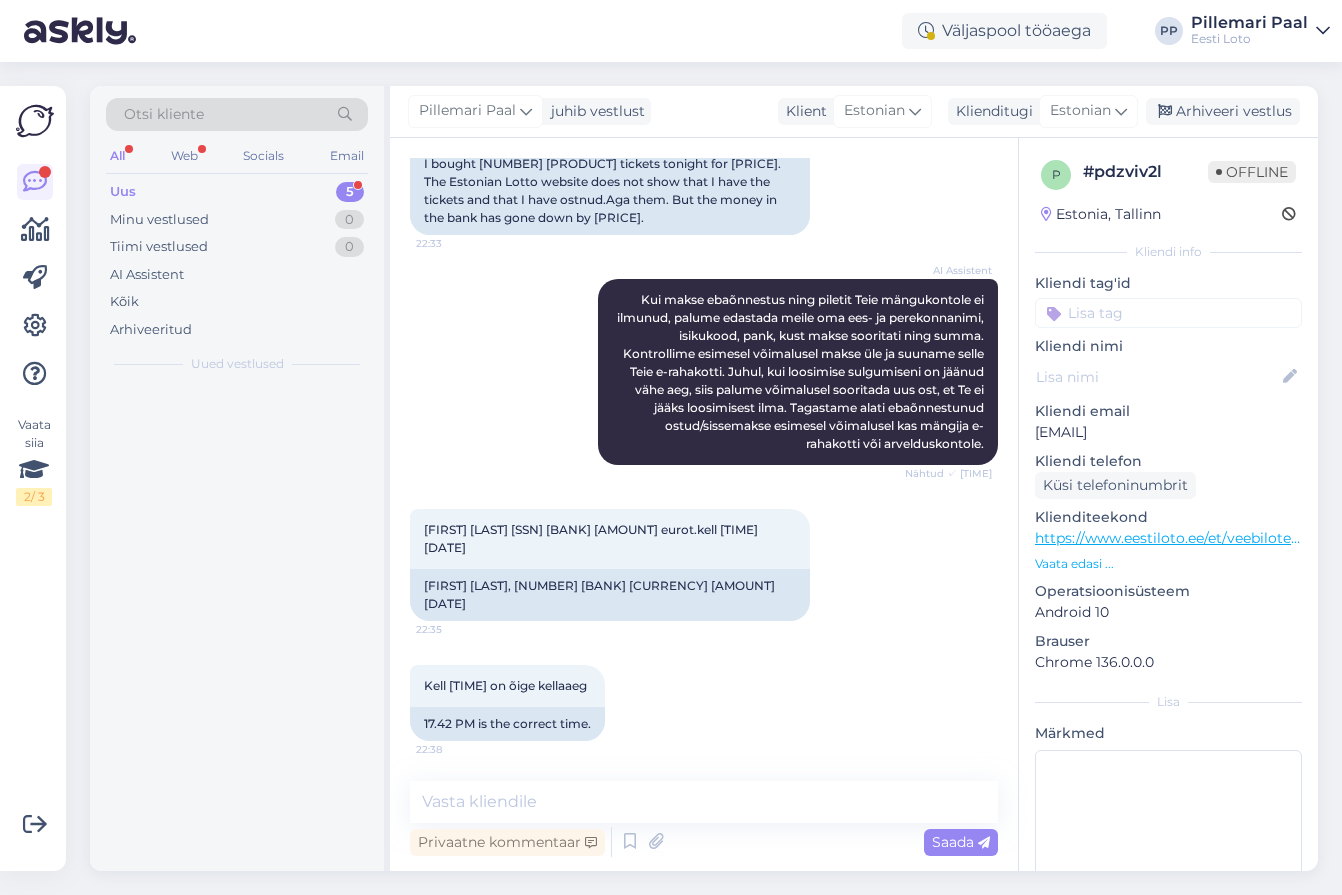 scroll, scrollTop: 401, scrollLeft: 0, axis: vertical 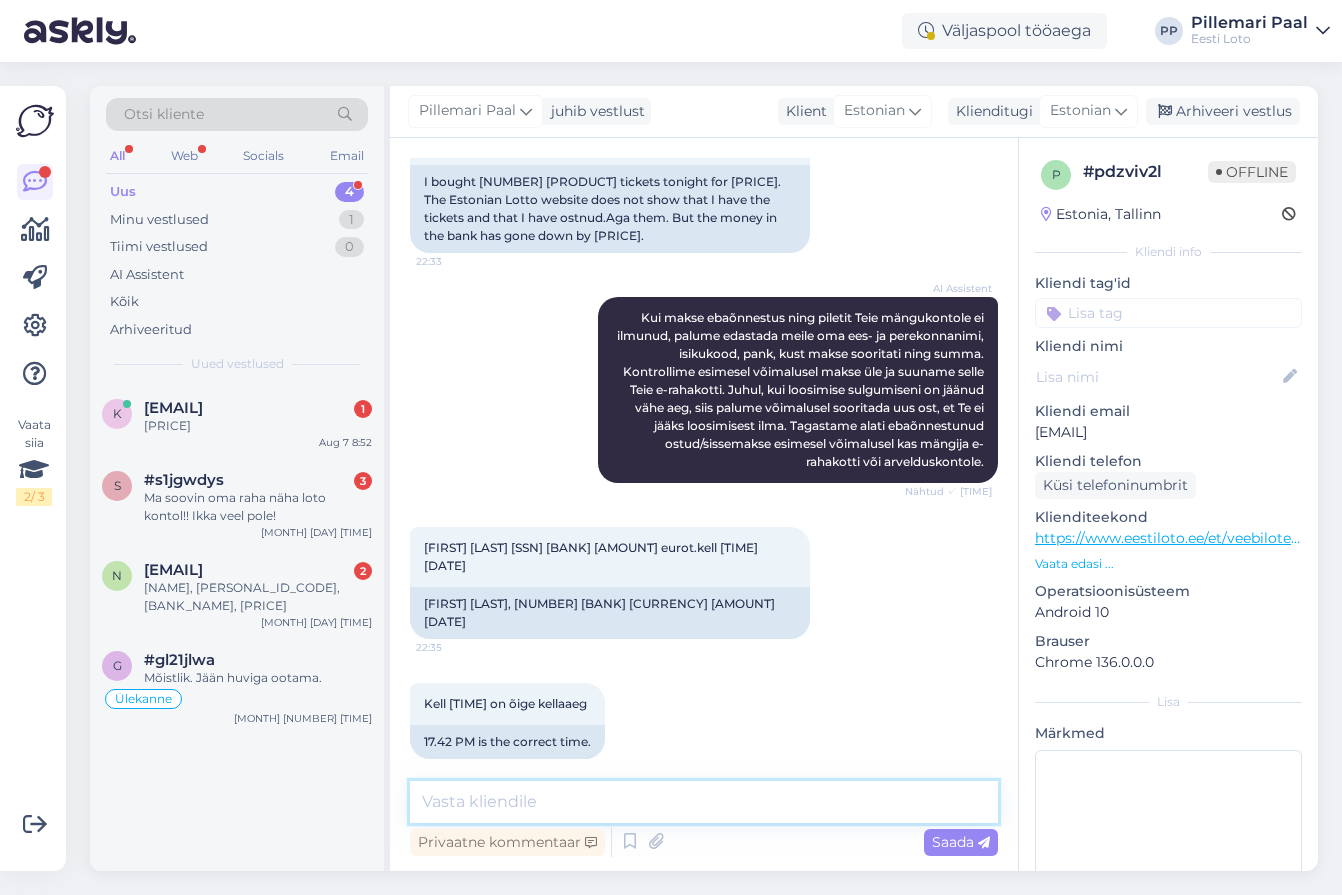 click at bounding box center (704, 802) 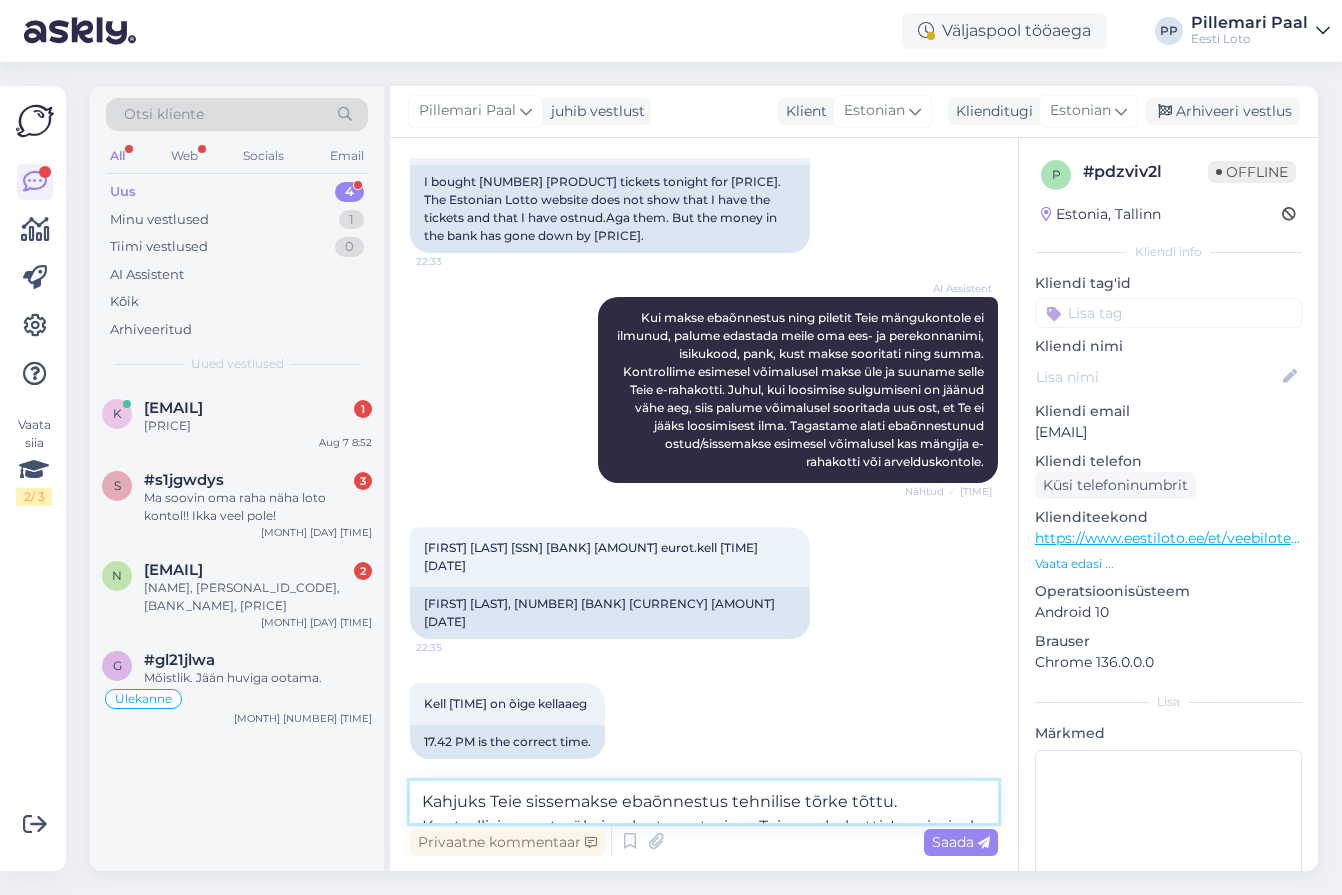 scroll, scrollTop: 488, scrollLeft: 0, axis: vertical 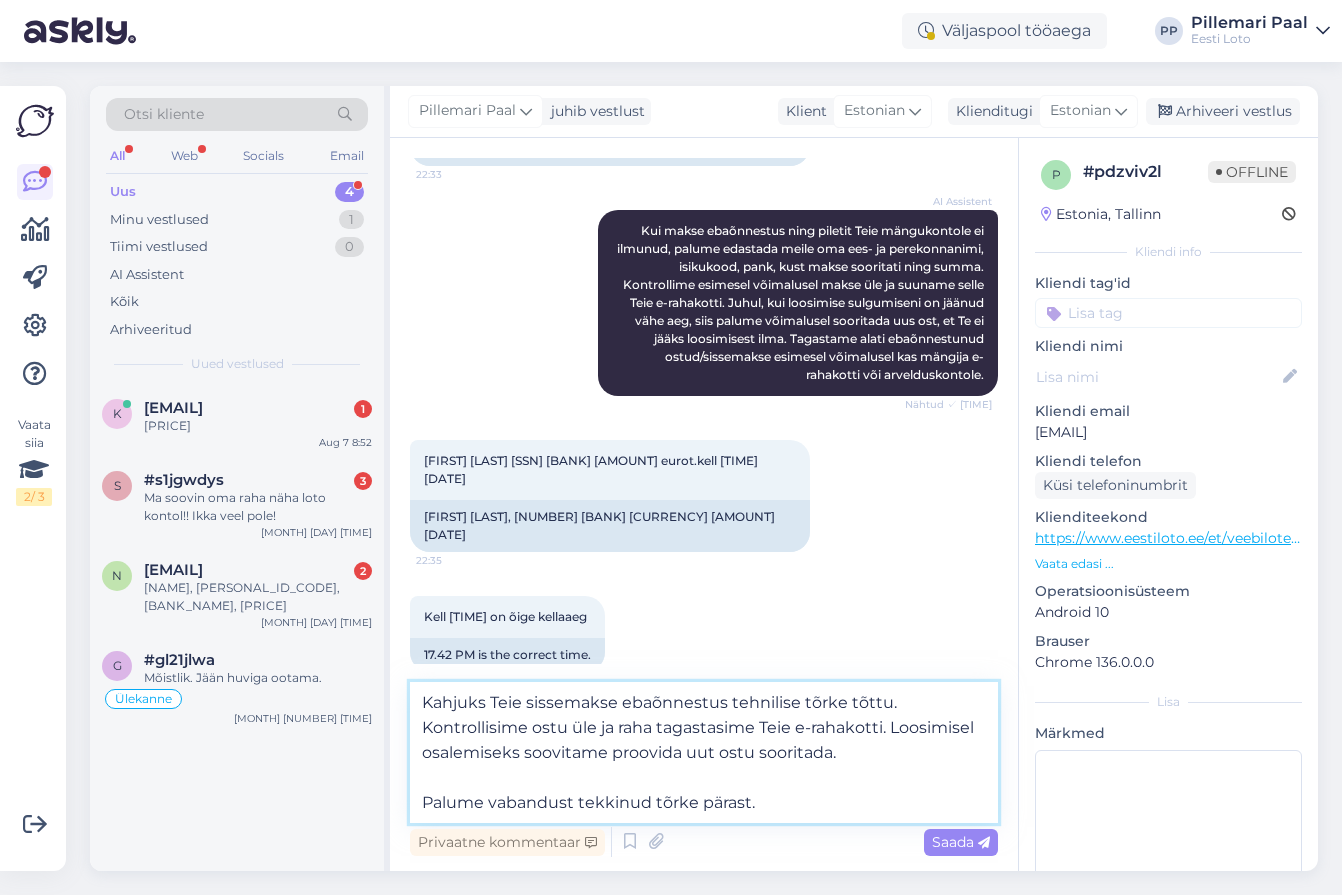 click on "Kahjuks Teie sissemakse ebaõnnestus tehnilise tõrke tõttu. Kontrollisime ostu üle ja raha tagastasime Teie e-rahakotti. Loosimisel osalemiseks soovitame proovida uut ostu sooritada.
Palume vabandust tekkinud tõrke pärast." at bounding box center [704, 752] 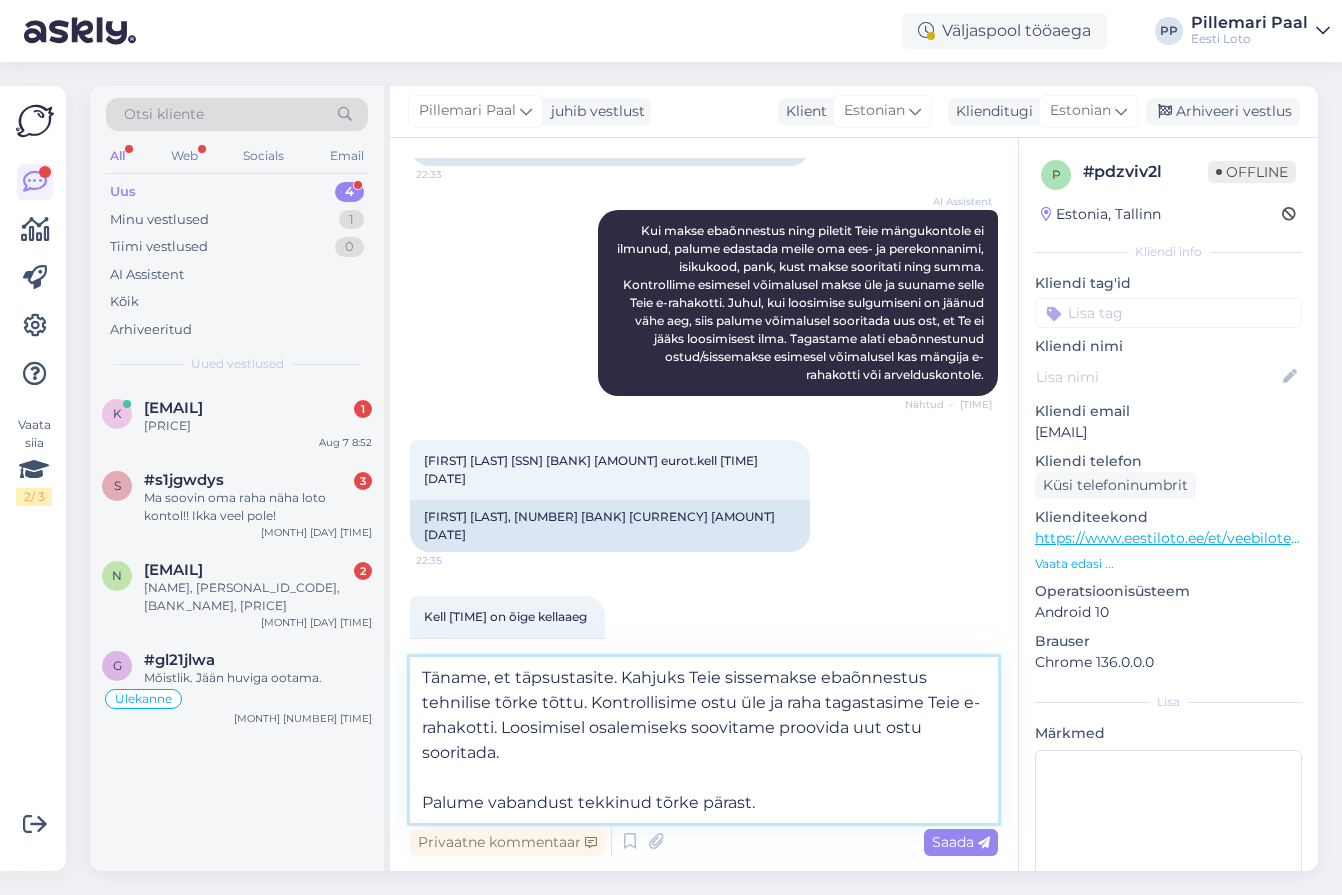 drag, startPoint x: 504, startPoint y: 730, endPoint x: 513, endPoint y: 748, distance: 20.12461 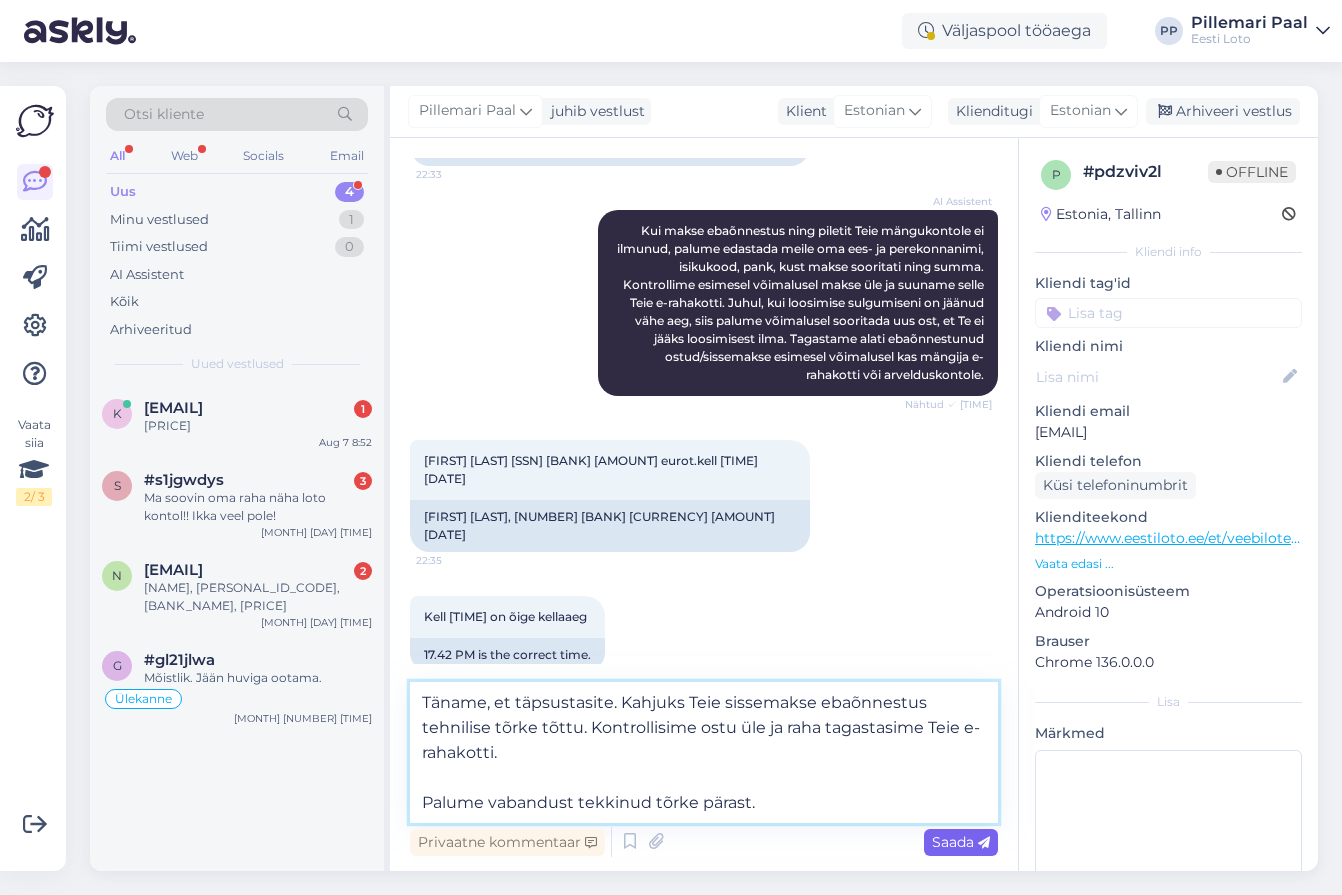 type on "Täname, et täpsustasite. Kahjuks Teie sissemakse ebaõnnestus tehnilise tõrke tõttu. Kontrollisime ostu üle ja raha tagastasime Teie e-rahakotti.
Palume vabandust tekkinud tõrke pärast." 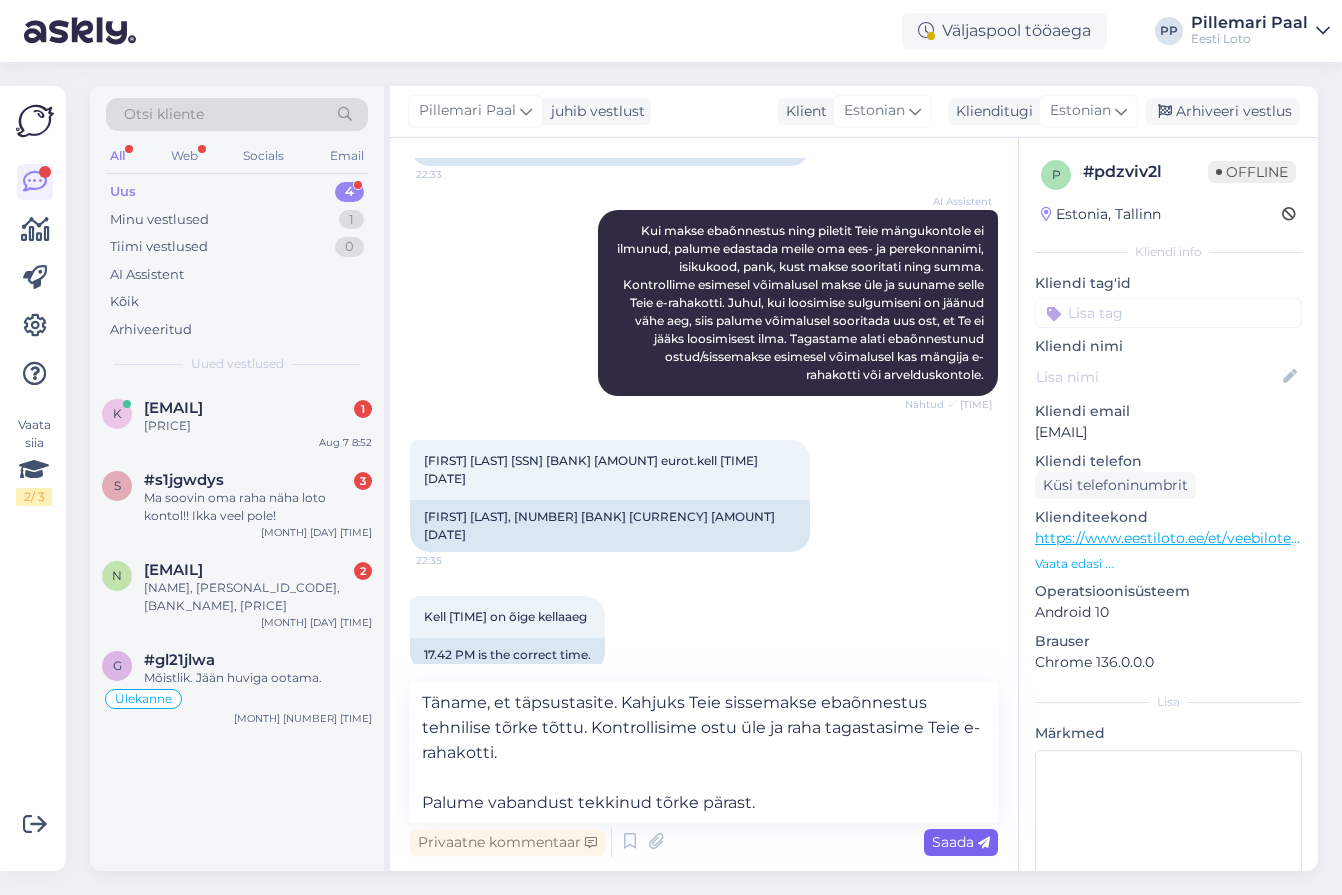 click on "Saada" at bounding box center (961, 842) 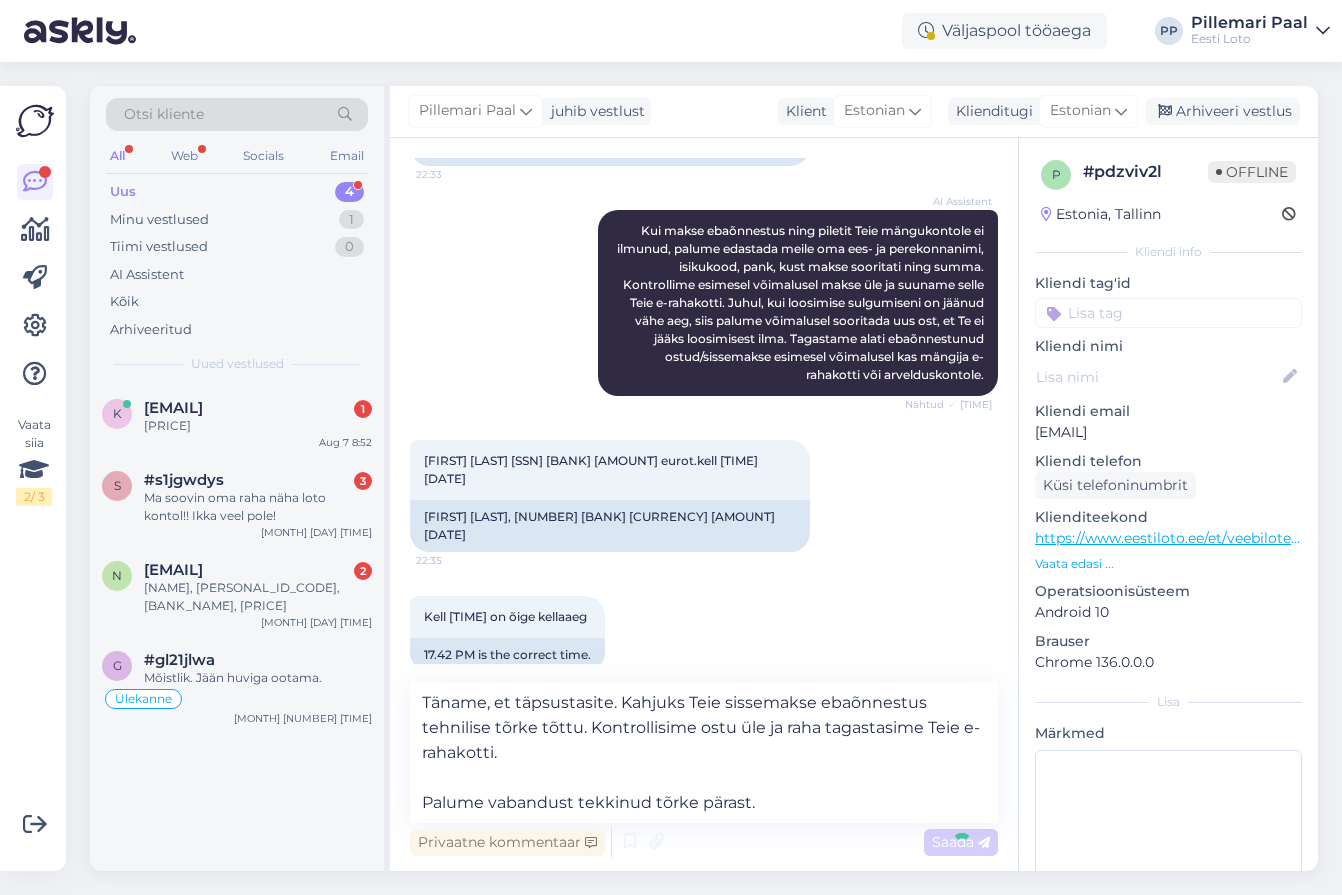 type 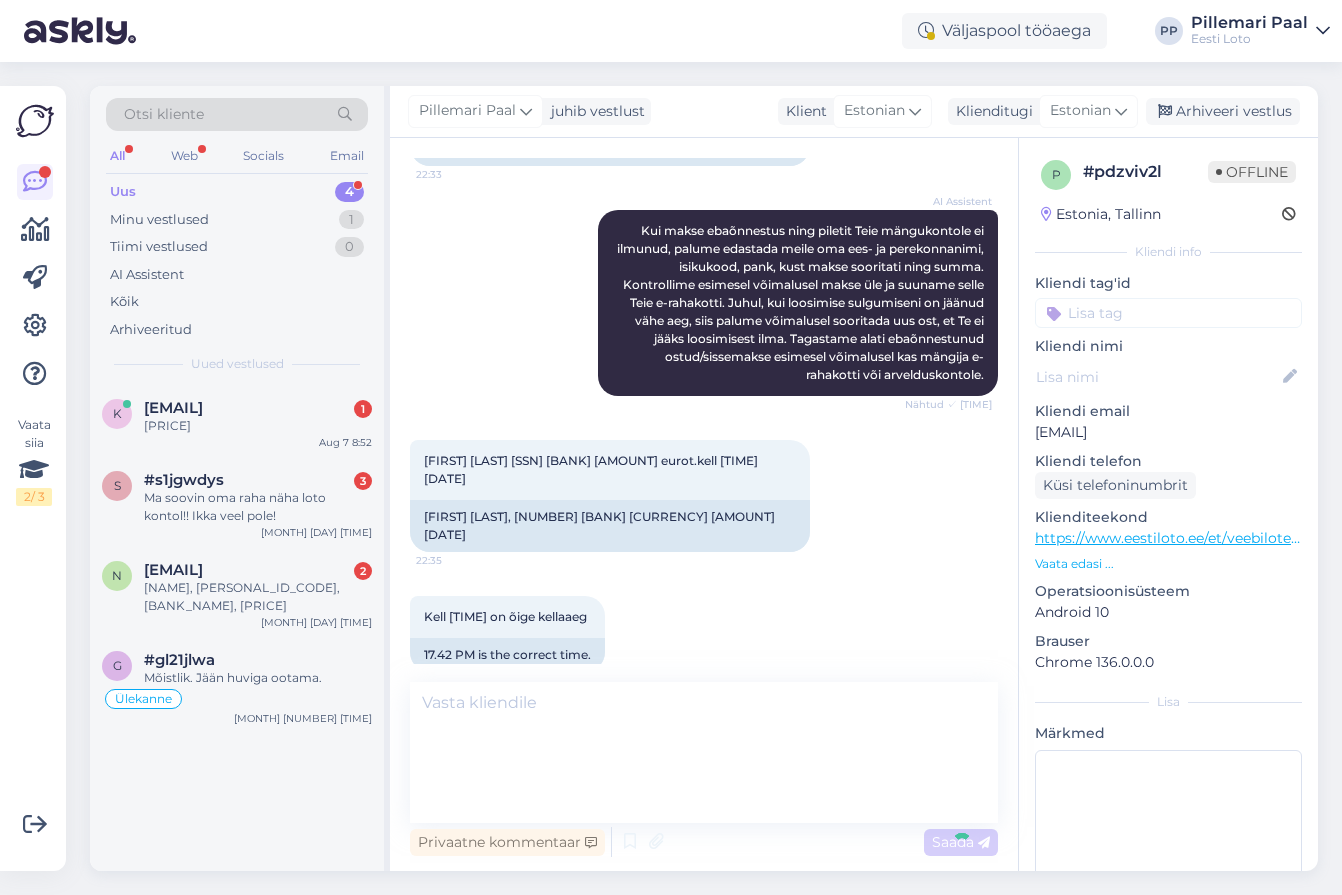 scroll, scrollTop: 601, scrollLeft: 0, axis: vertical 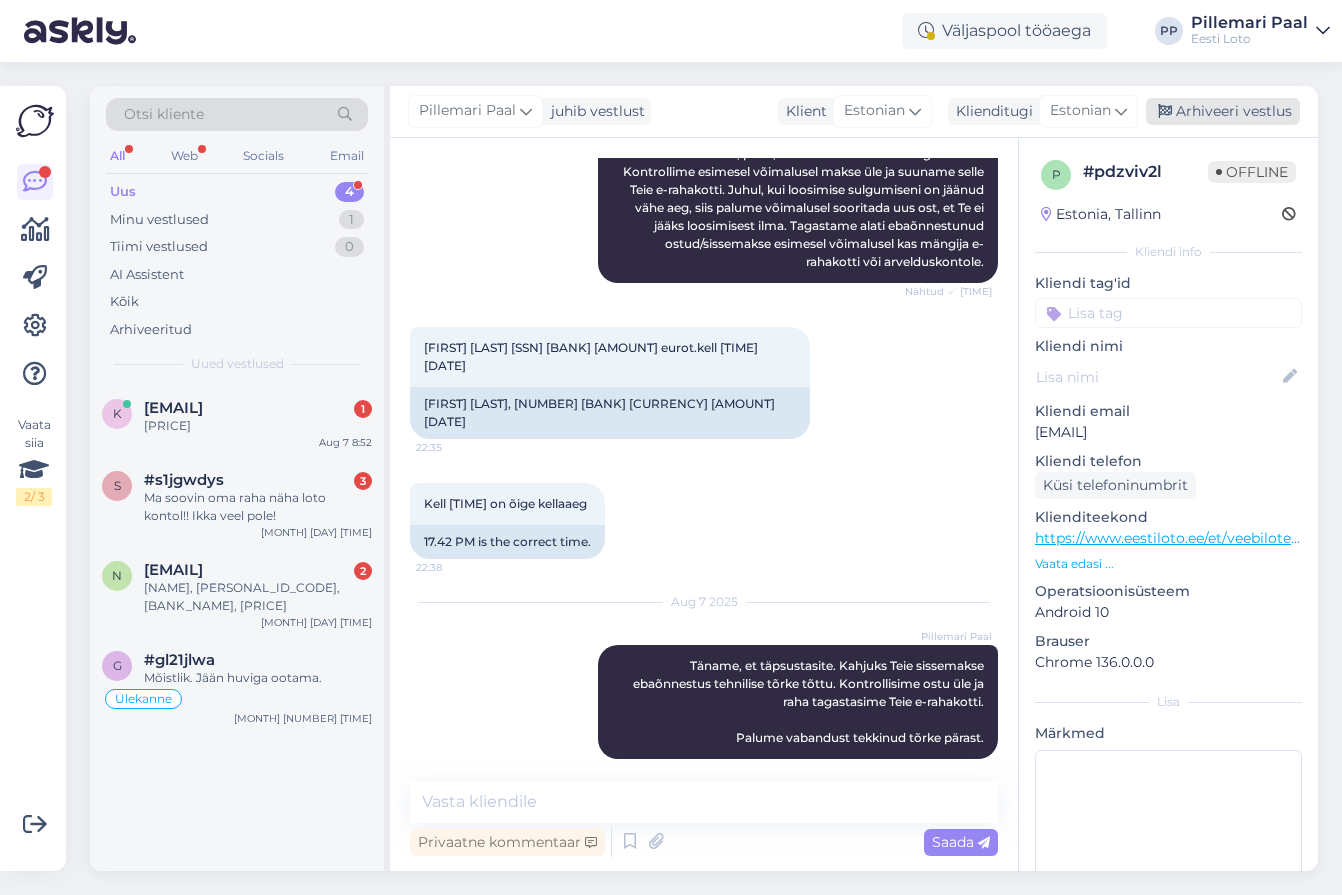 click on "Arhiveeri vestlus" at bounding box center (1223, 111) 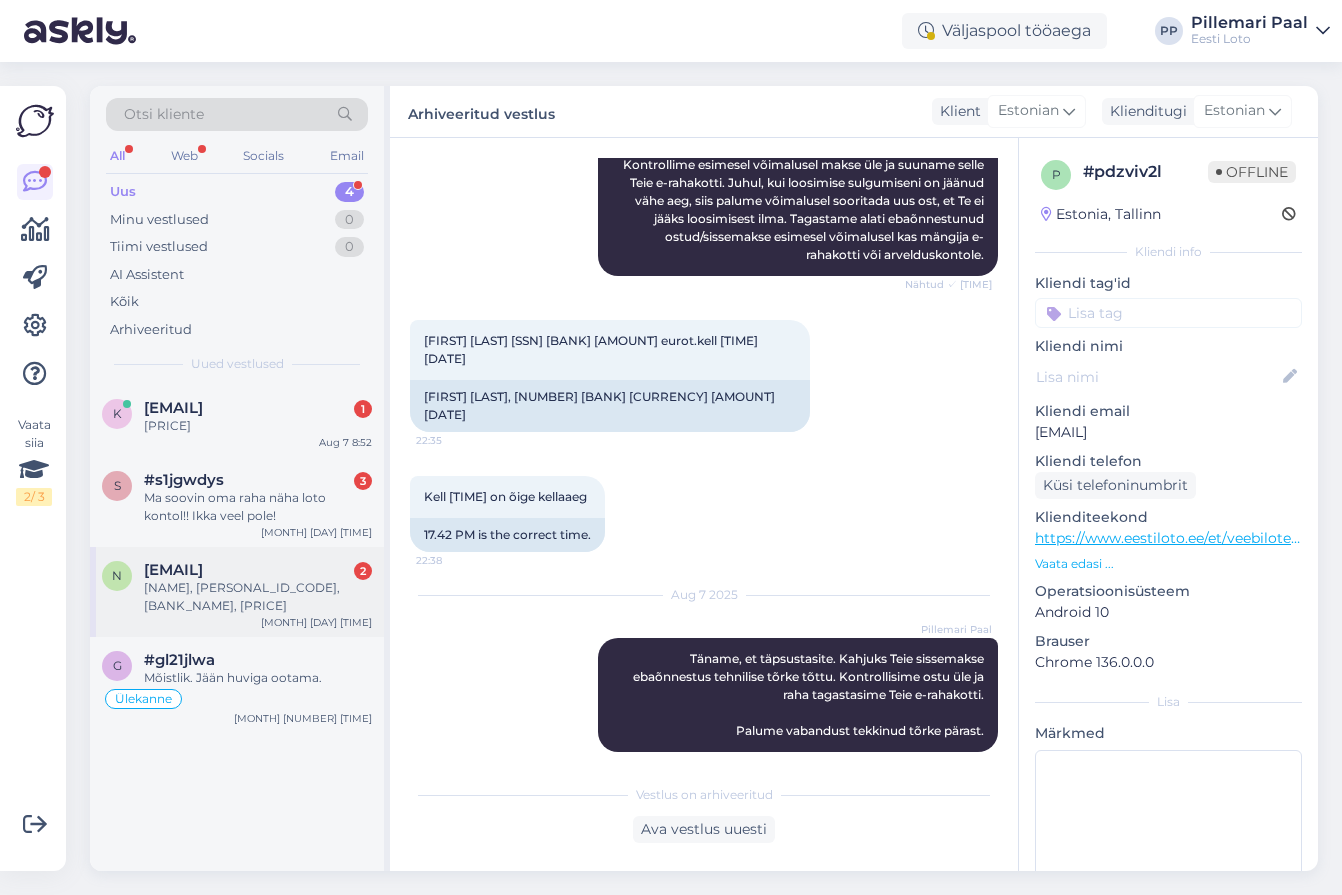 click on "[NAME], [PERSONAL_ID_CODE], [BANK_NAME], [PRICE]" at bounding box center [258, 597] 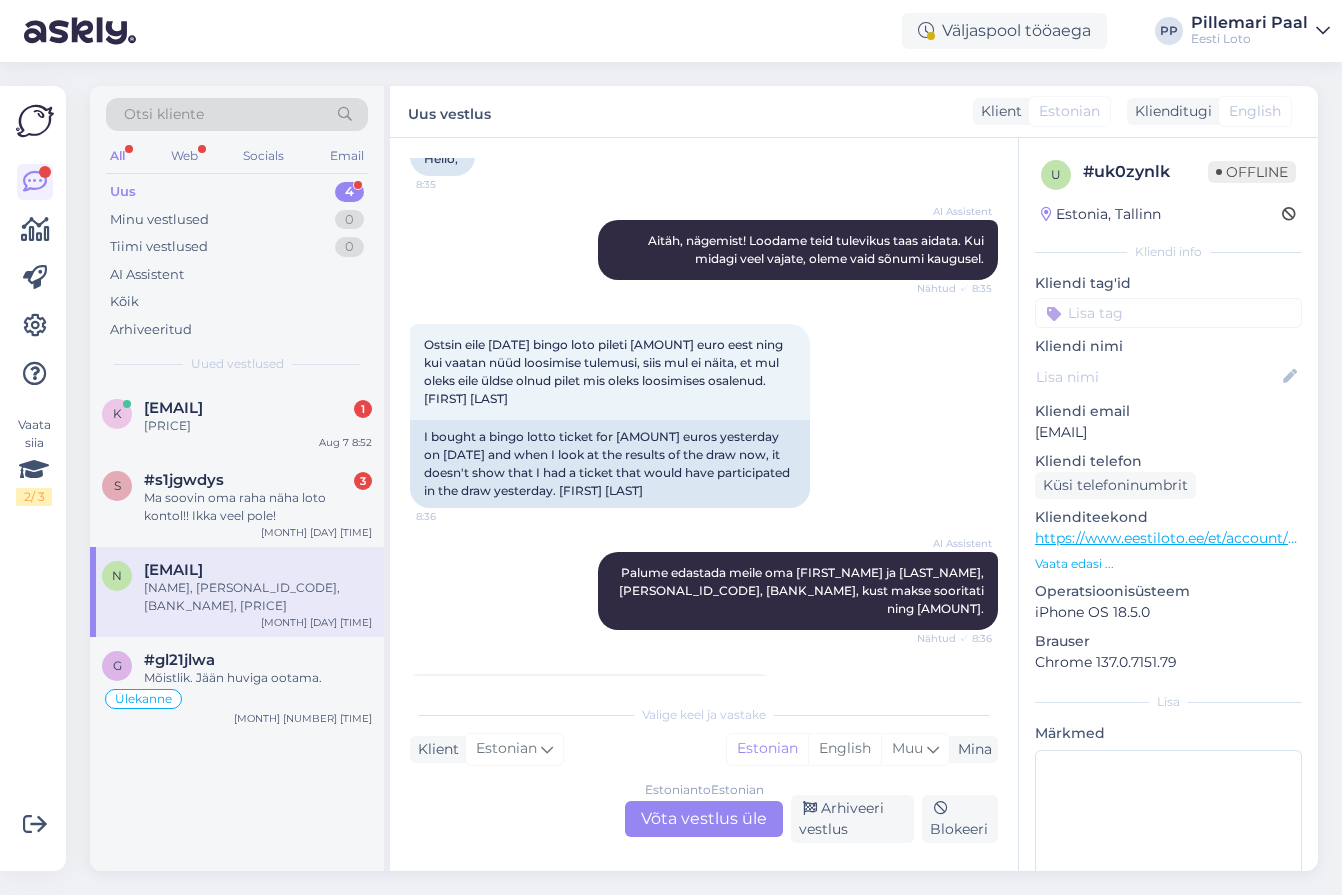 scroll, scrollTop: 344, scrollLeft: 0, axis: vertical 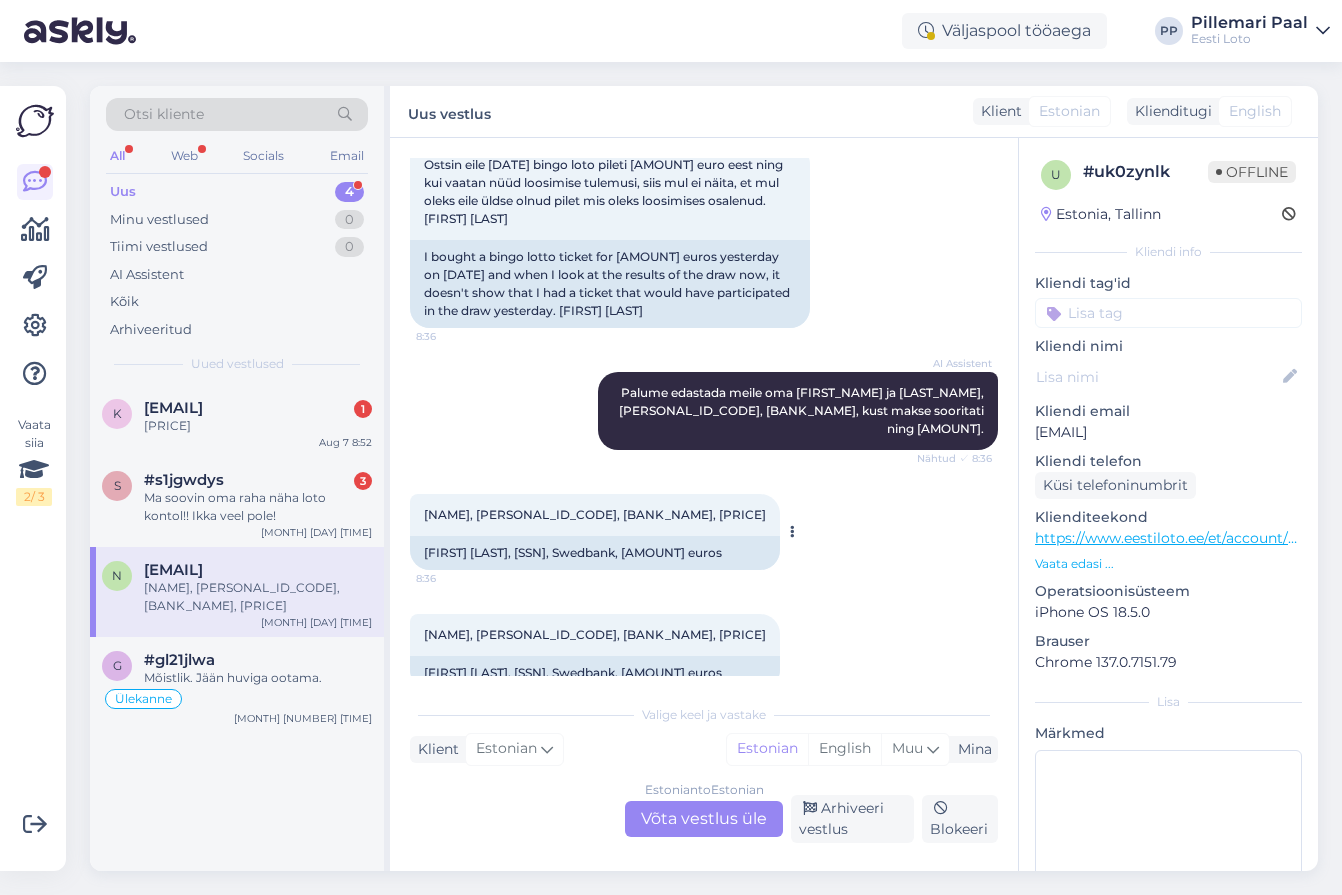 click on "[NAME], [PERSONAL_ID_CODE], [BANK_NAME], [PRICE]" at bounding box center (595, 514) 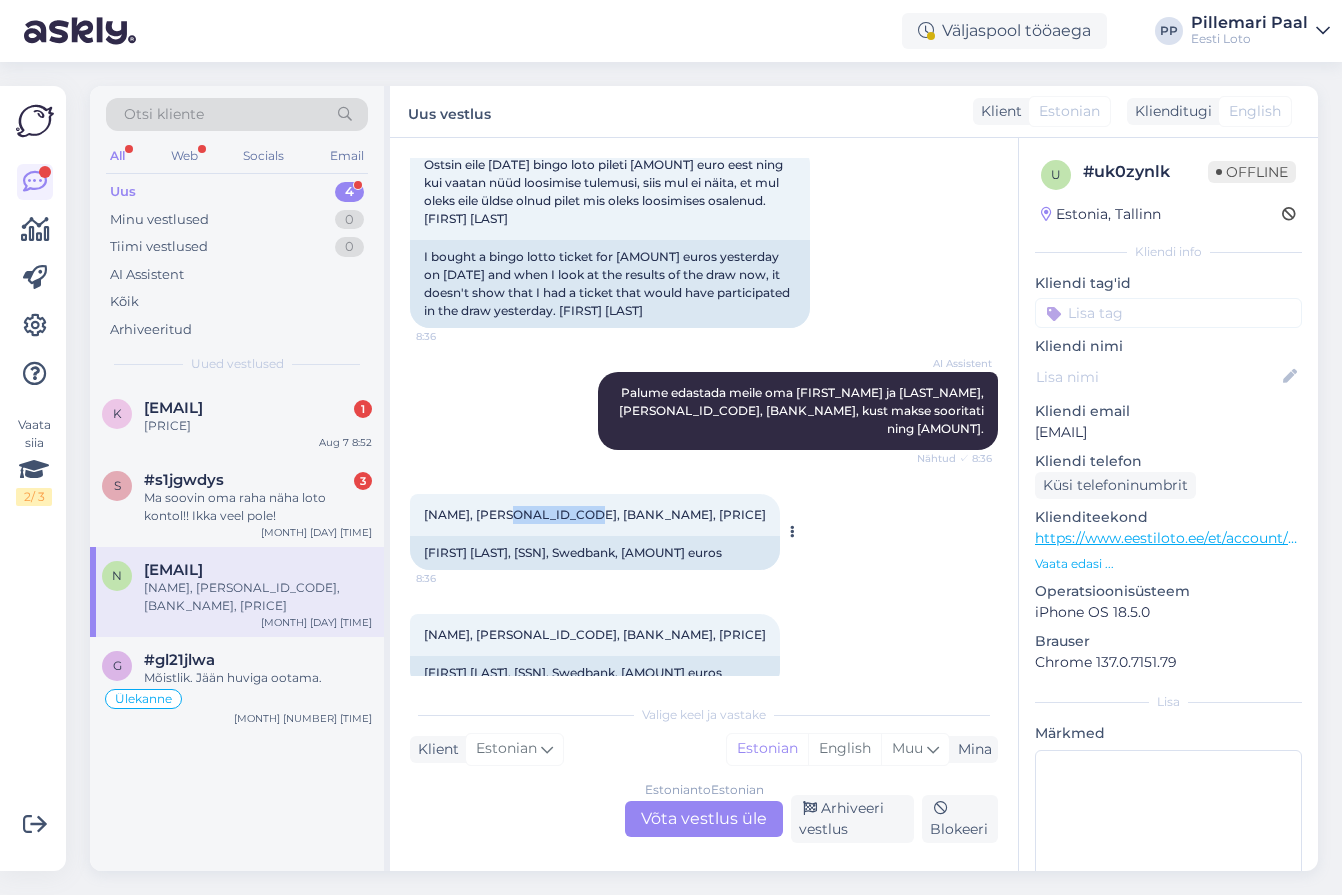 click on "[NAME], [PERSONAL_ID_CODE], [BANK_NAME], [PRICE]" at bounding box center (595, 514) 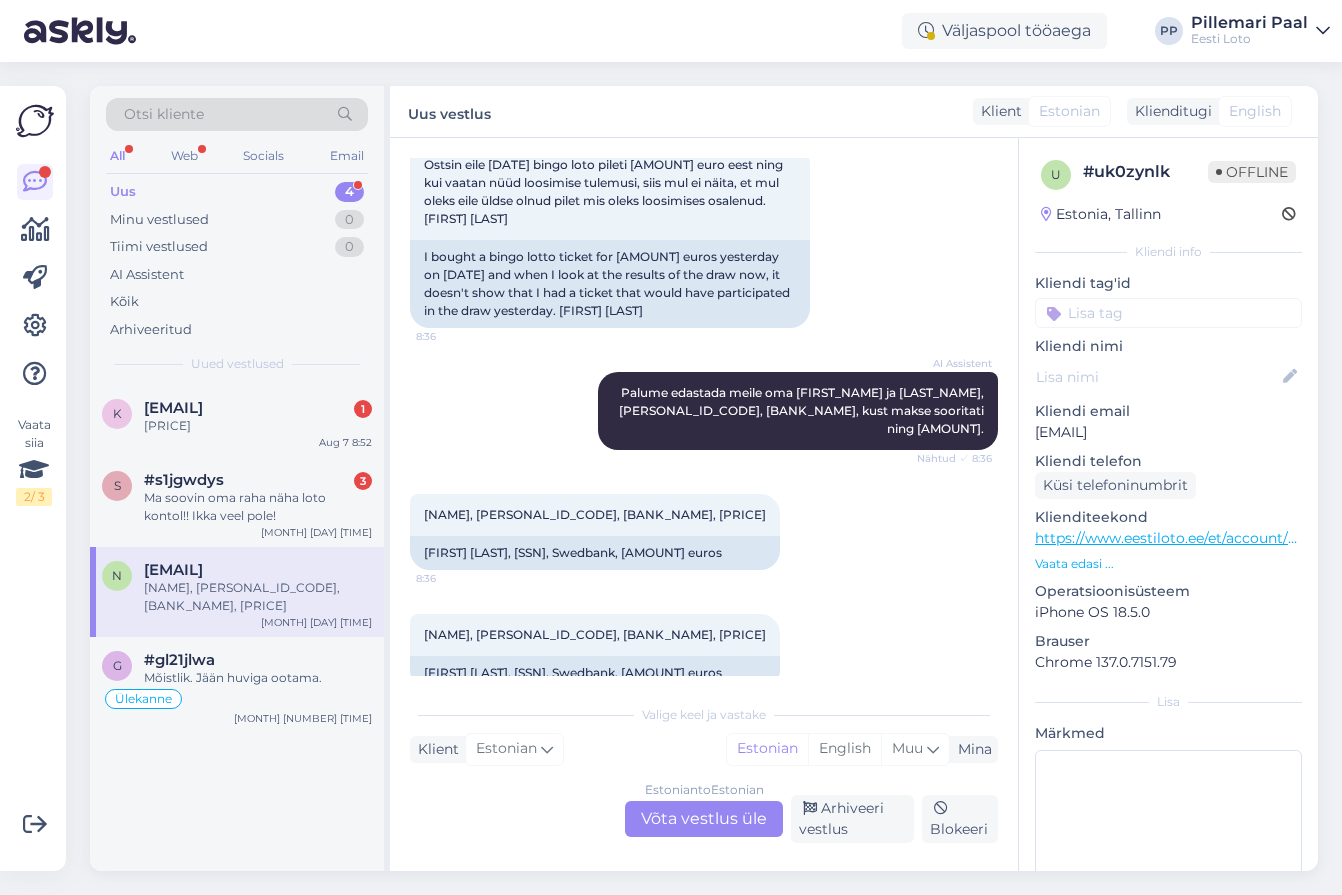 click on "Estonian  to  Estonian Võta vestlus üle" at bounding box center [704, 819] 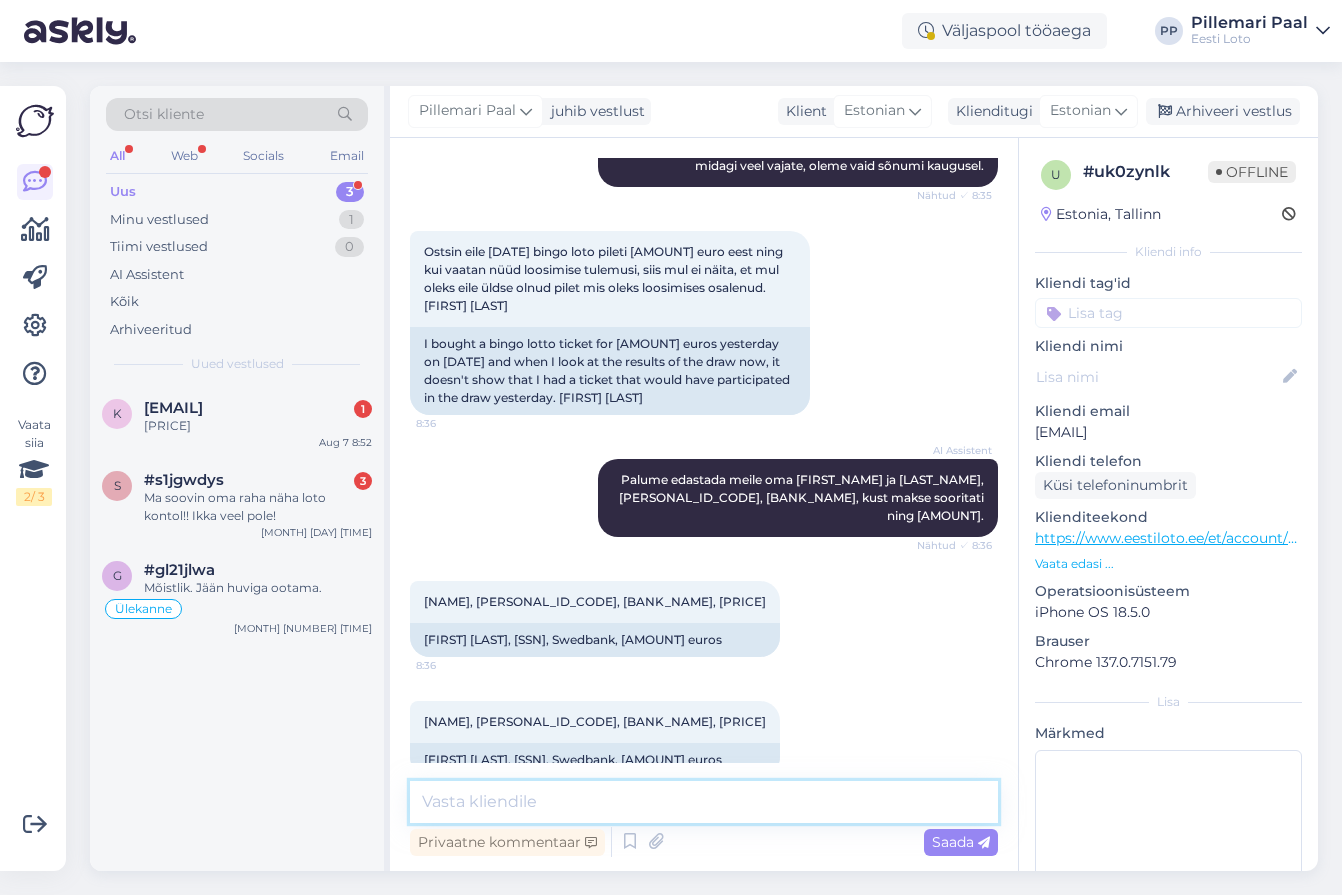 click at bounding box center (704, 802) 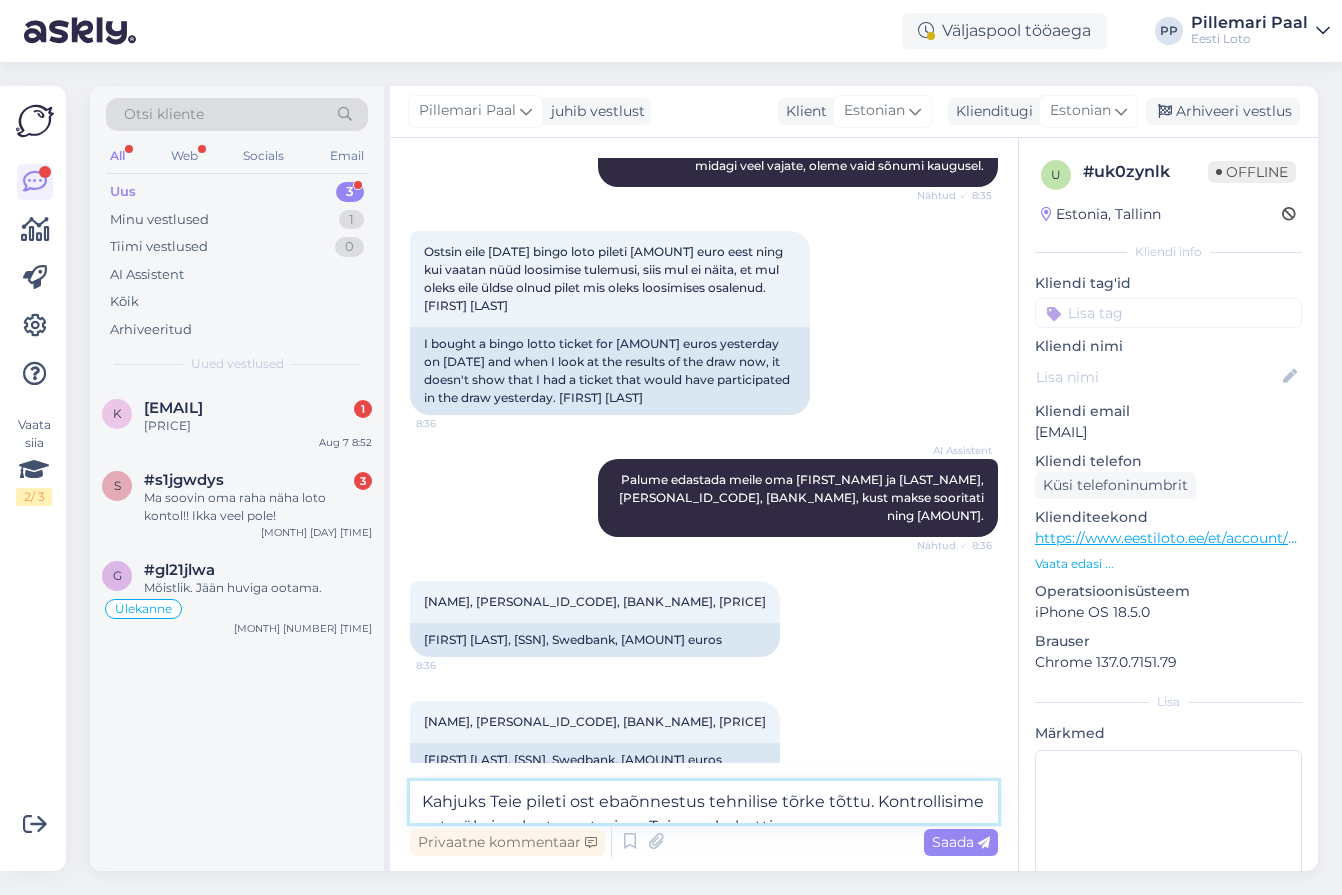 scroll, scrollTop: 50, scrollLeft: 0, axis: vertical 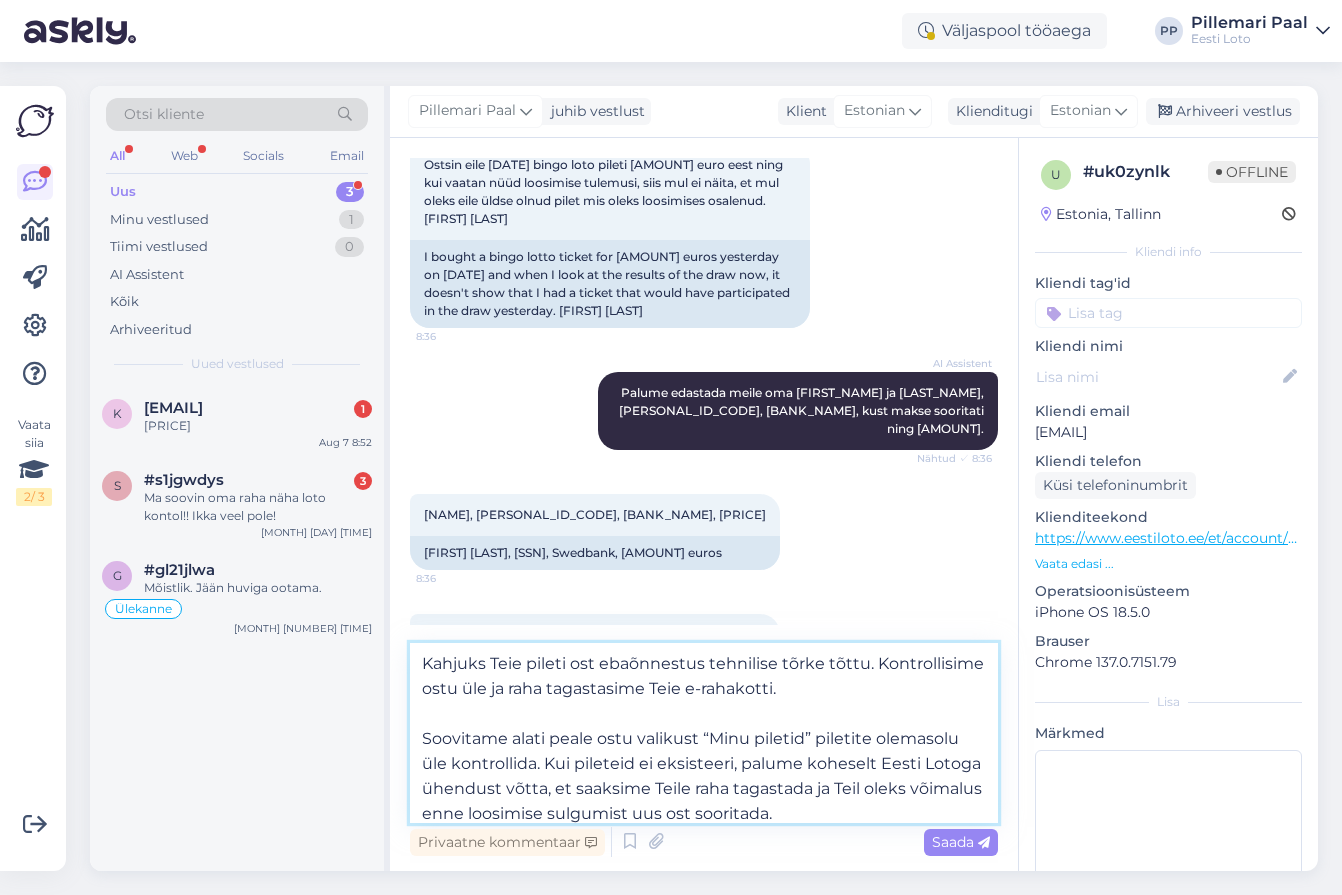 click on "Kahjuks Teie pileti ost ebaõnnestus tehnilise tõrke tõttu. Kontrollisime ostu üle ja raha tagastasime Teie e-rahakotti.
Soovitame alati peale ostu valikust “Minu piletid” piletite olemasolu üle kontrollida. Kui pileteid ei eksisteeri, palume koheselt Eesti Lotoga ühendust võtta, et saaksime Teile raha tagastada ja Teil oleks võimalus enne loosimise sulgumist uus ost sooritada.
Palume siiralt vabandust tekkinud tõrke pärast." at bounding box center [704, 733] 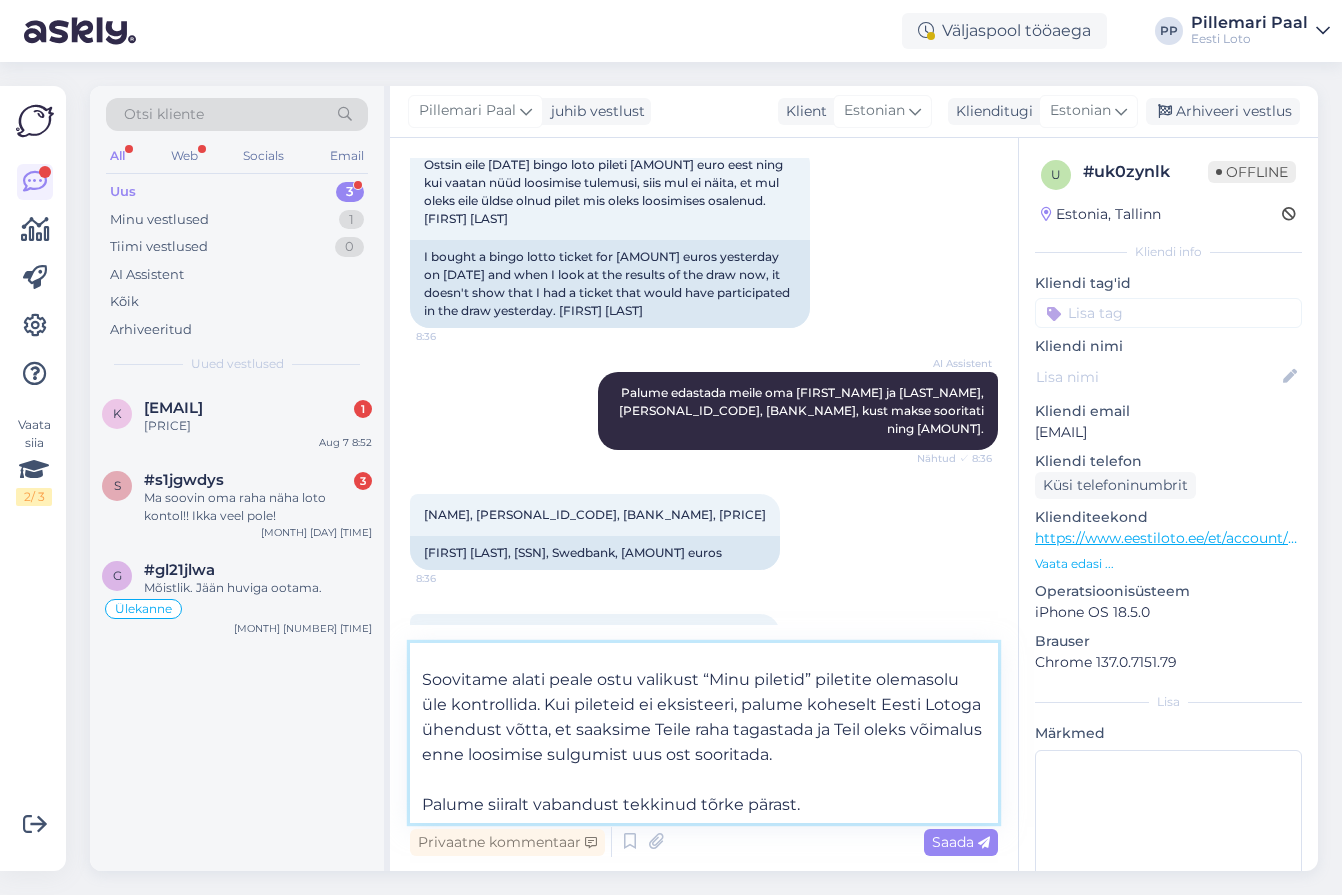 scroll, scrollTop: 86, scrollLeft: 0, axis: vertical 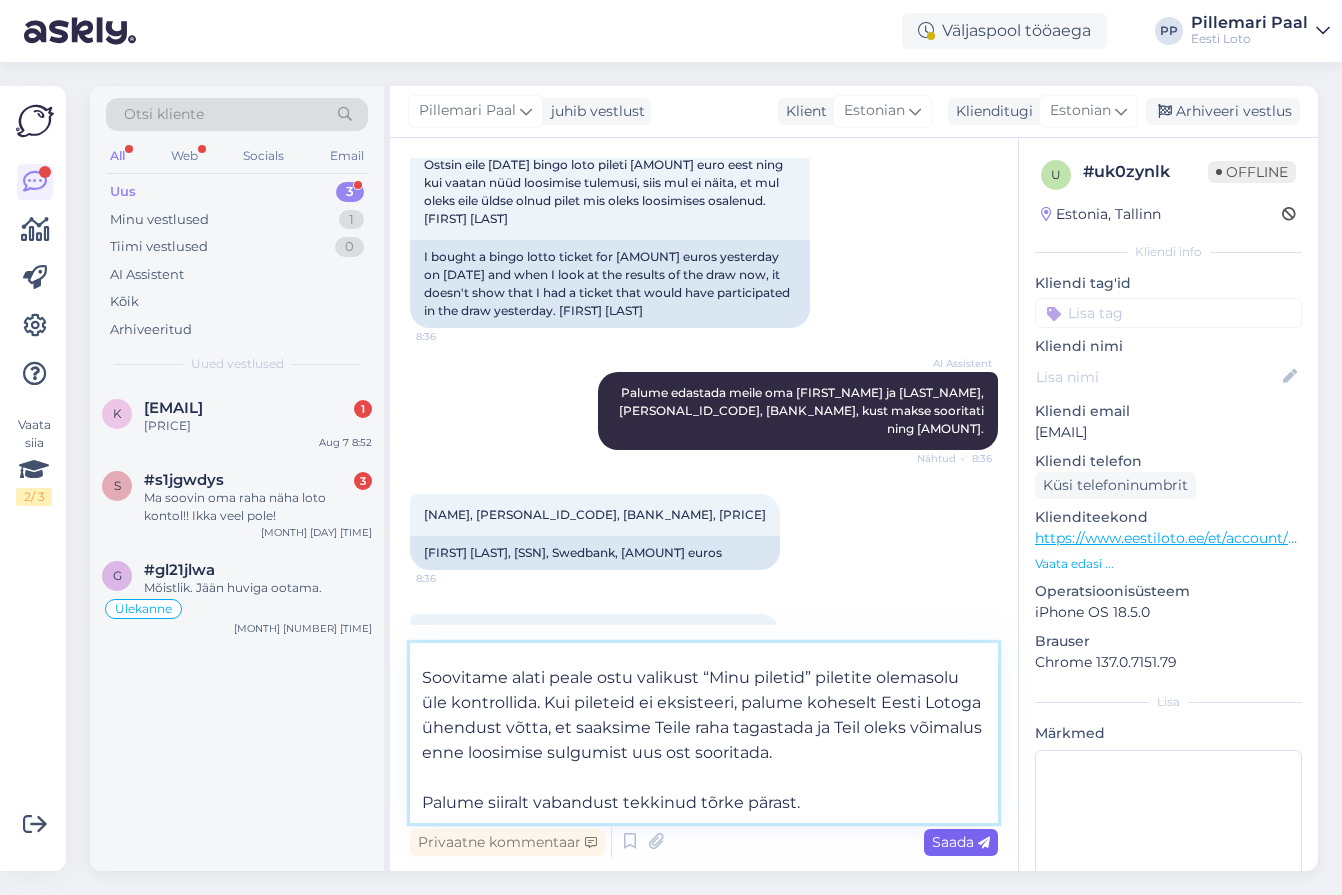 type on "Täname, et teatasite andmed. Kahjuks Teie pileti ost ebaõnnestus tehnilise tõrke tõttu. Kontrollisime ostu üle ja raha tagastasime Teie e-rahakotti.
Soovitame alati peale ostu valikust “Minu piletid” piletite olemasolu üle kontrollida. Kui pileteid ei eksisteeri, palume koheselt Eesti Lotoga ühendust võtta, et saaksime Teile raha tagastada ja Teil oleks võimalus enne loosimise sulgumist uus ost sooritada.
Palume siiralt vabandust tekkinud tõrke pärast." 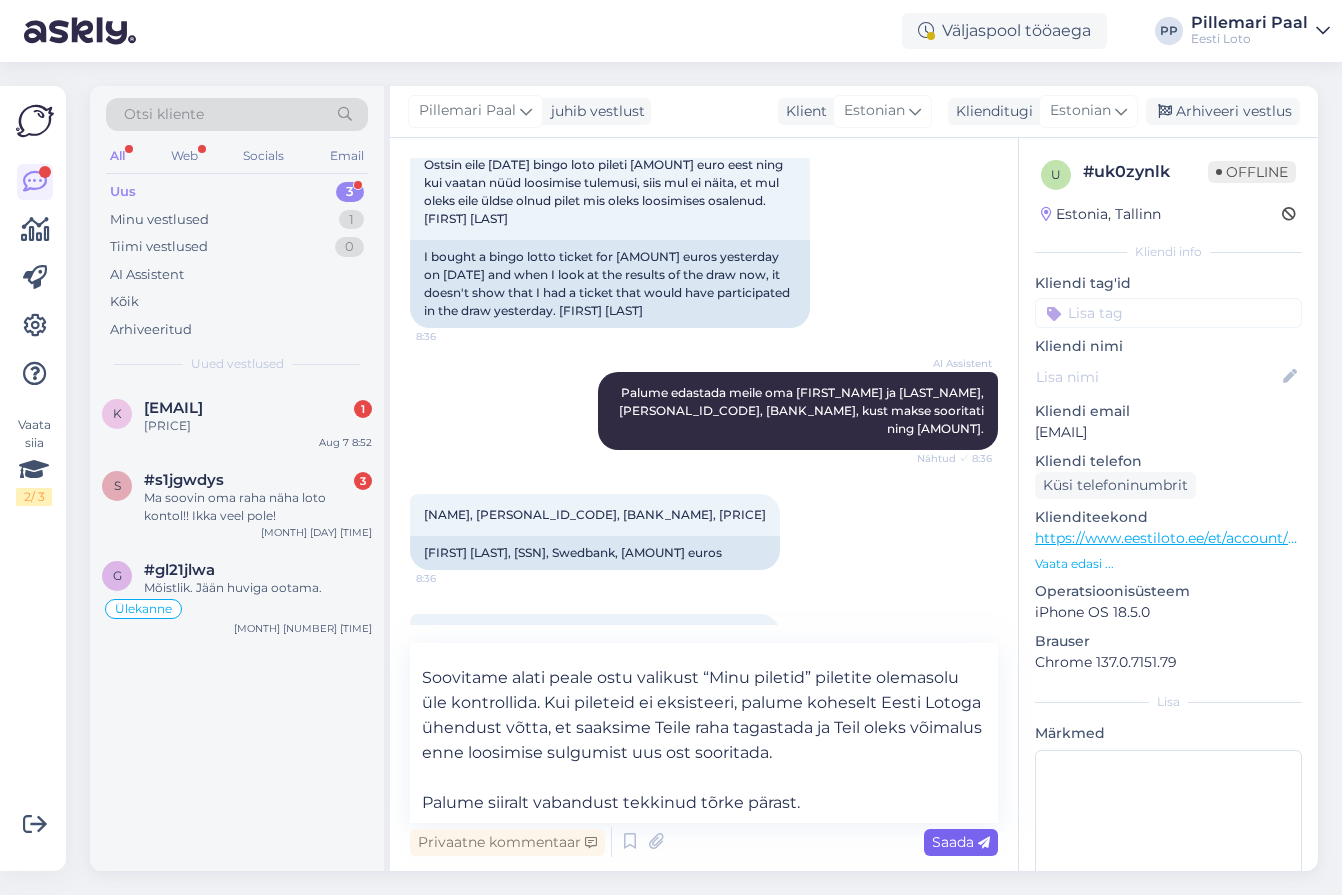 click on "Saada" at bounding box center (961, 842) 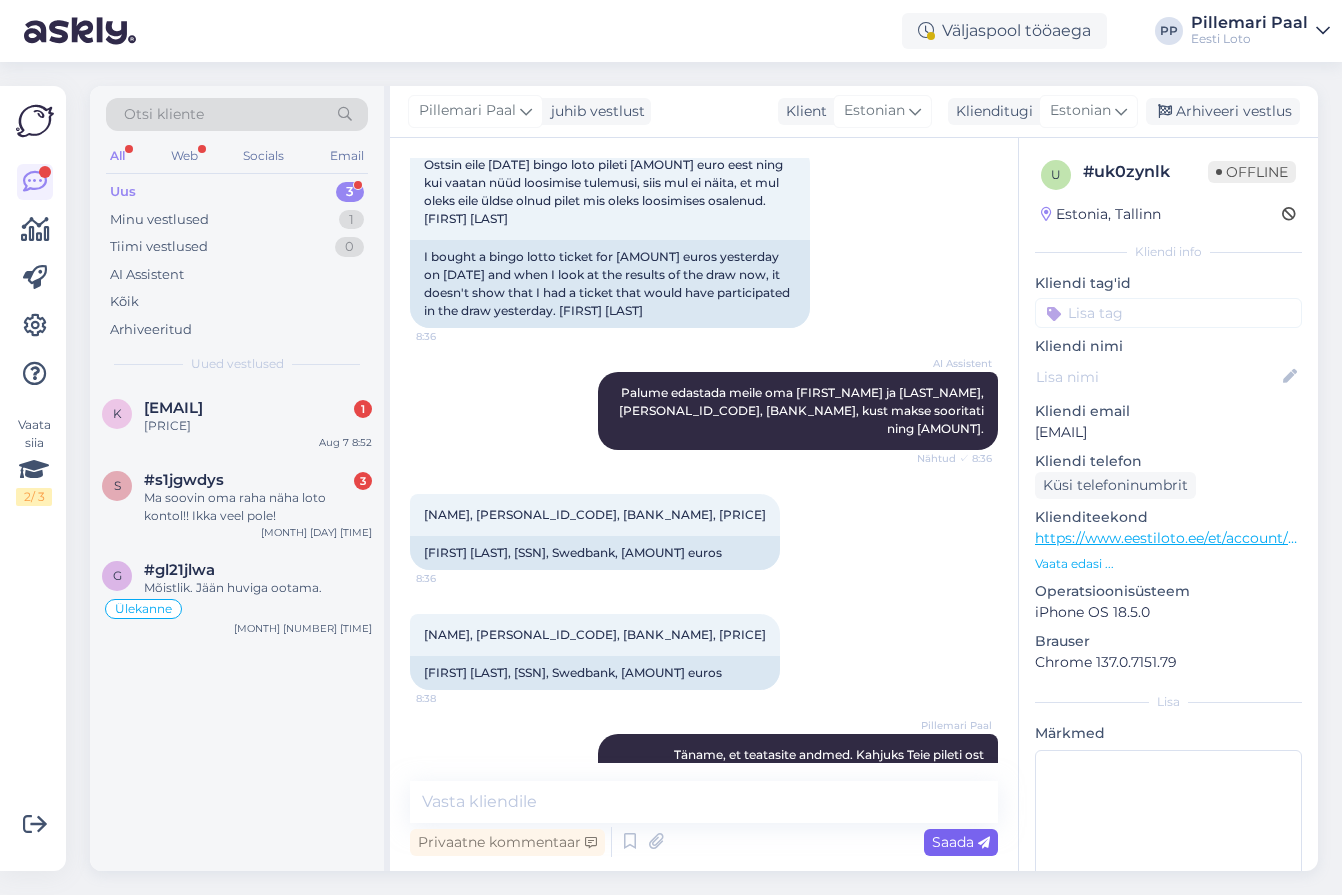 scroll, scrollTop: 523, scrollLeft: 0, axis: vertical 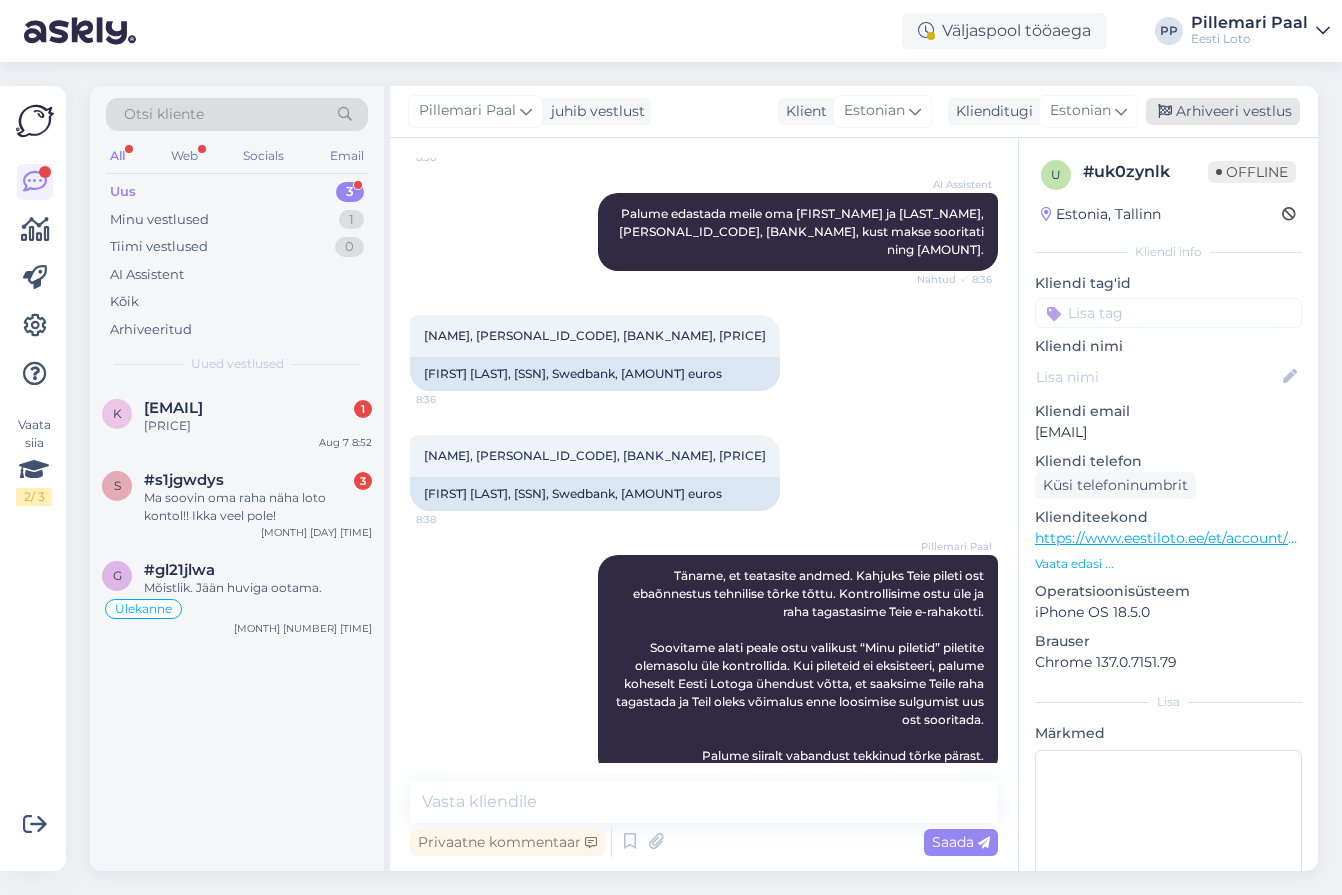 click on "Arhiveeri vestlus" at bounding box center [1223, 111] 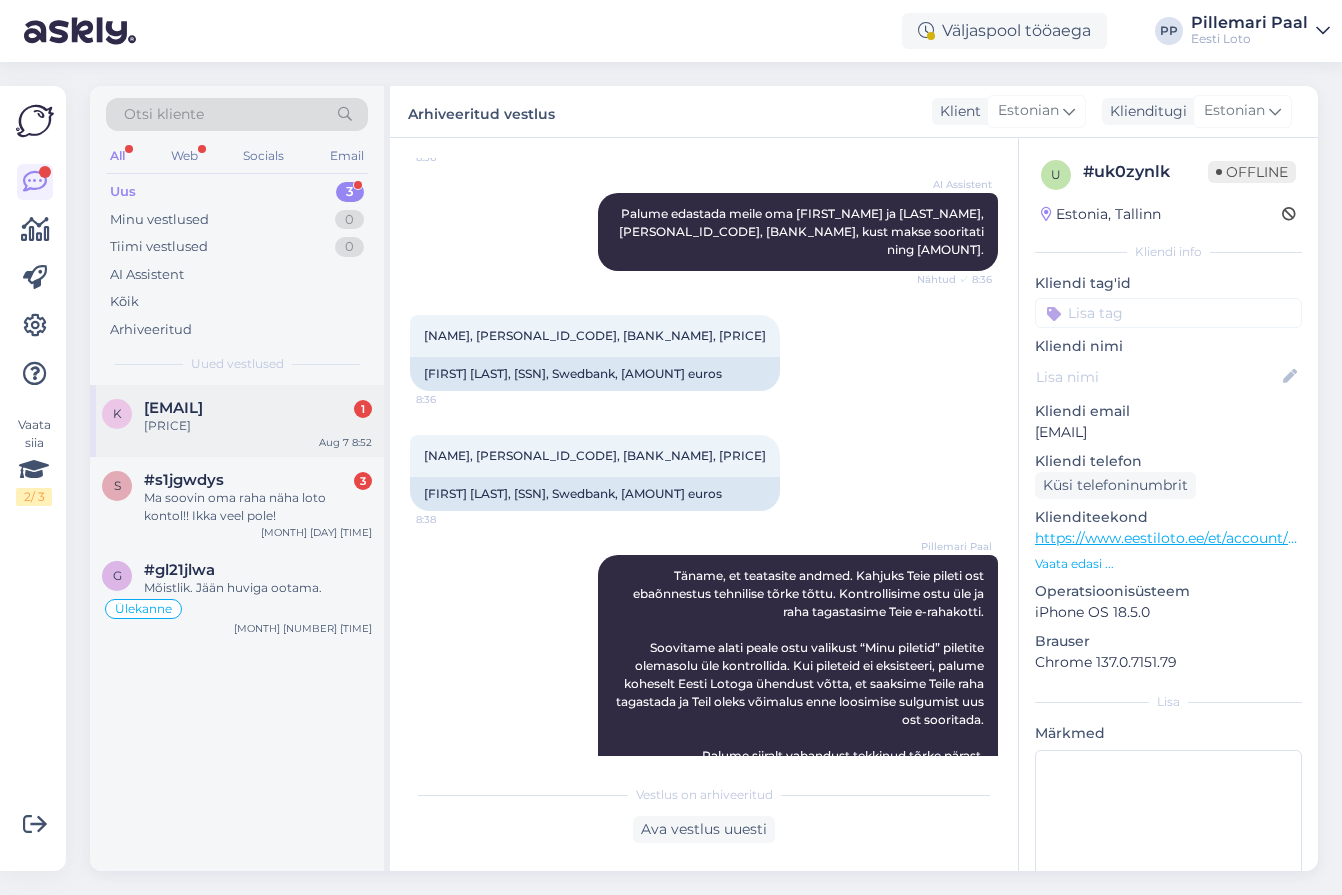 click on "[EMAIL]" at bounding box center (173, 408) 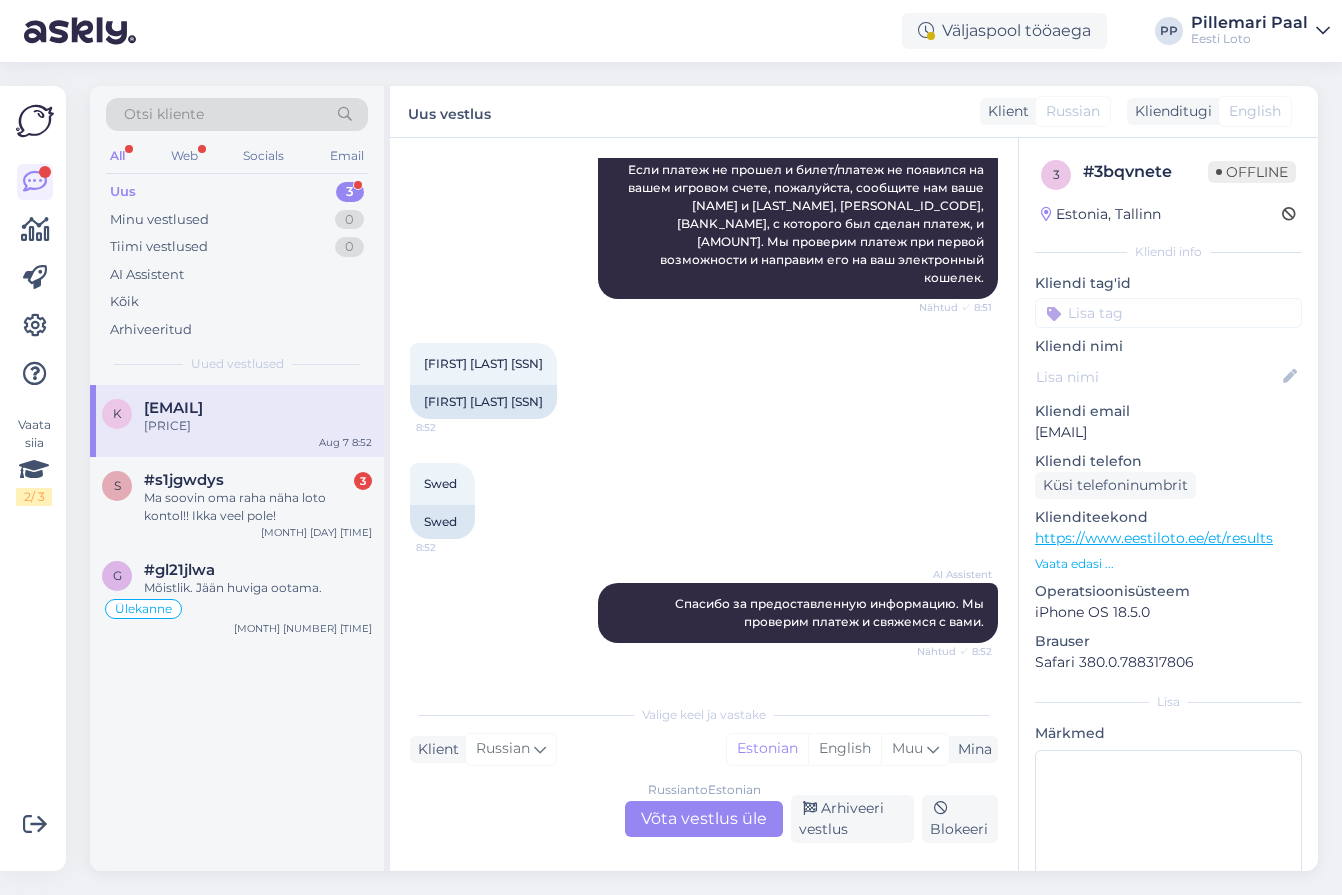 scroll, scrollTop: 365, scrollLeft: 0, axis: vertical 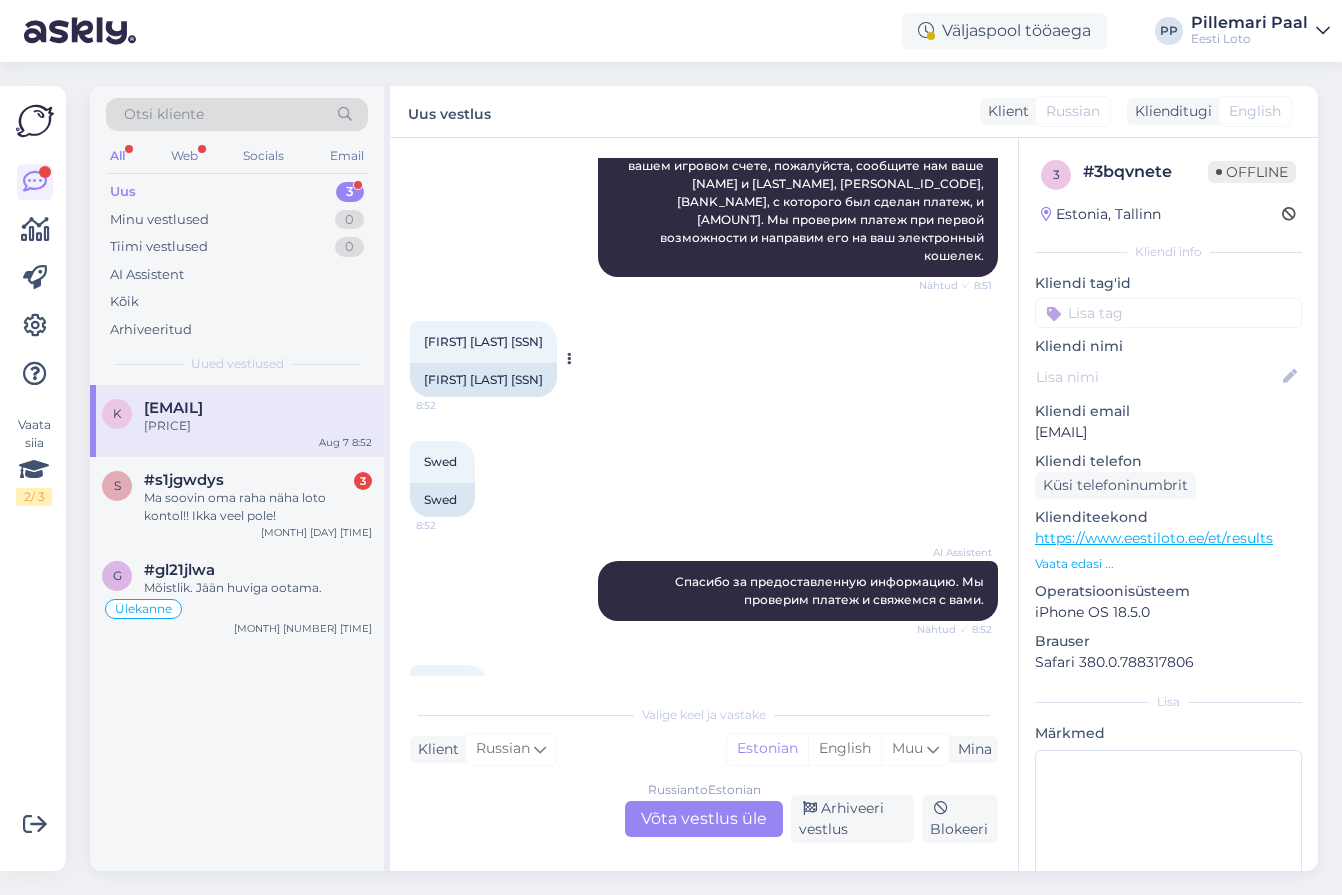 click on "[FIRST] [LAST] [SSN]" at bounding box center [483, 341] 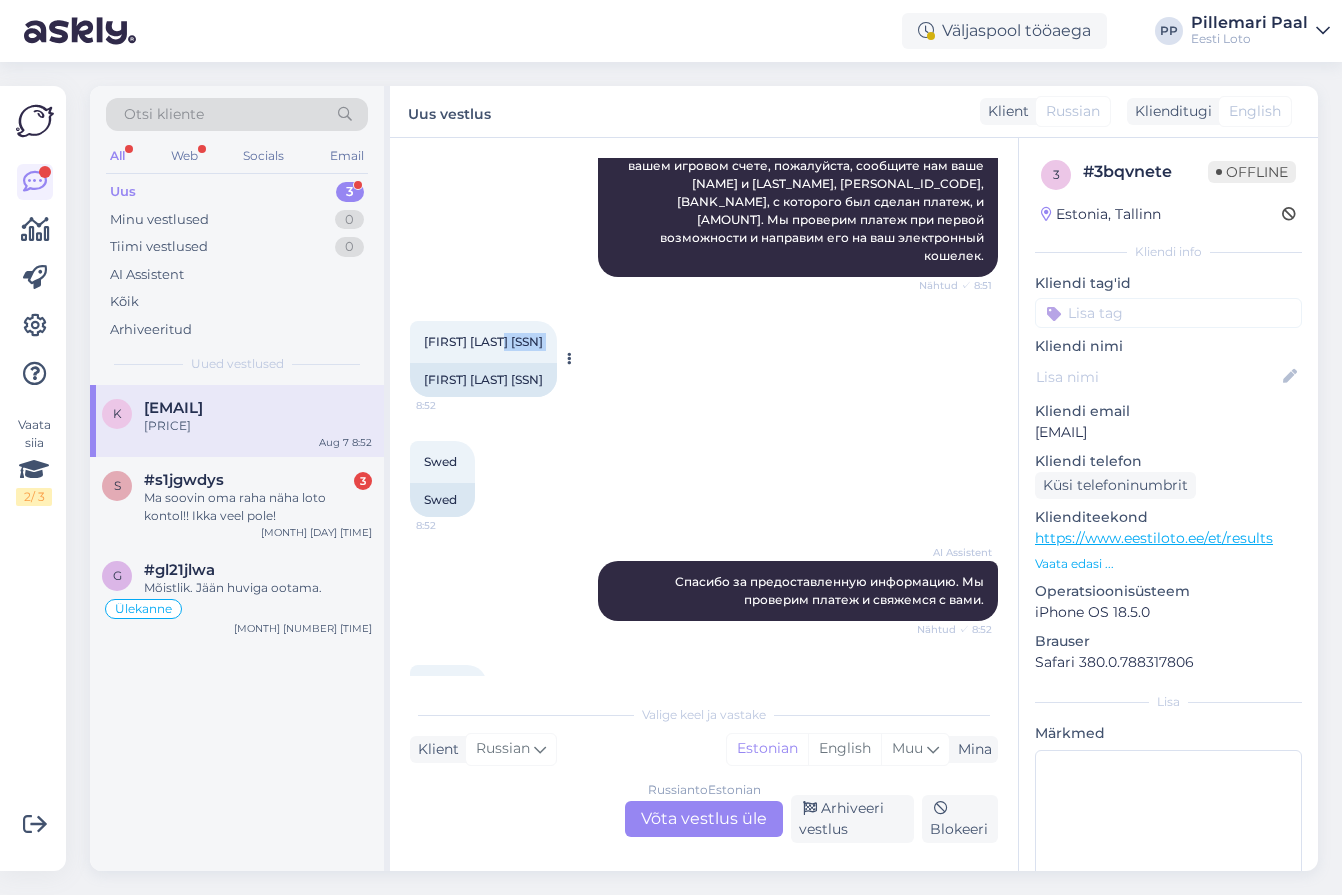 click on "[FIRST] [LAST] [SSN]" at bounding box center [483, 341] 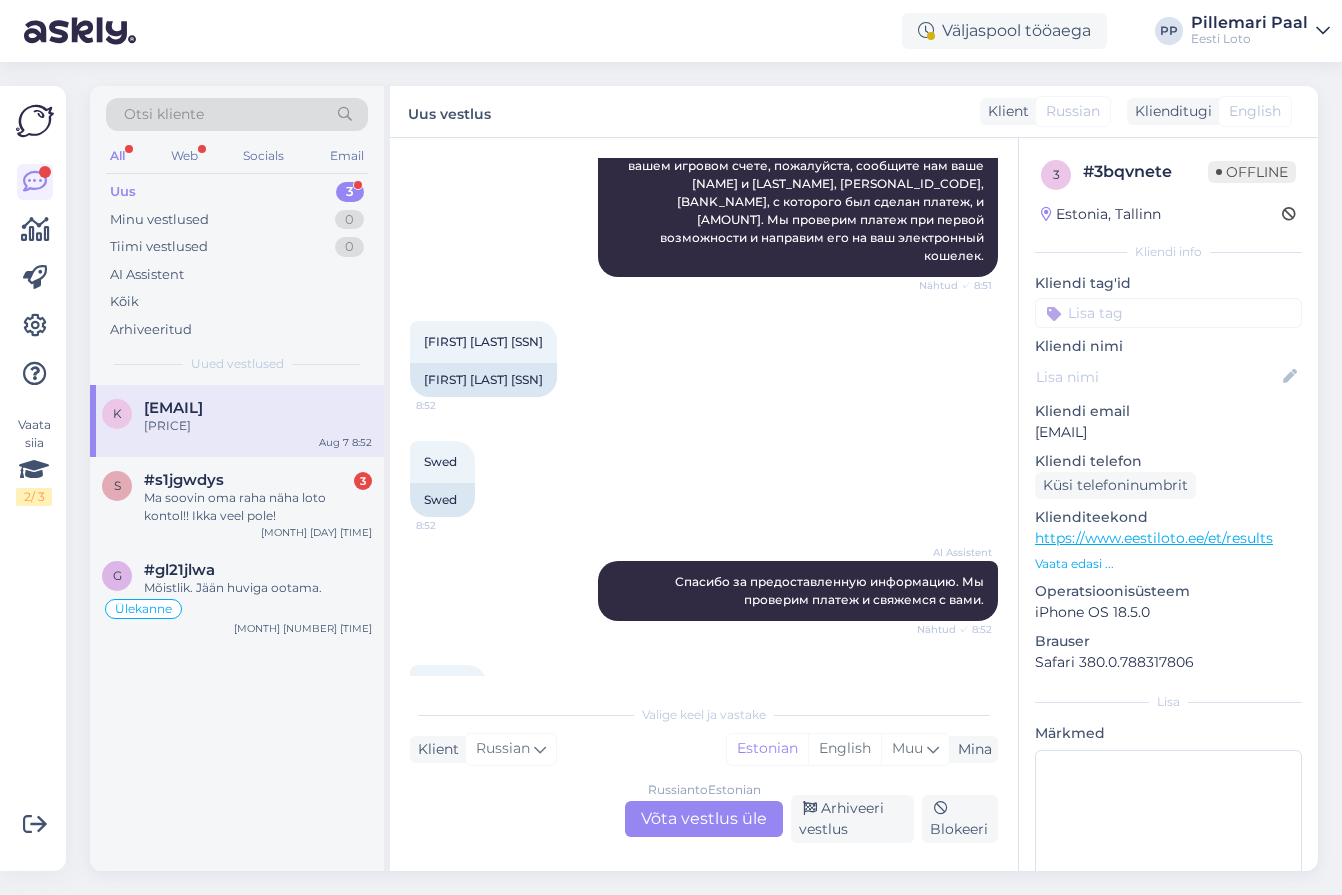 click on "Russian  to  Estonian Võta vestlus üle" at bounding box center [704, 819] 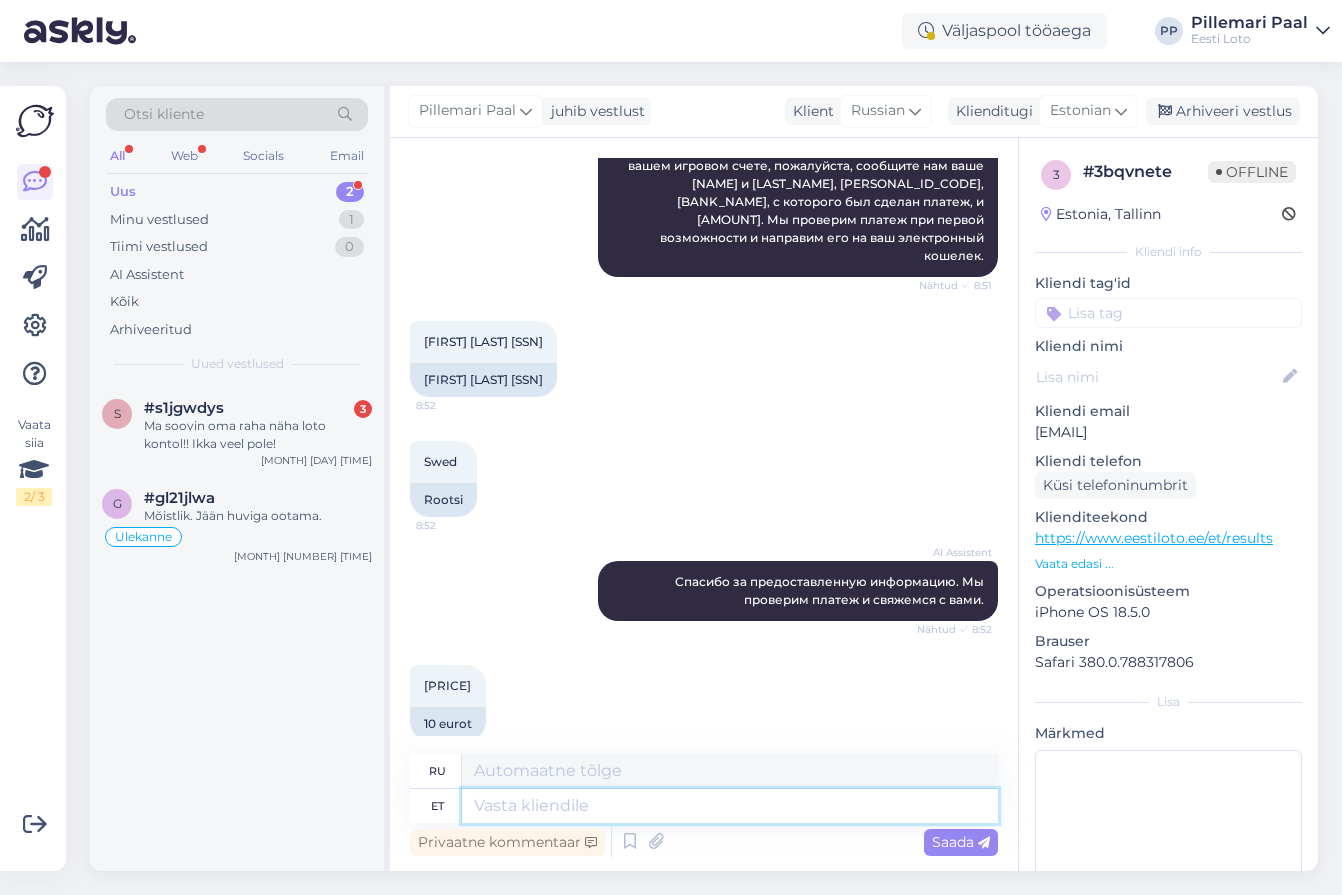 click at bounding box center [730, 806] 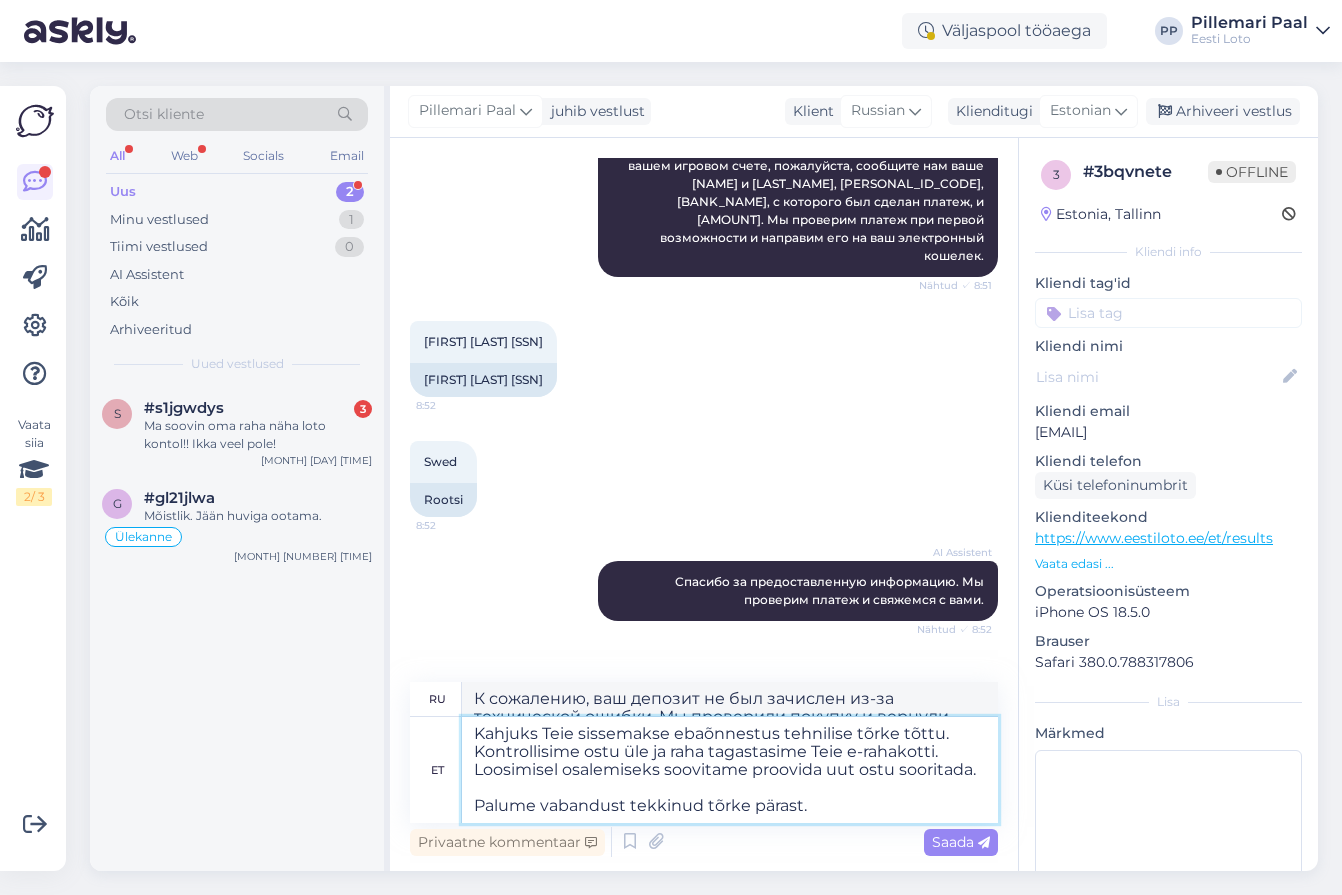 type on "К сожалению, ваш депозит не был зачислен из-за технической ошибки. Мы проверили покупку и вернули деньги на ваш электронный кошелёк. Чтобы принять участие в розыгрыше, рекомендуем вам попробовать совершить новую покупку.
Приносим извинения за ошибку." 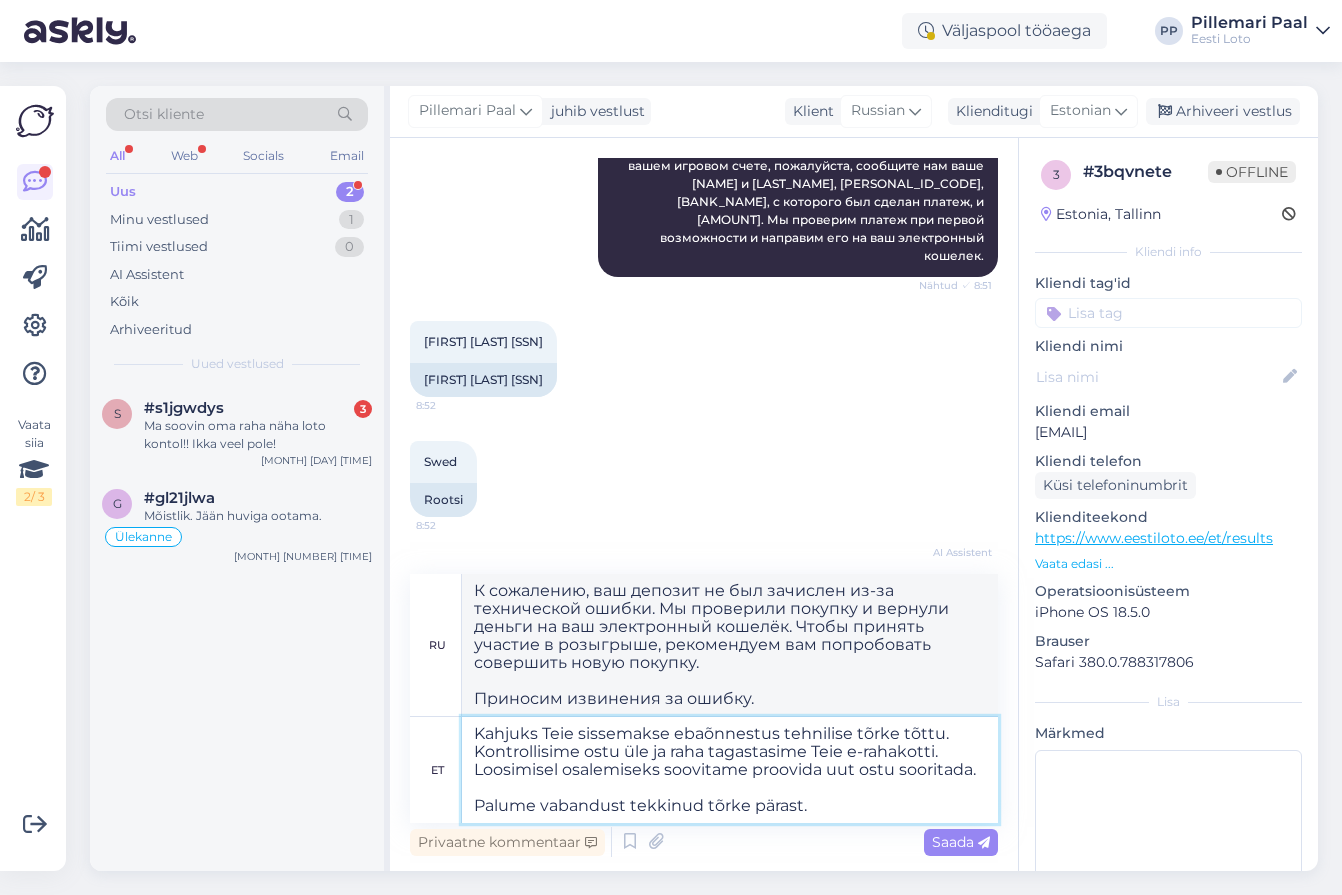 drag, startPoint x: 980, startPoint y: 773, endPoint x: 475, endPoint y: 778, distance: 505.02475 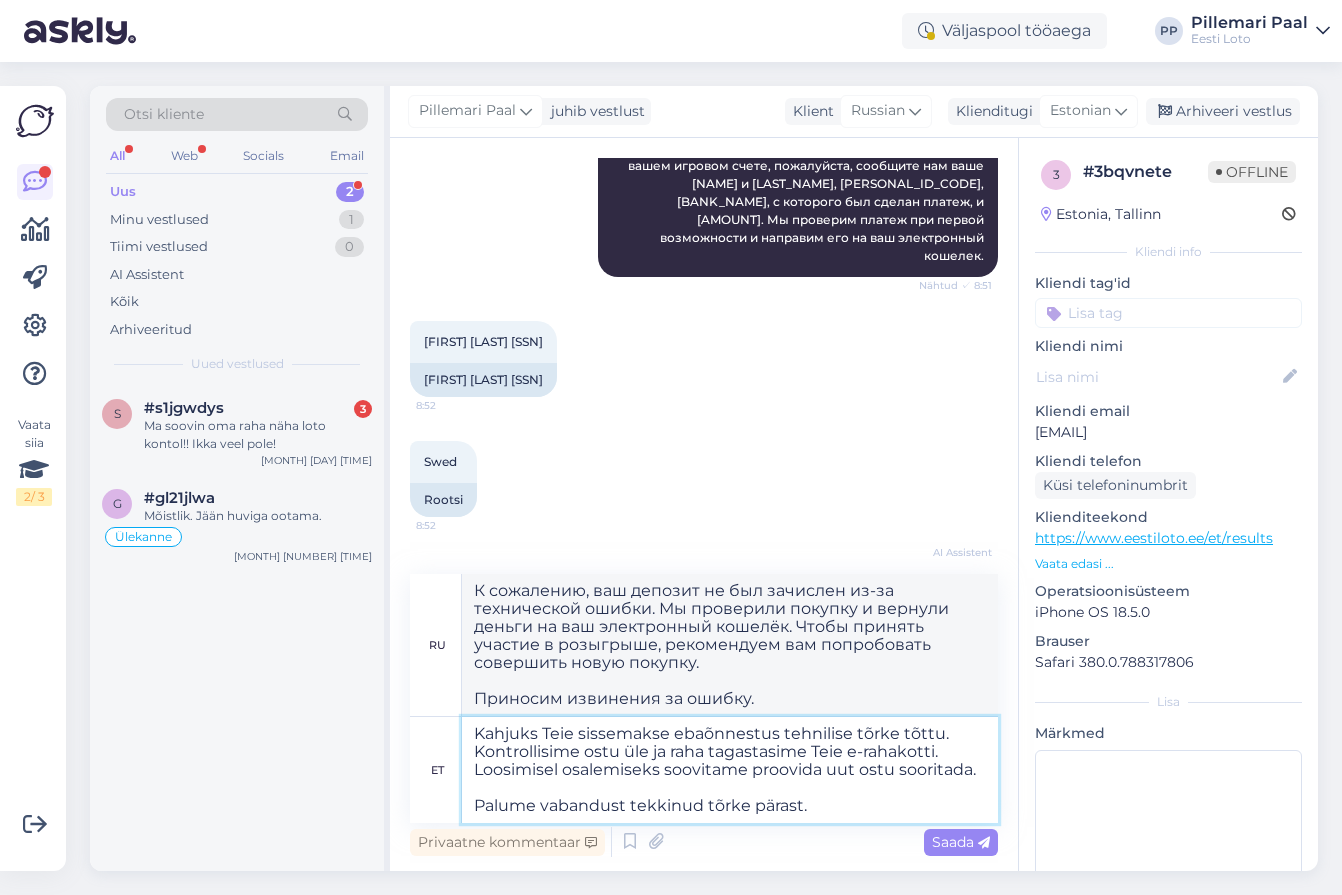 click on "Kahjuks Teie sissemakse ebaõnnestus tehnilise tõrke tõttu. Kontrollisime ostu üle ja raha tagastasime Teie e-rahakotti. Loosimisel osalemiseks soovitame proovida uut ostu sooritada.
Palume vabandust tekkinud tõrke pärast." at bounding box center (730, 770) 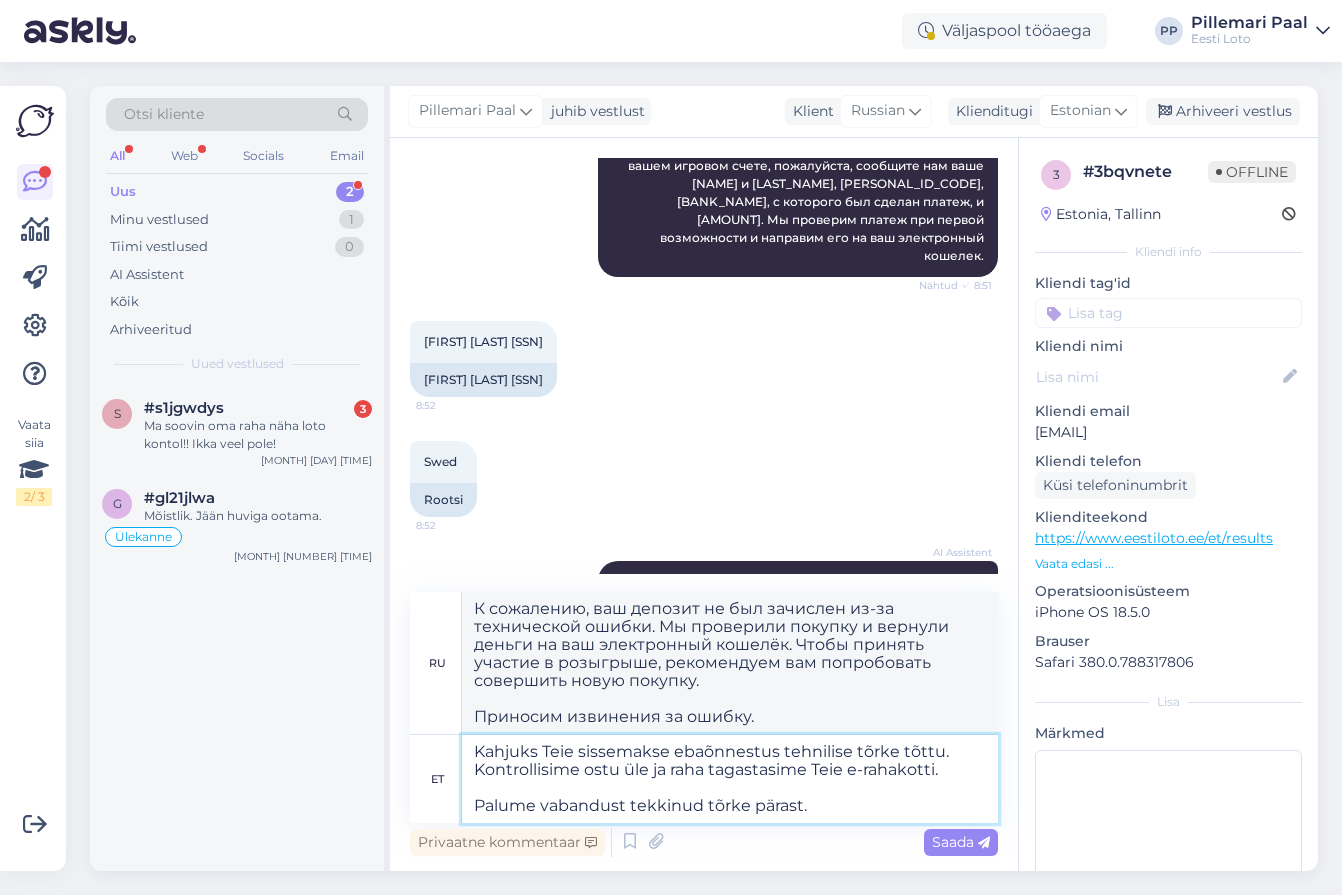 type on "К сожалению, ваш депозит не был зачислен из-за технической ошибки. Мы проверили покупку и вернули деньги на ваш электронный кошелёк.
Приносим извинения за ошибку." 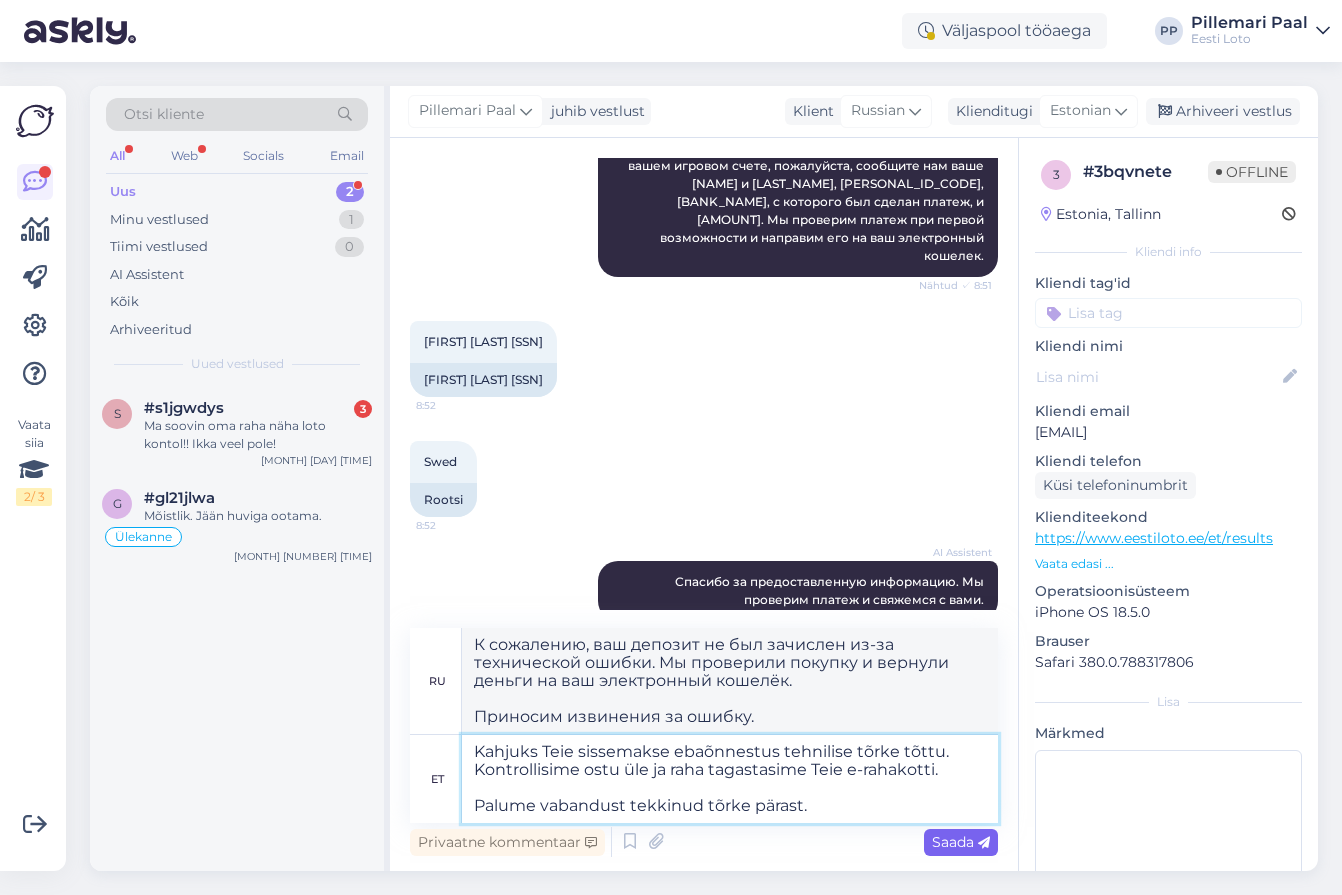 type on "Kahjuks Teie sissemakse ebaõnnestus tehnilise tõrke tõttu. Kontrollisime ostu üle ja raha tagastasime Teie e-rahakotti.
Palume vabandust tekkinud tõrke pärast." 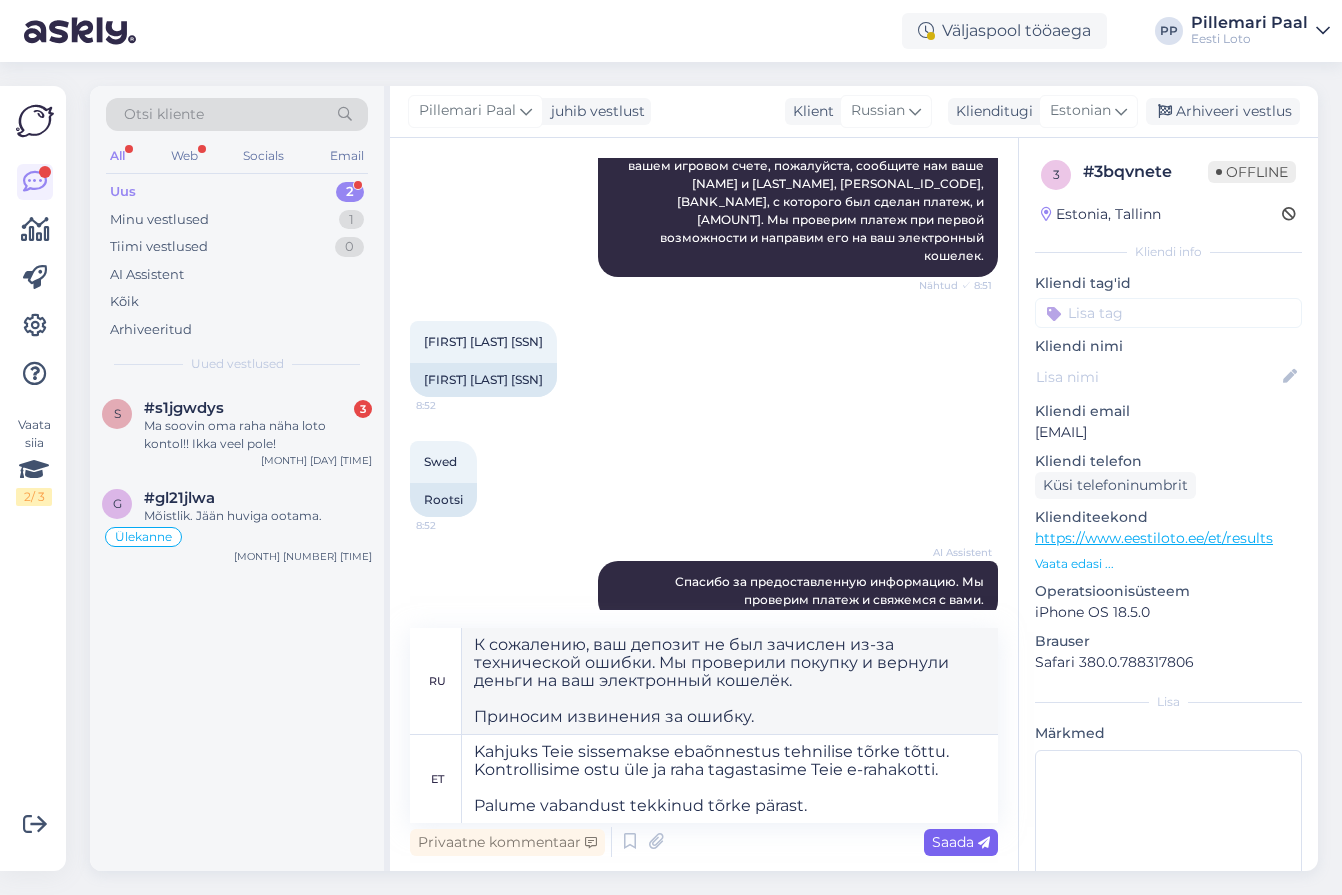 click on "Saada" at bounding box center [961, 842] 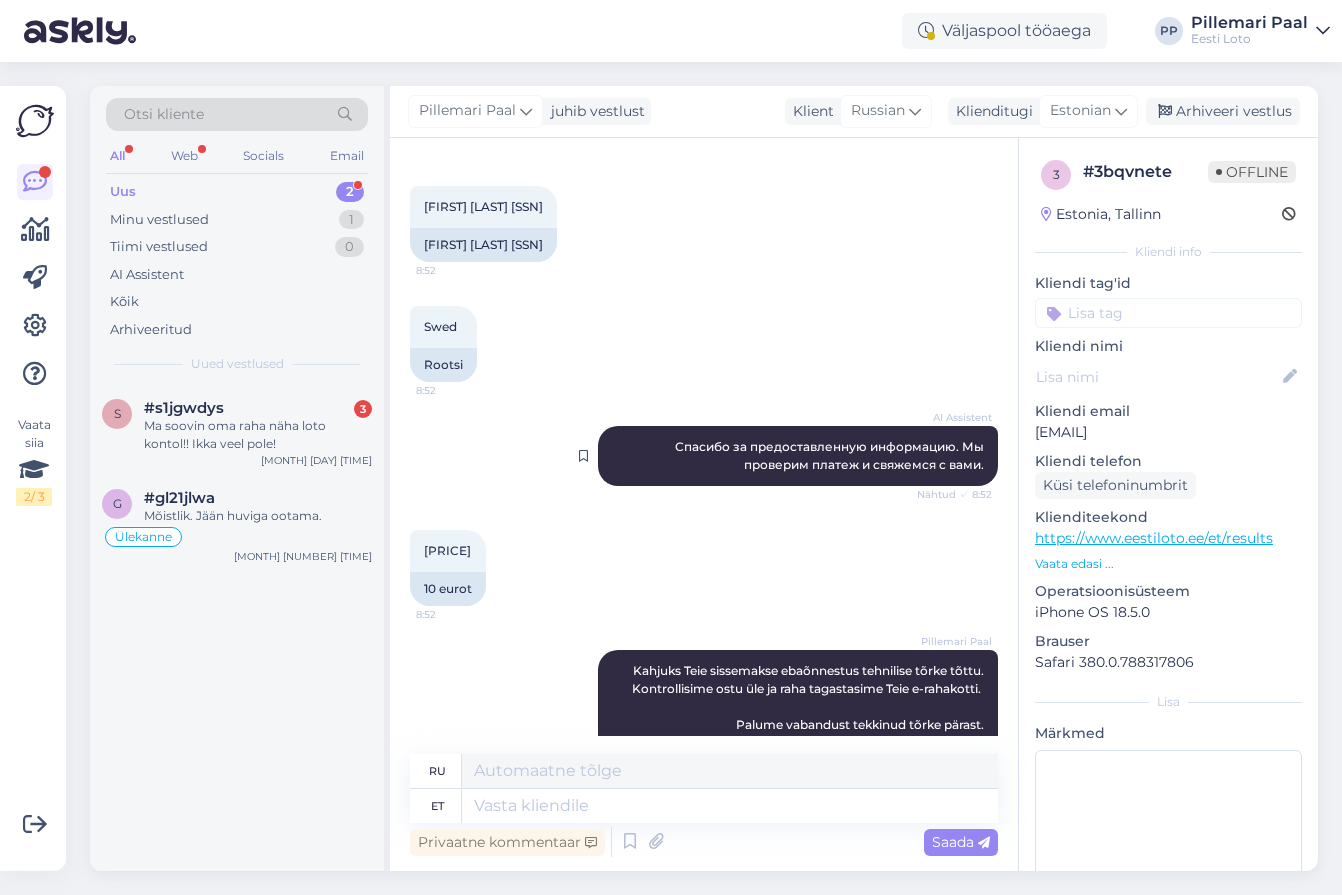 scroll, scrollTop: 620, scrollLeft: 0, axis: vertical 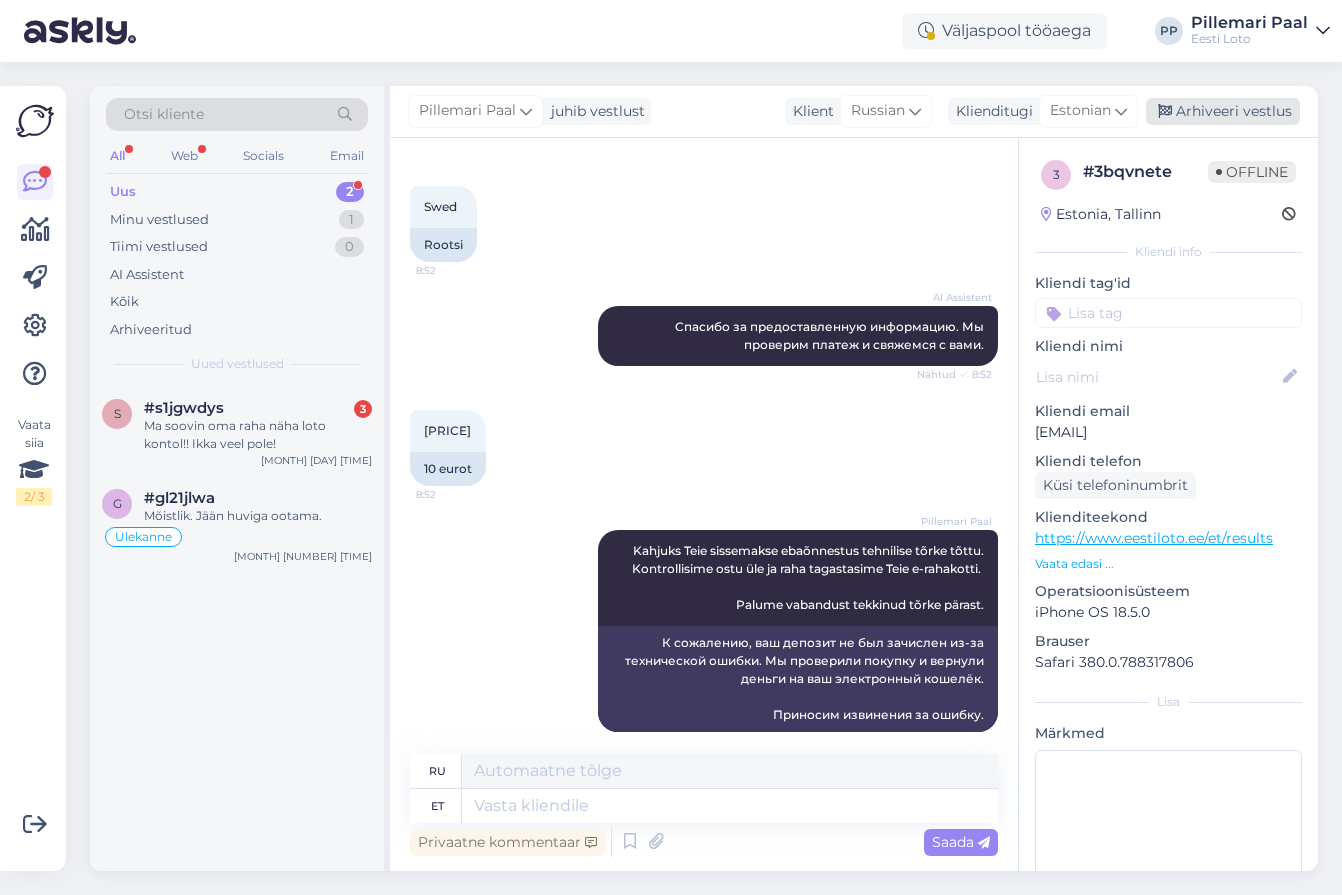 click on "Arhiveeri vestlus" at bounding box center [1223, 111] 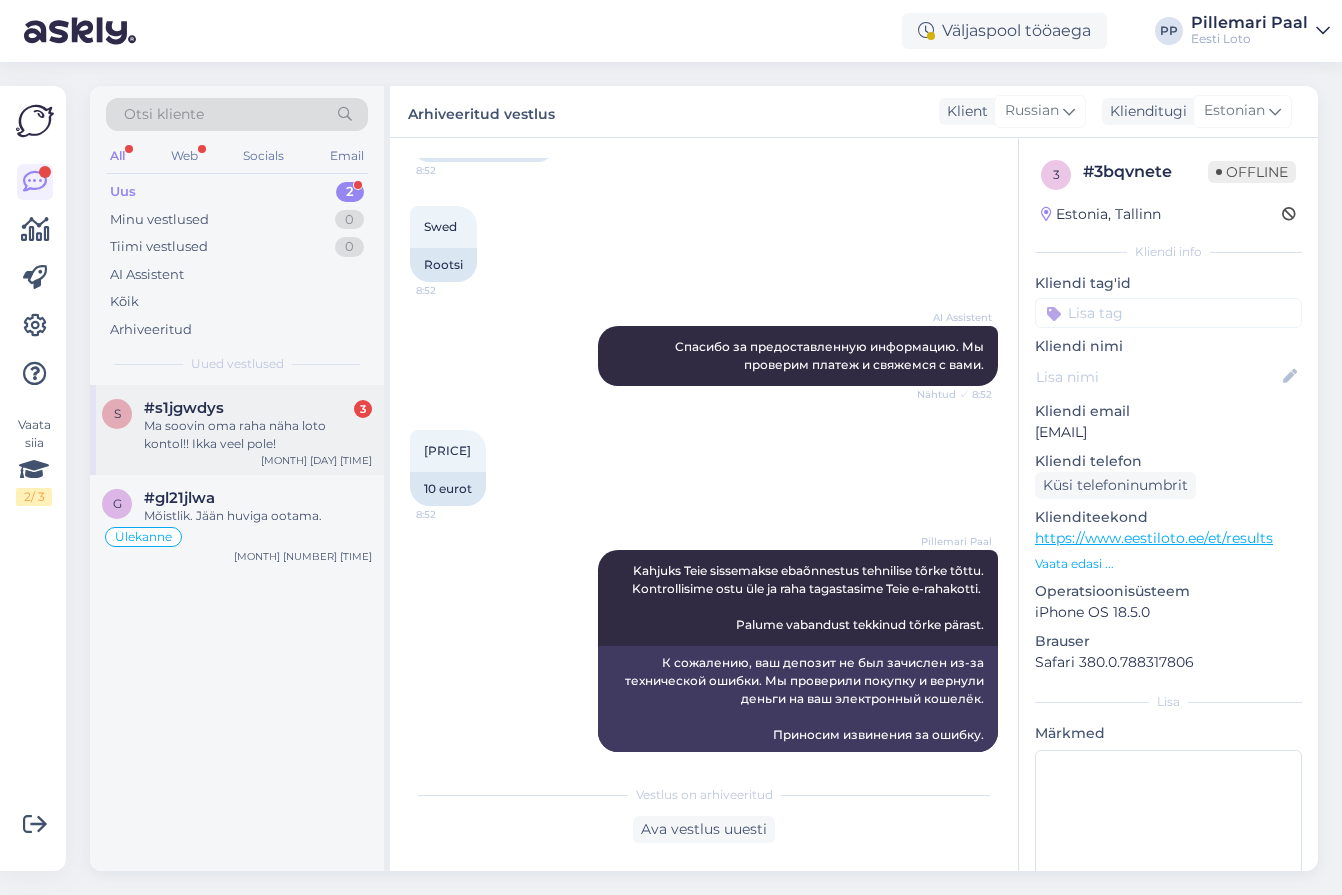 click on "Ma soovin oma raha näha loto kontol!! Ikka veel pole!" at bounding box center [258, 435] 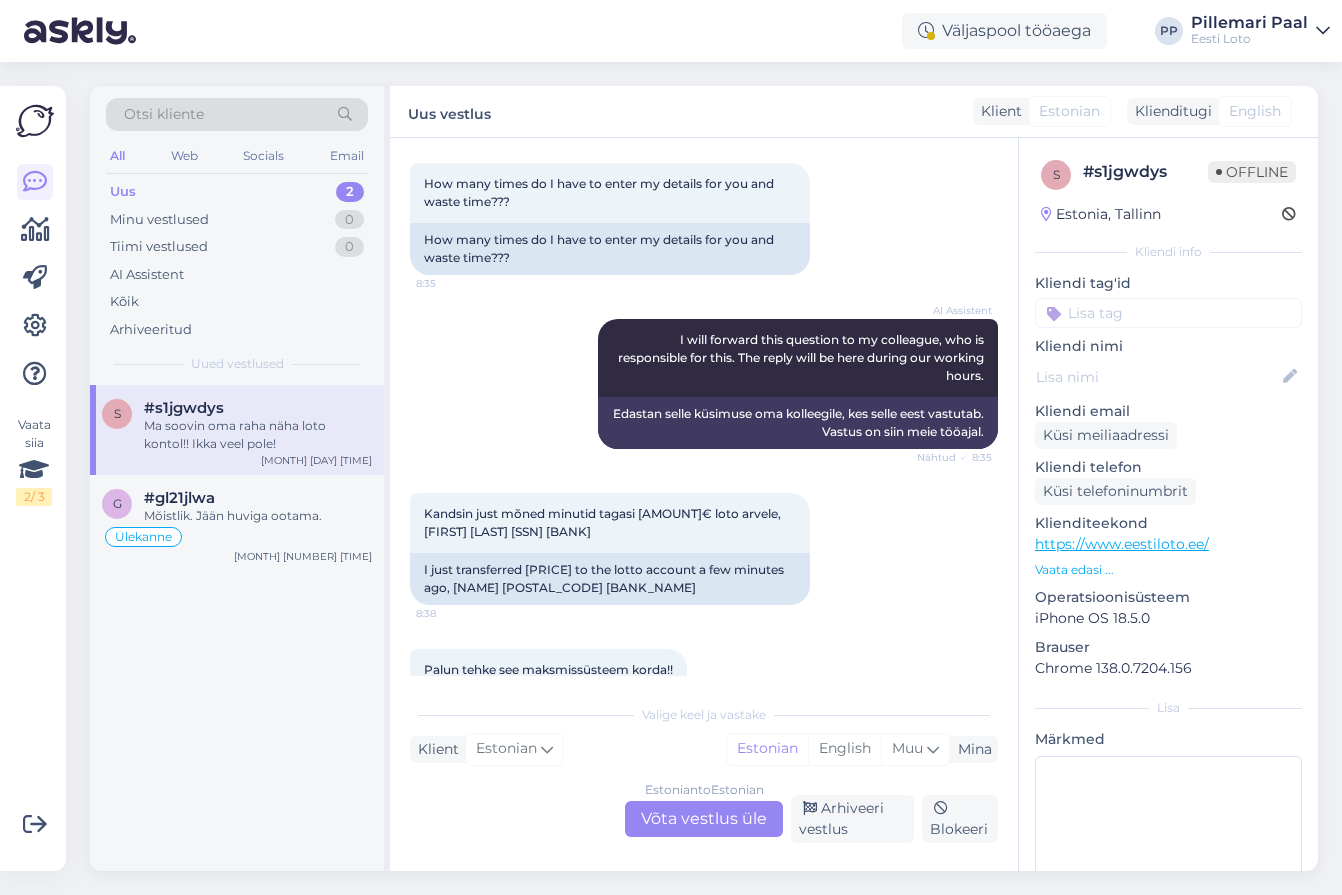 scroll, scrollTop: 1656, scrollLeft: 0, axis: vertical 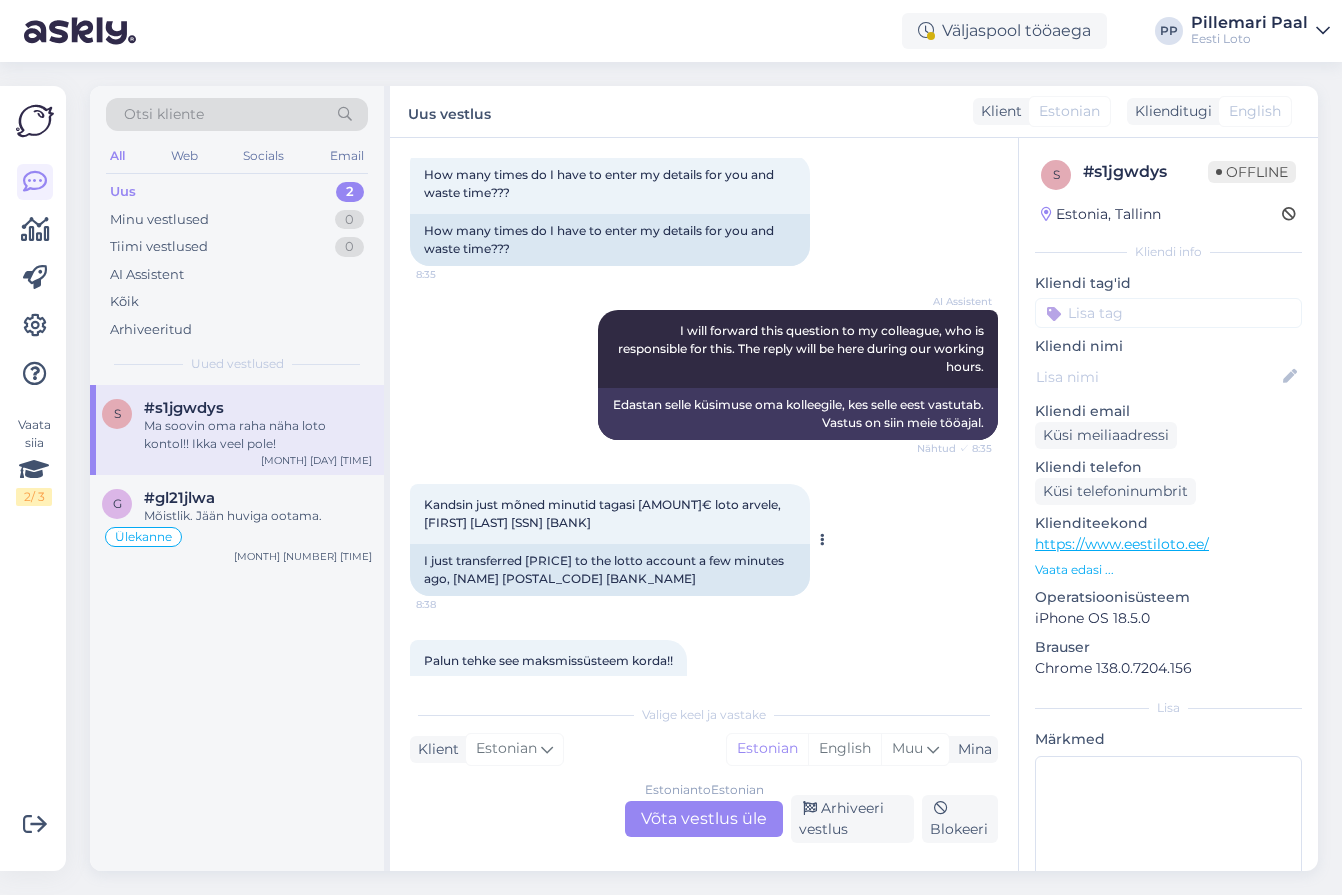 click on "Kandsin just mõned minutid tagasi [AMOUNT]€ loto arvele, [FIRST] [LAST] [SSN] [BANK] [TIME]" at bounding box center (610, 514) 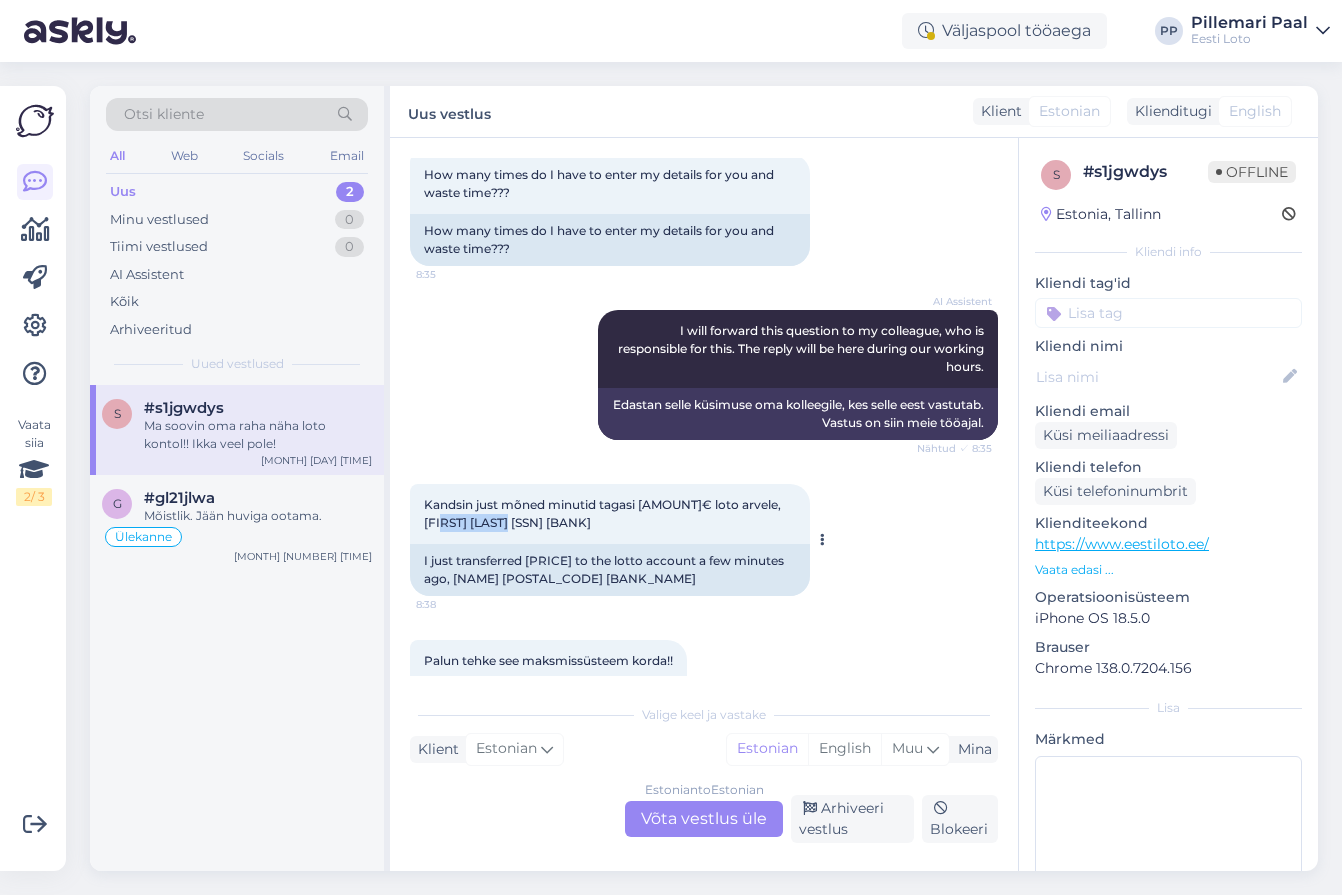click on "Kandsin just mõned minutid tagasi [AMOUNT]€ loto arvele, [FIRST] [LAST] [SSN] [BANK] [TIME]" at bounding box center [610, 514] 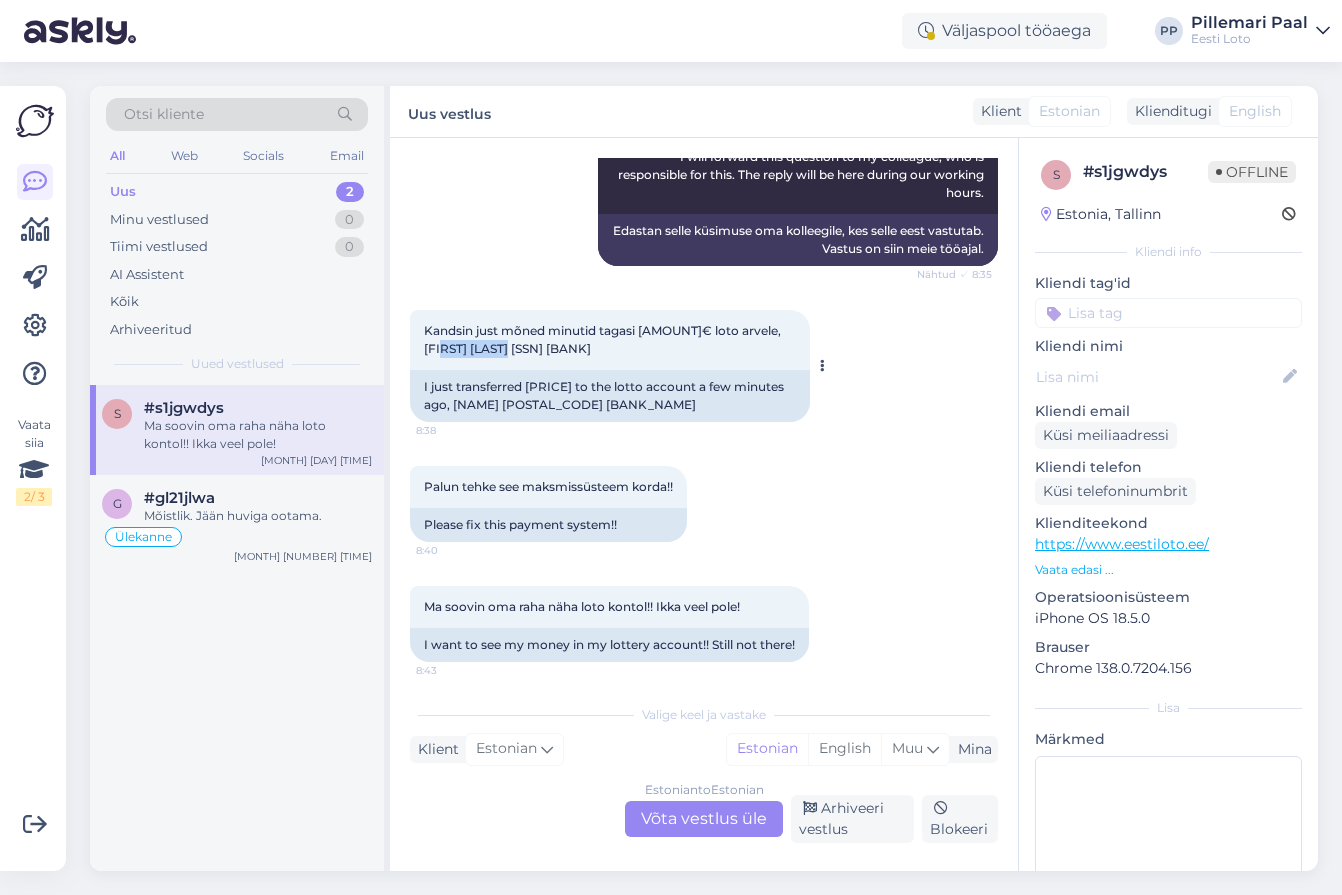 scroll, scrollTop: 1838, scrollLeft: 0, axis: vertical 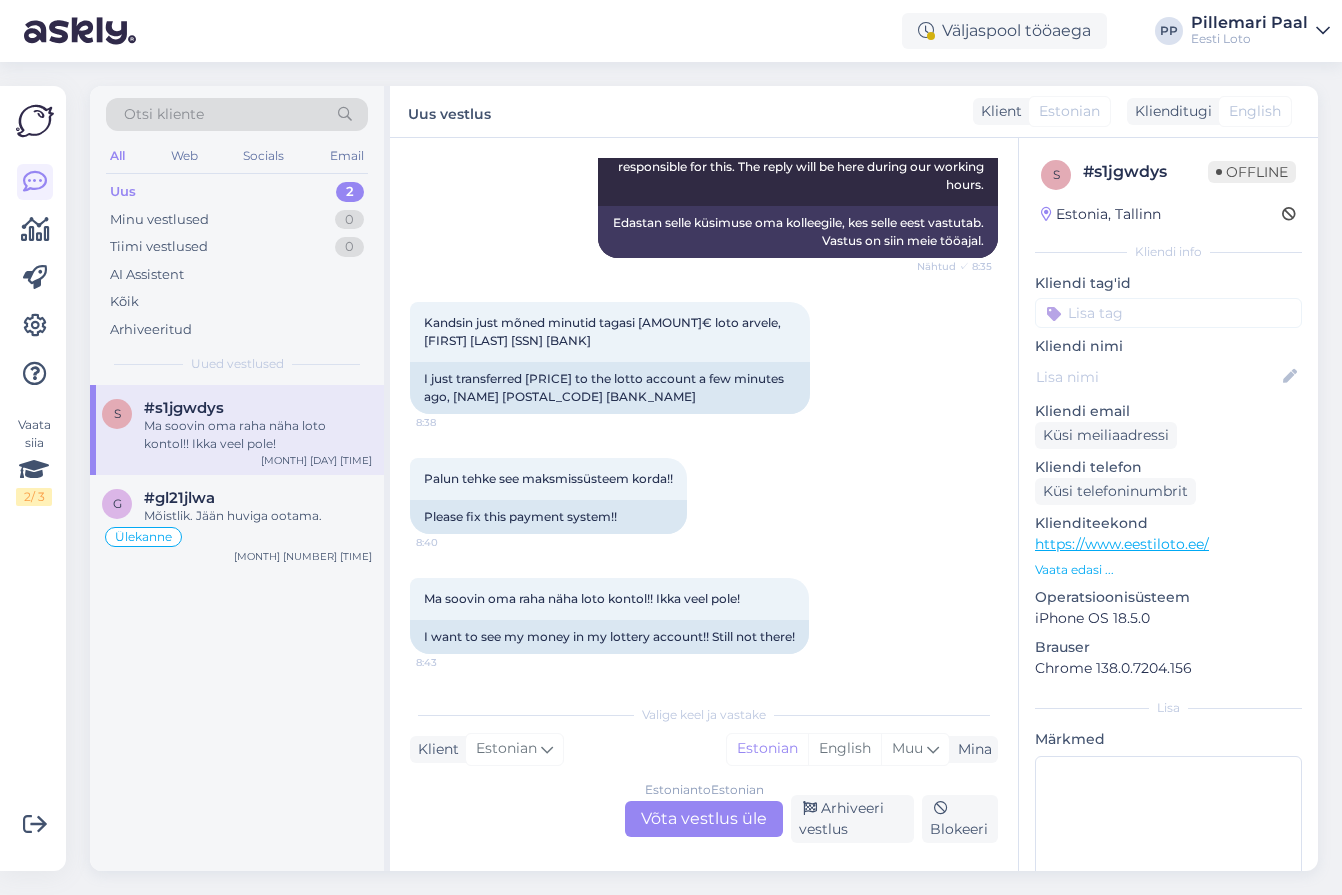 click on "Estonian  to  Estonian Võta vestlus üle" at bounding box center (704, 819) 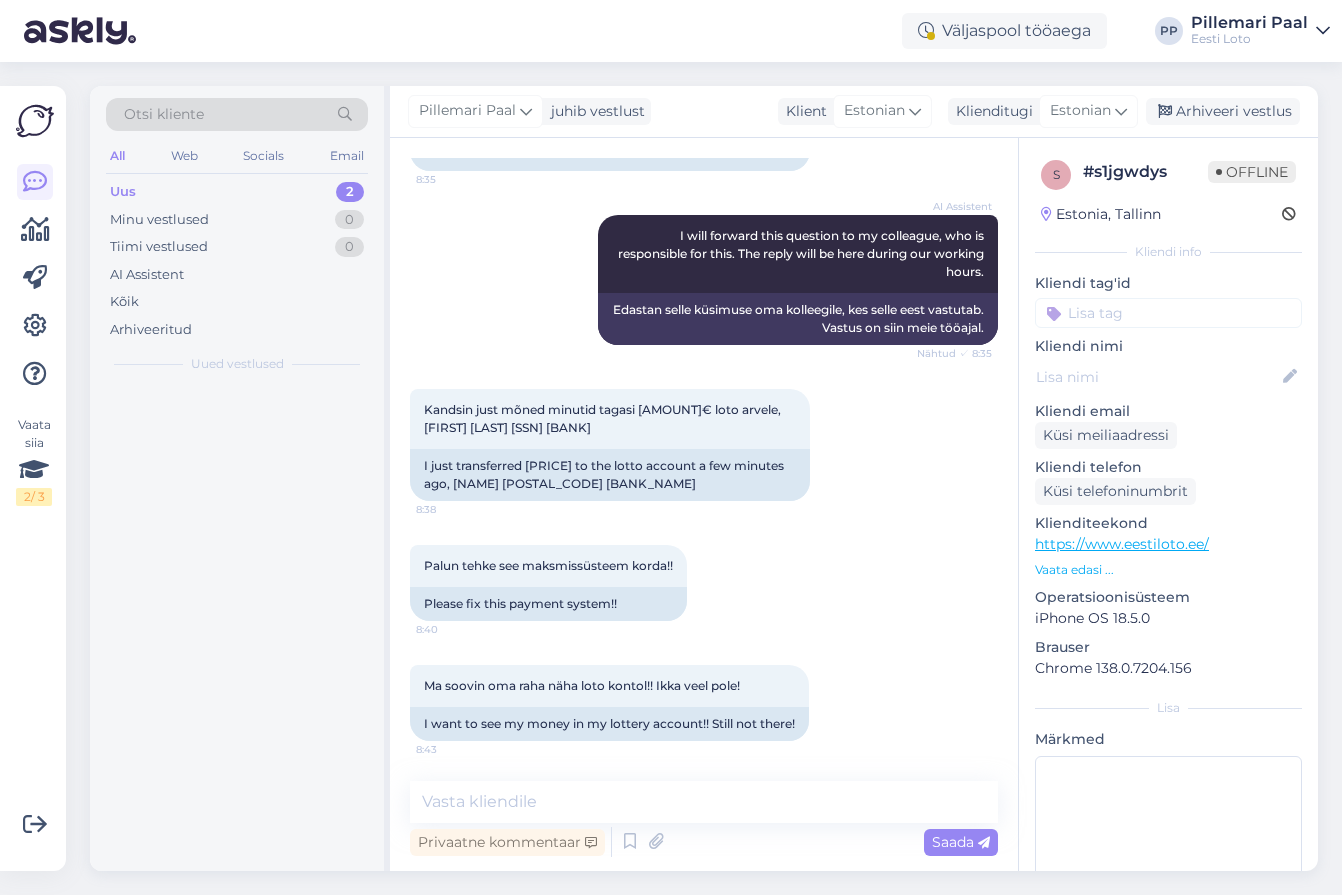 scroll, scrollTop: 1751, scrollLeft: 0, axis: vertical 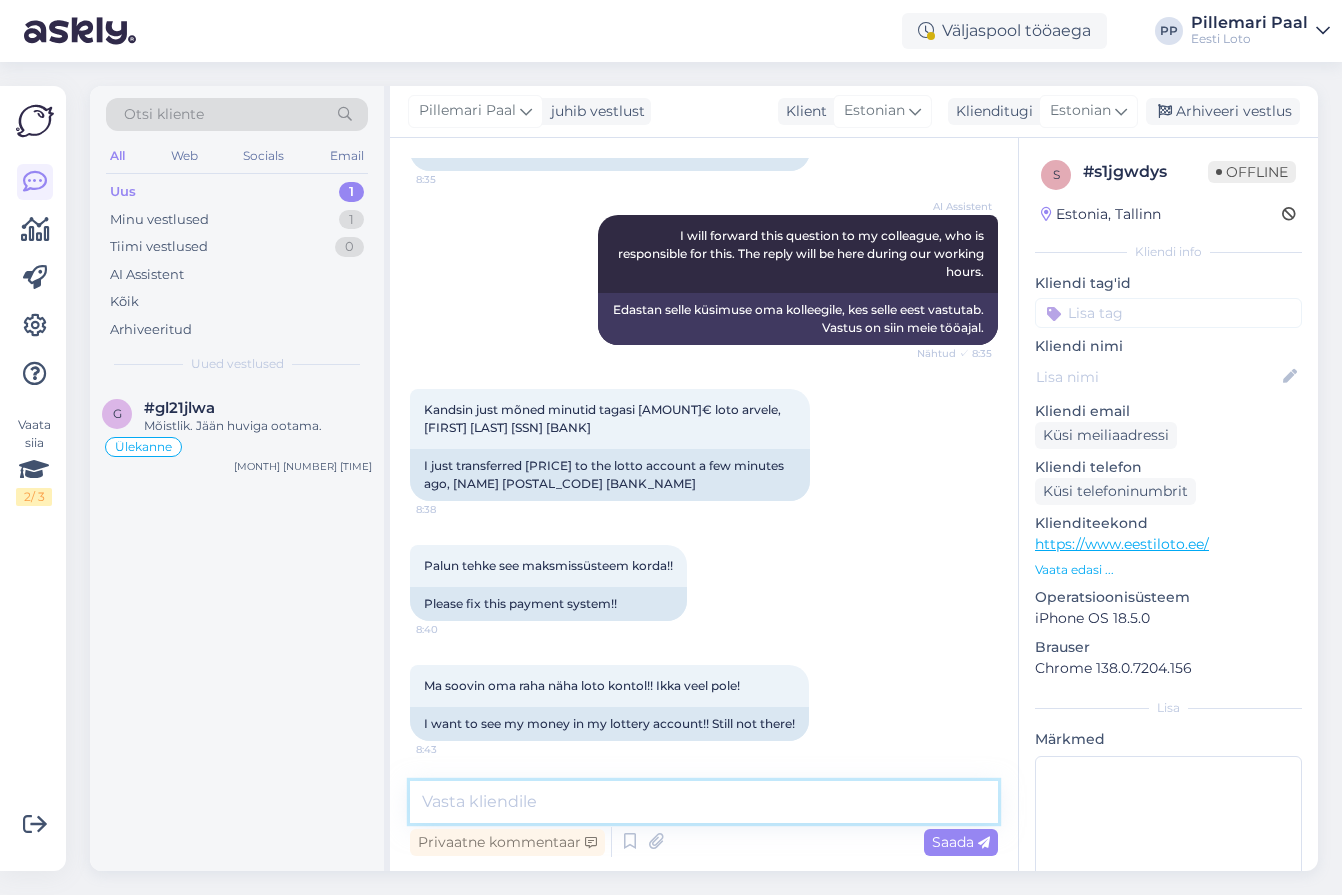 click at bounding box center (704, 802) 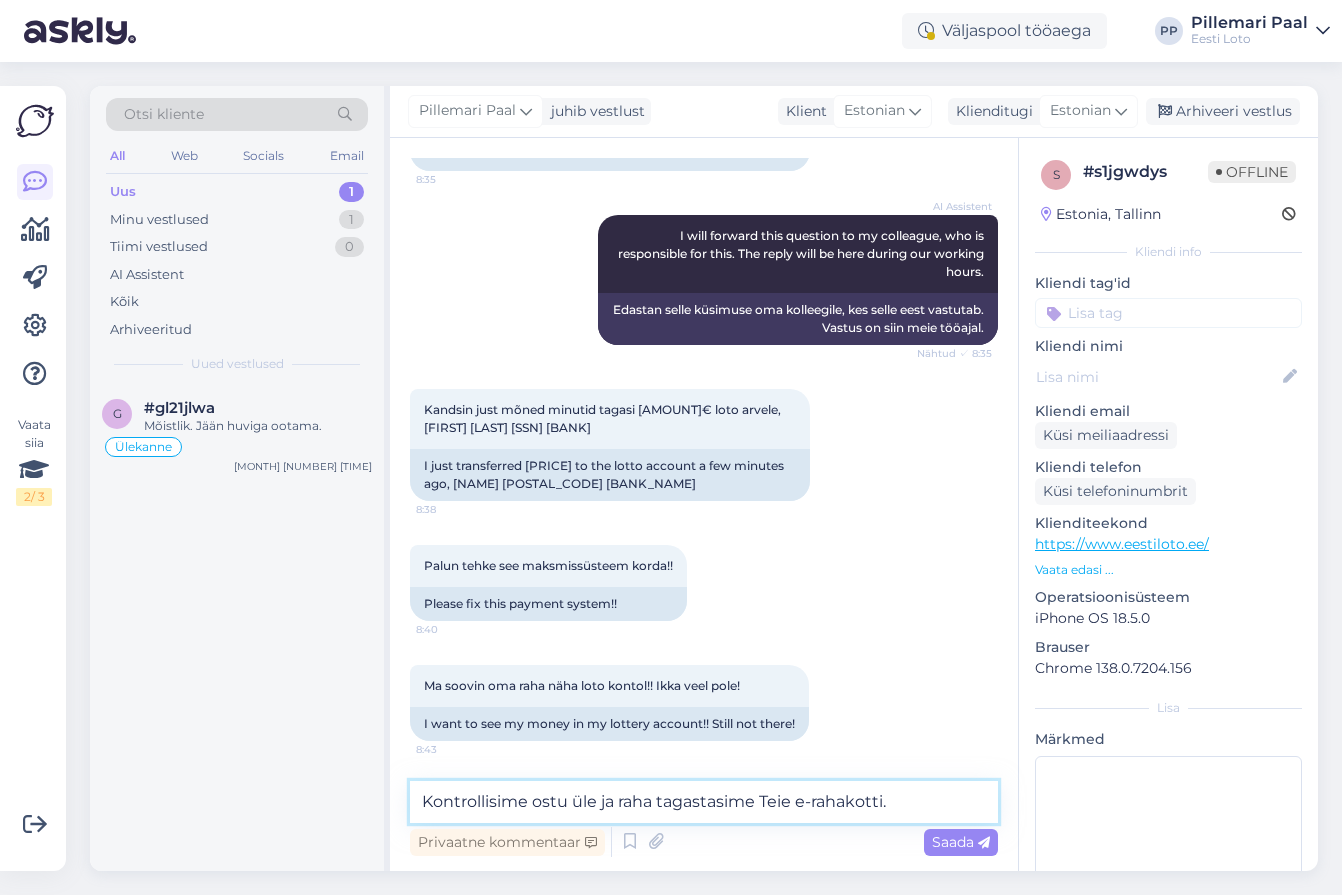 paste on "Palume vabandust tekkinud tõrke pärast." 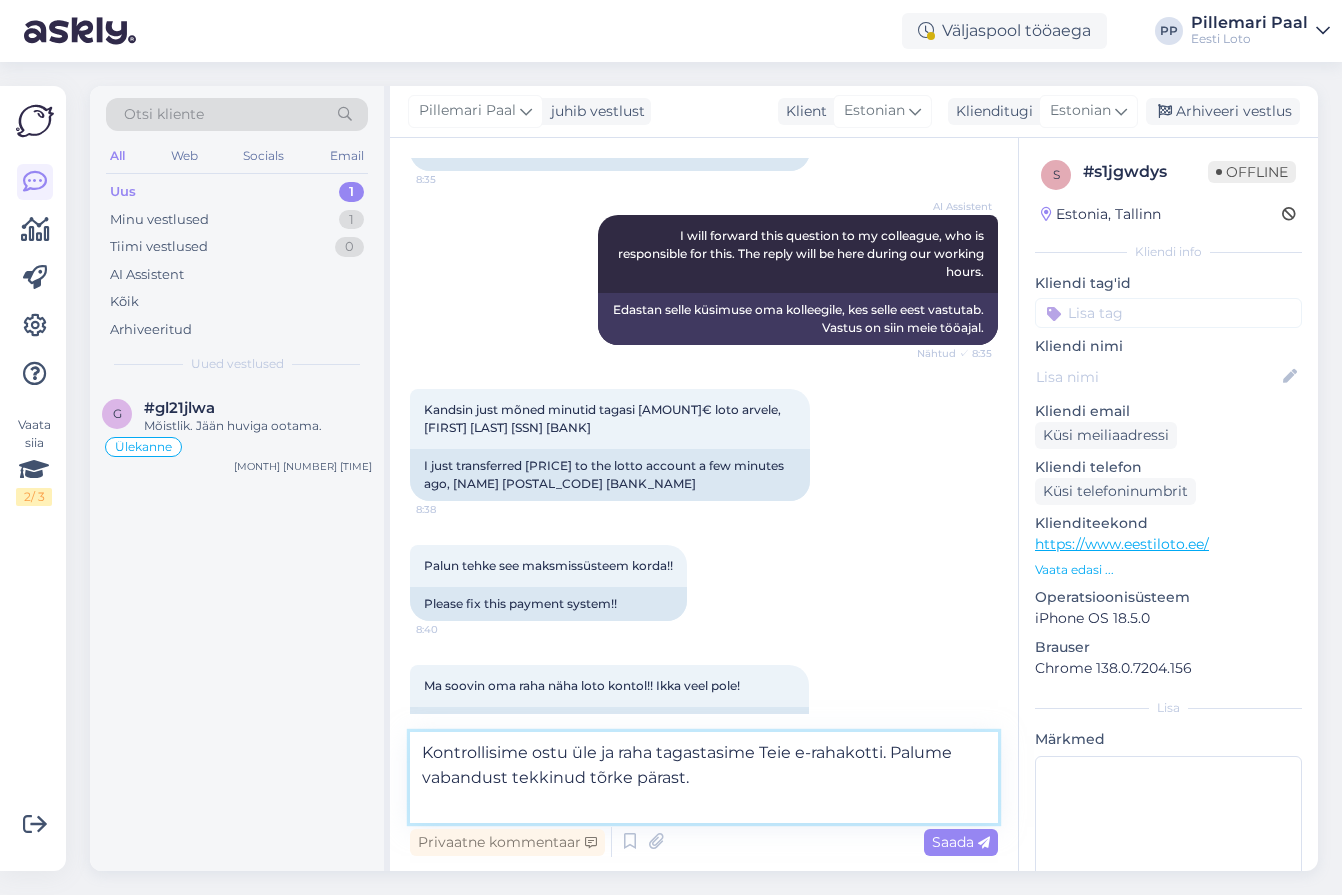 scroll, scrollTop: 1800, scrollLeft: 0, axis: vertical 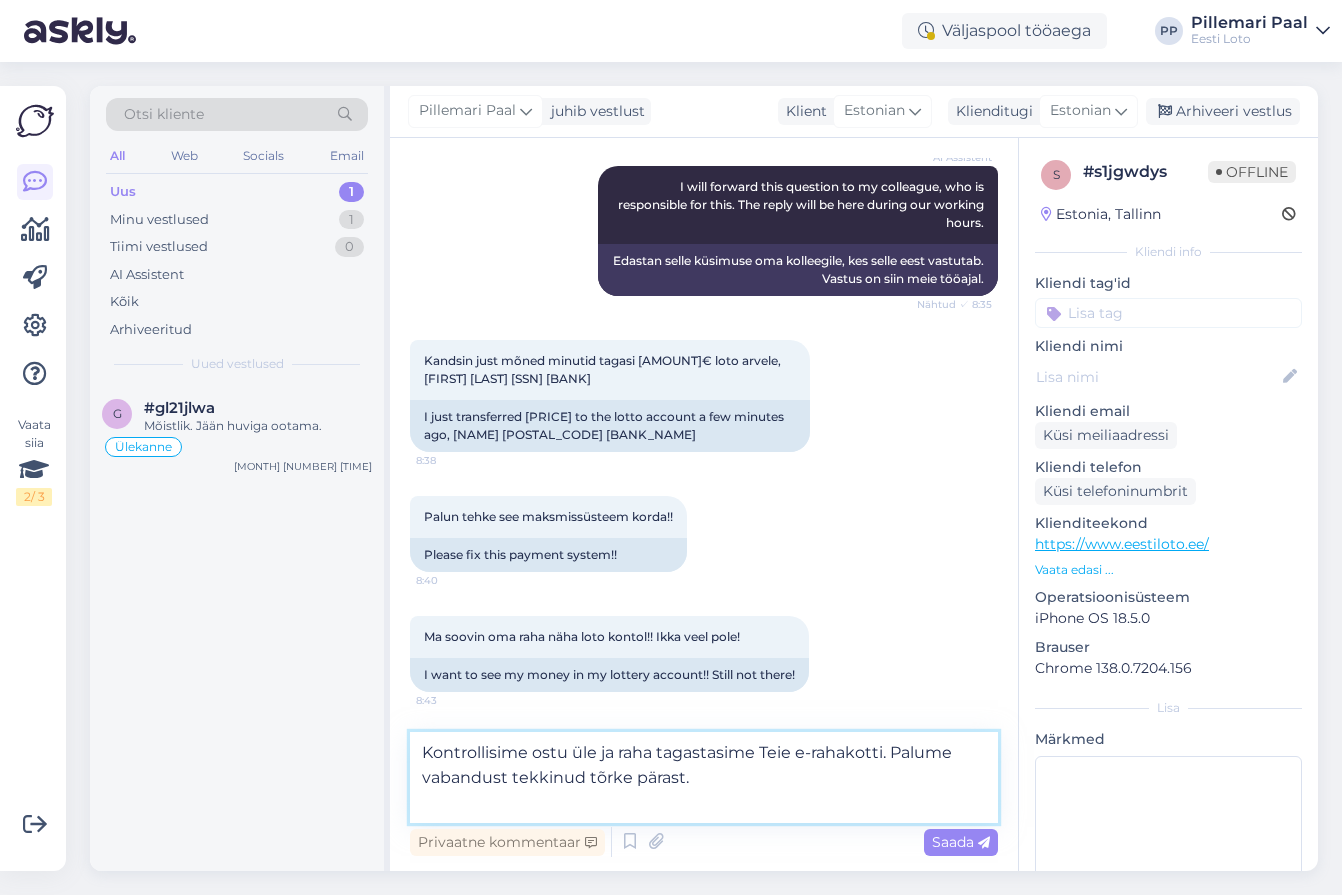 click on "Kontrollisime ostu üle ja raha tagastasime Teie e-rahakotti. Palume vabandust tekkinud tõrke pärast." at bounding box center (704, 777) 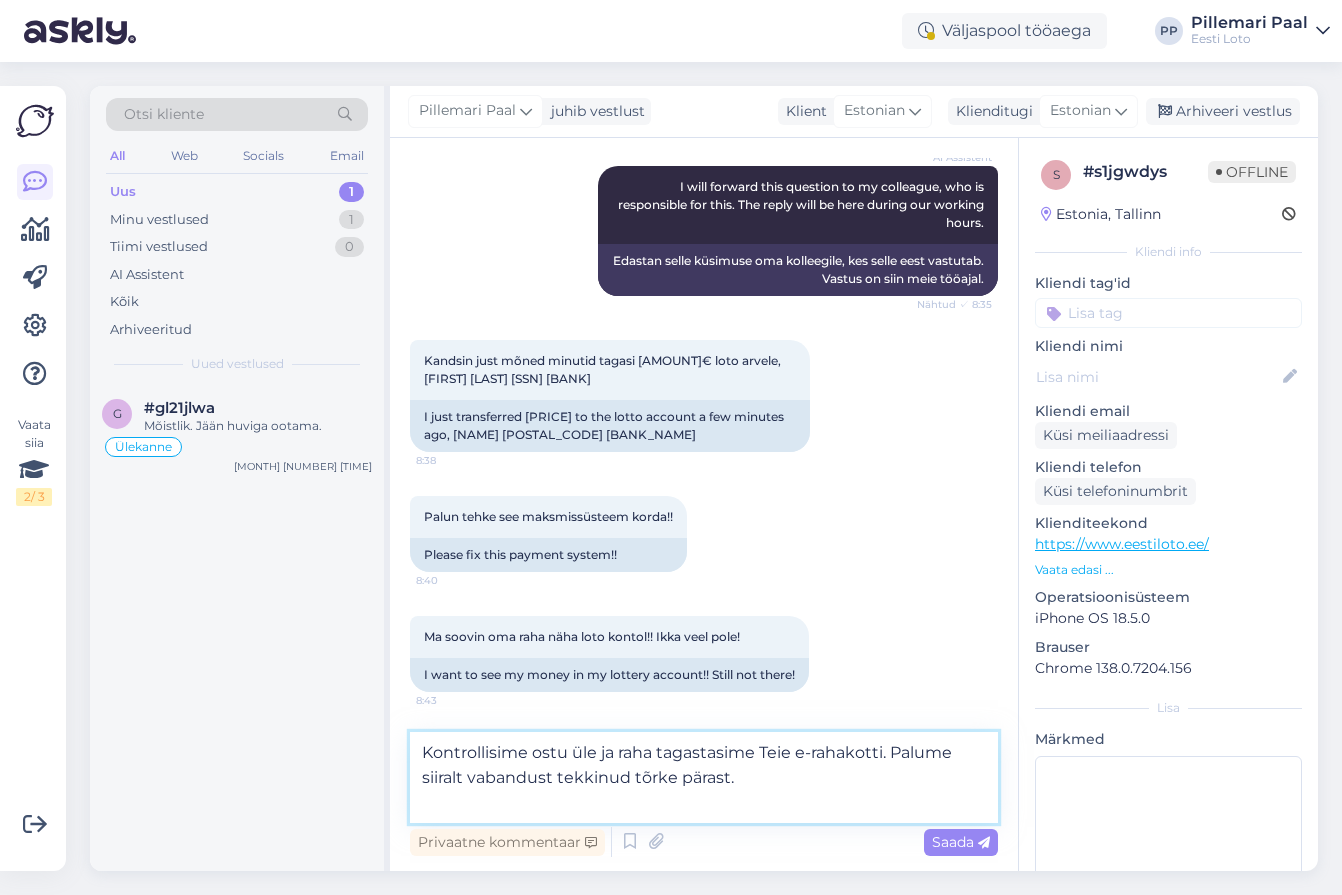 click on "Kontrollisime ostu üle ja raha tagastasime Teie e-rahakotti. Palume siiralt vabandust tekkinud tõrke pärast." at bounding box center (704, 777) 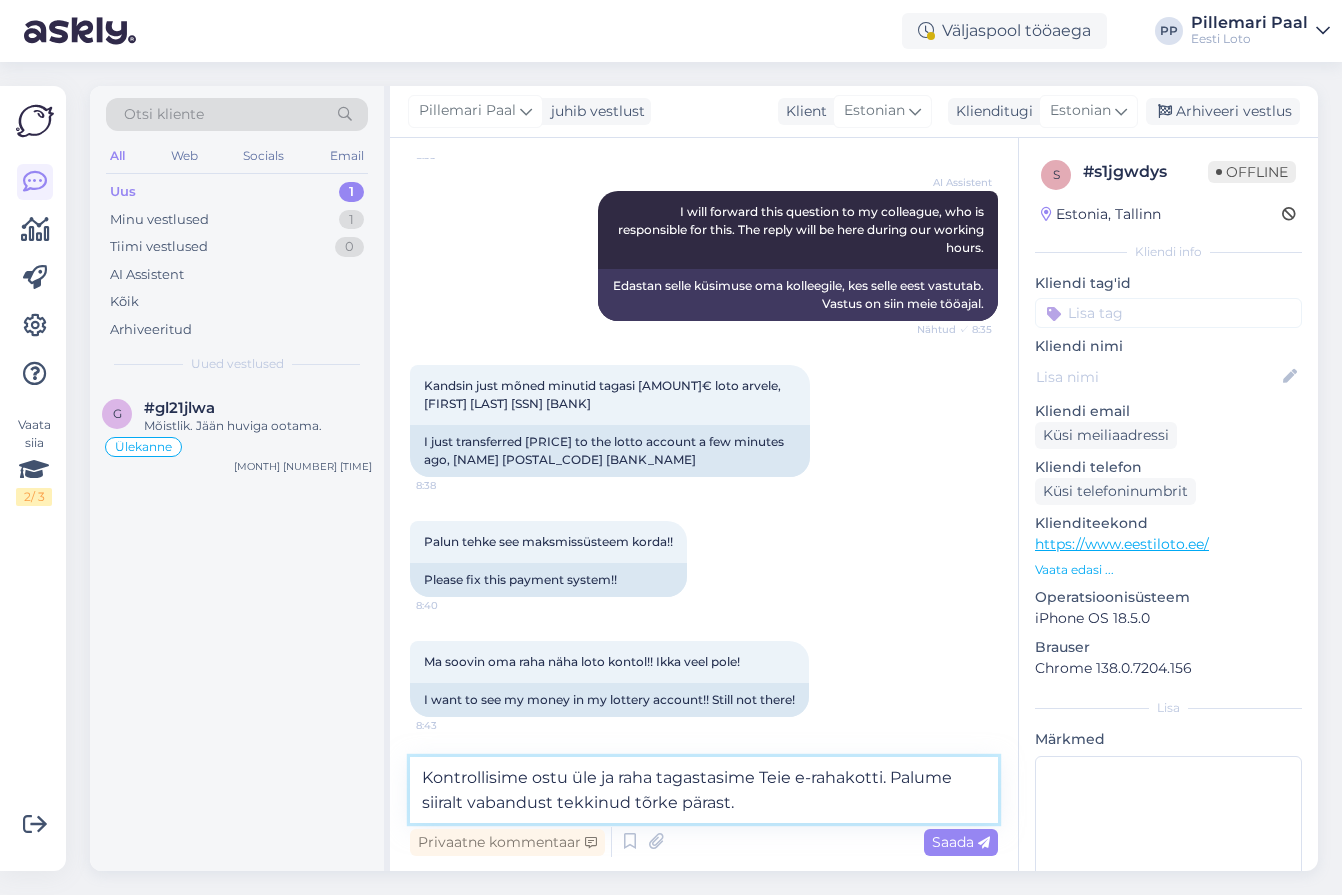 scroll, scrollTop: 1775, scrollLeft: 0, axis: vertical 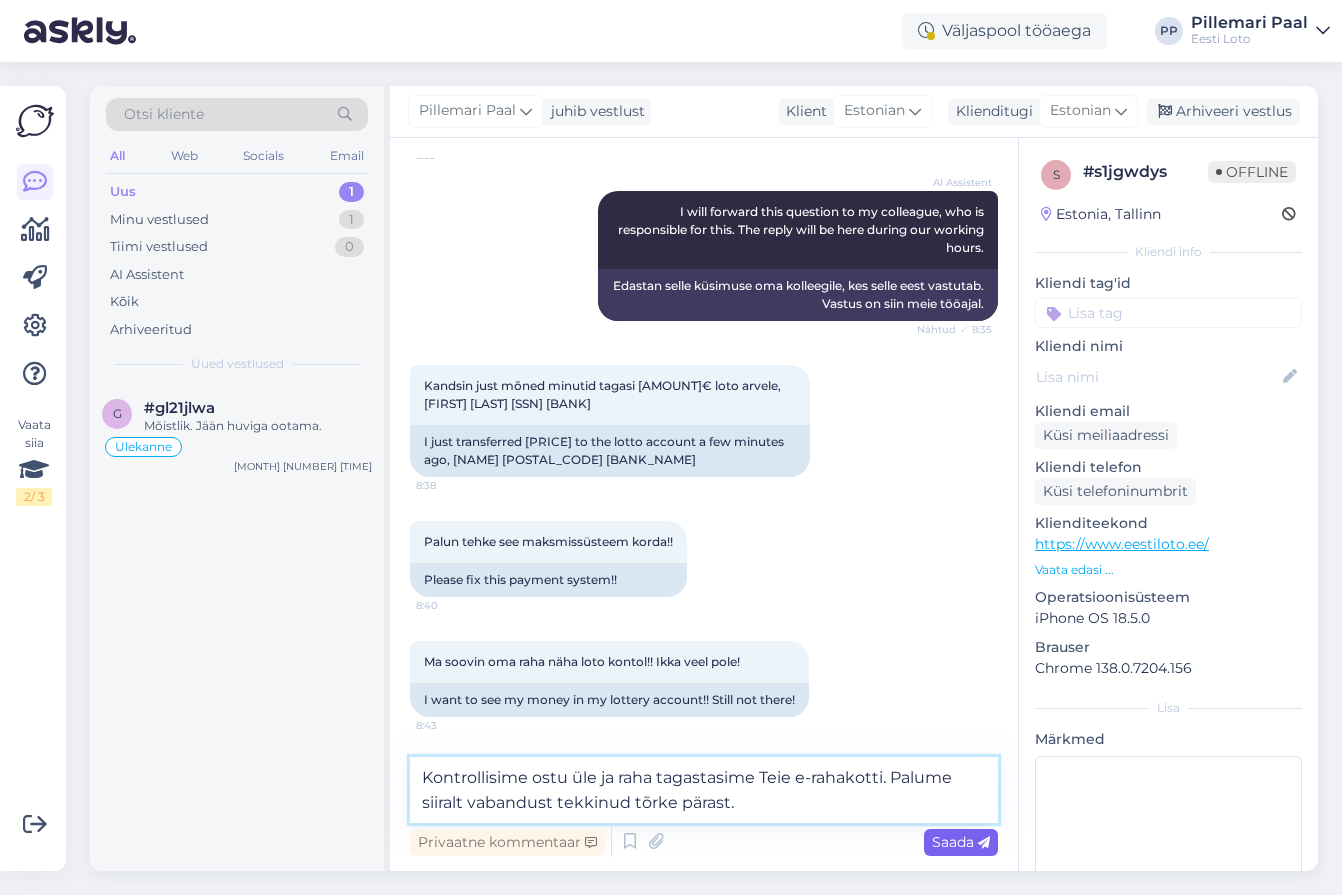 type on "Kontrollisime ostu üle ja raha tagastasime Teie e-rahakotti. Palume siiralt vabandust tekkinud tõrke pärast." 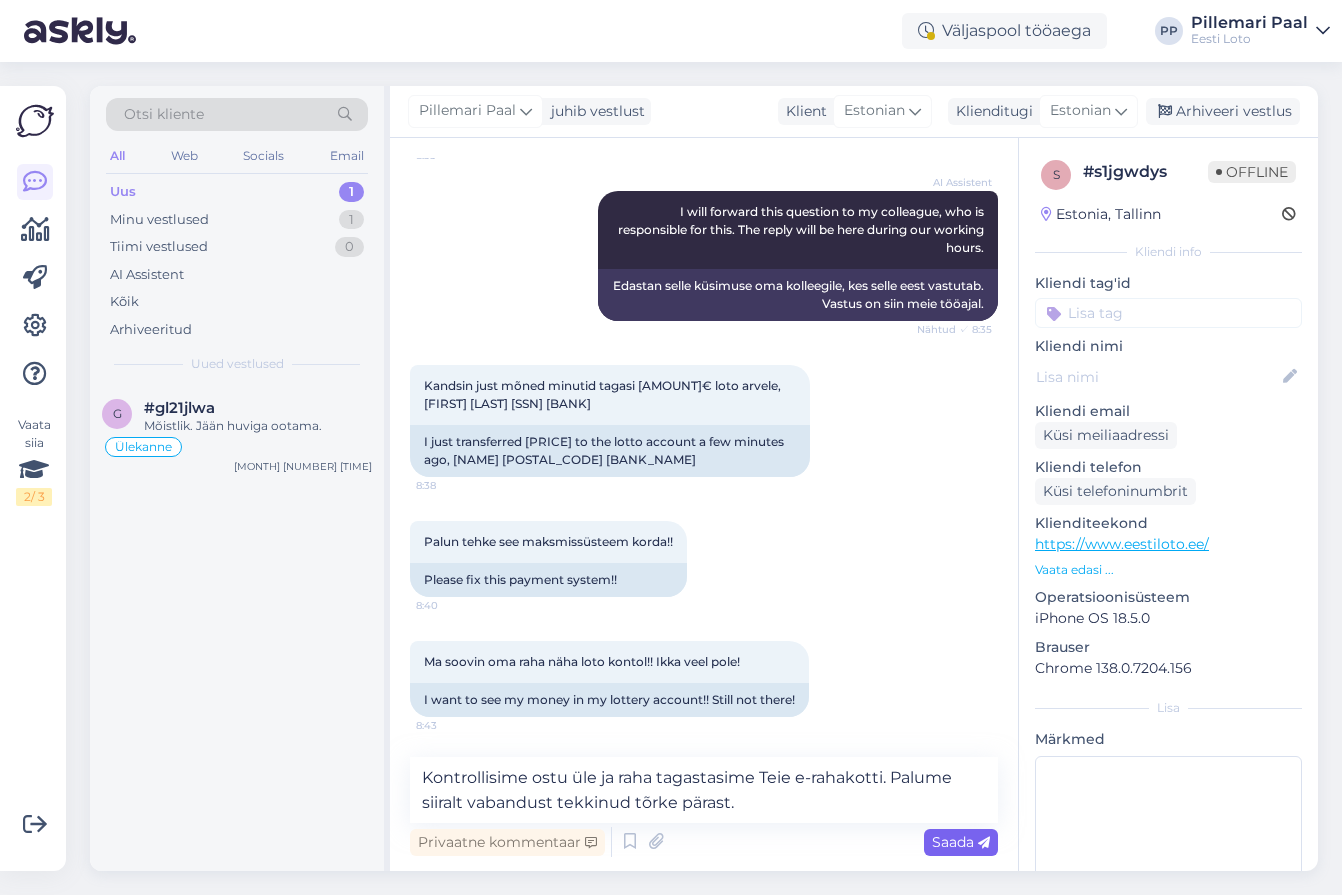 click on "Saada" at bounding box center [961, 842] 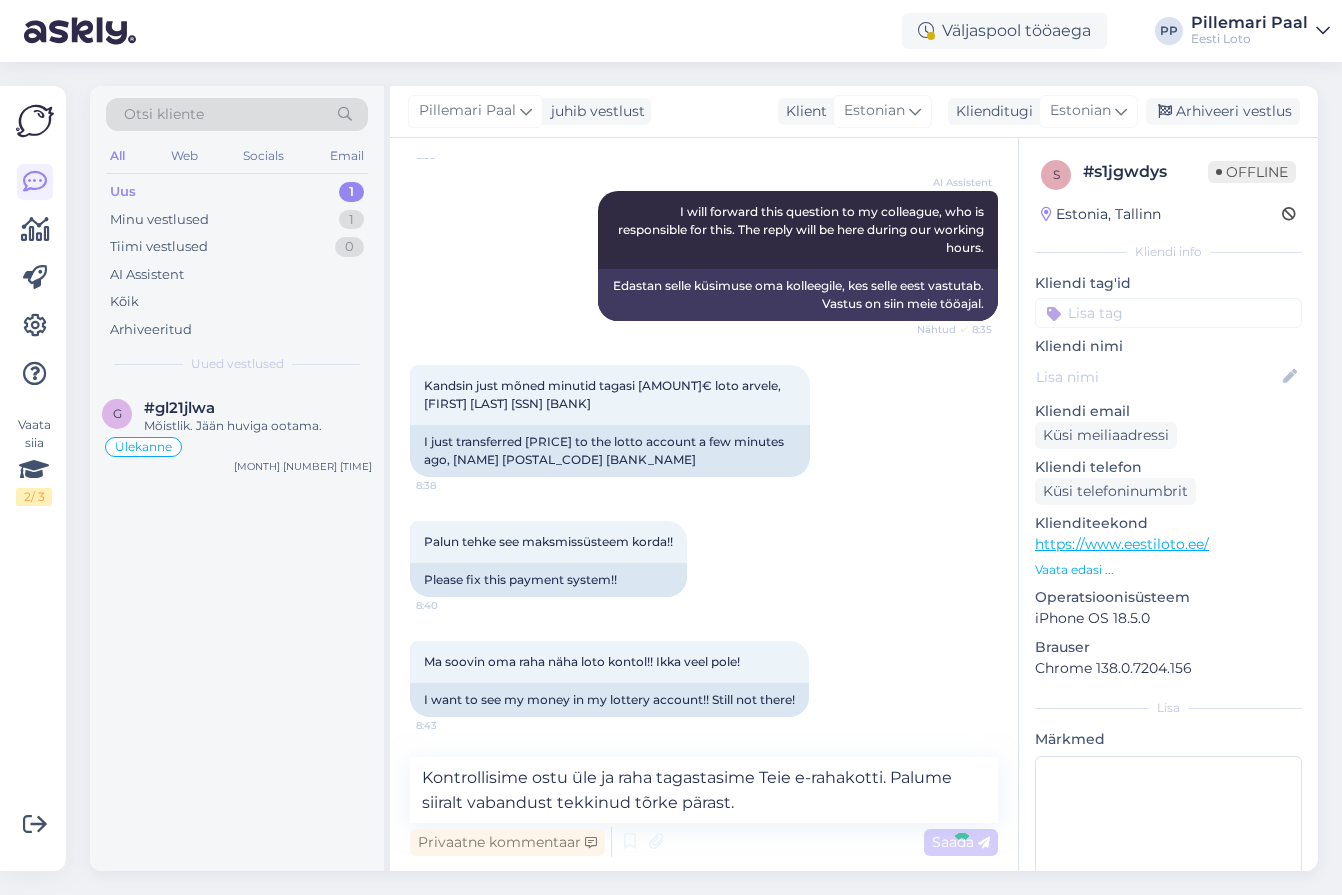 type 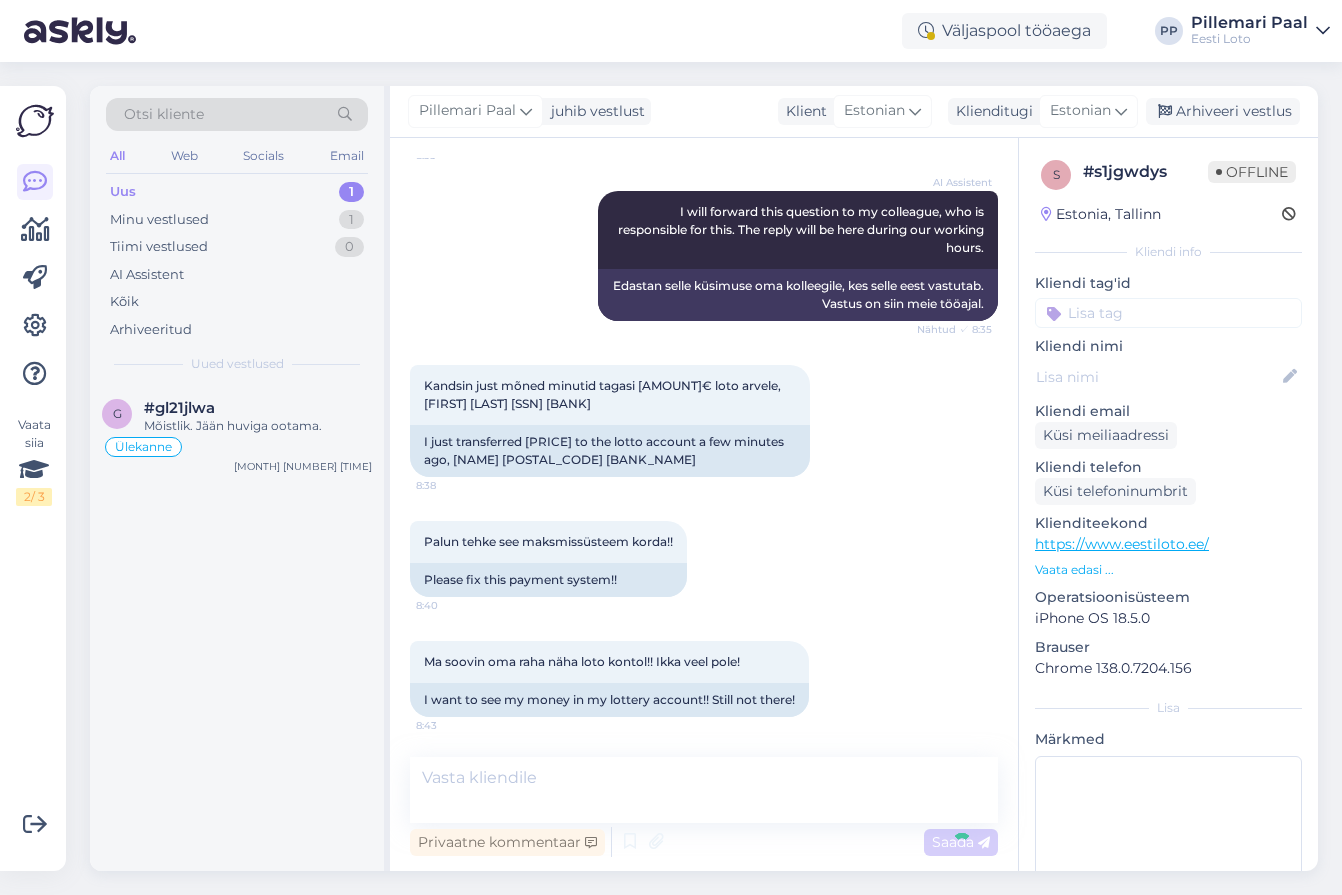 scroll, scrollTop: 1855, scrollLeft: 0, axis: vertical 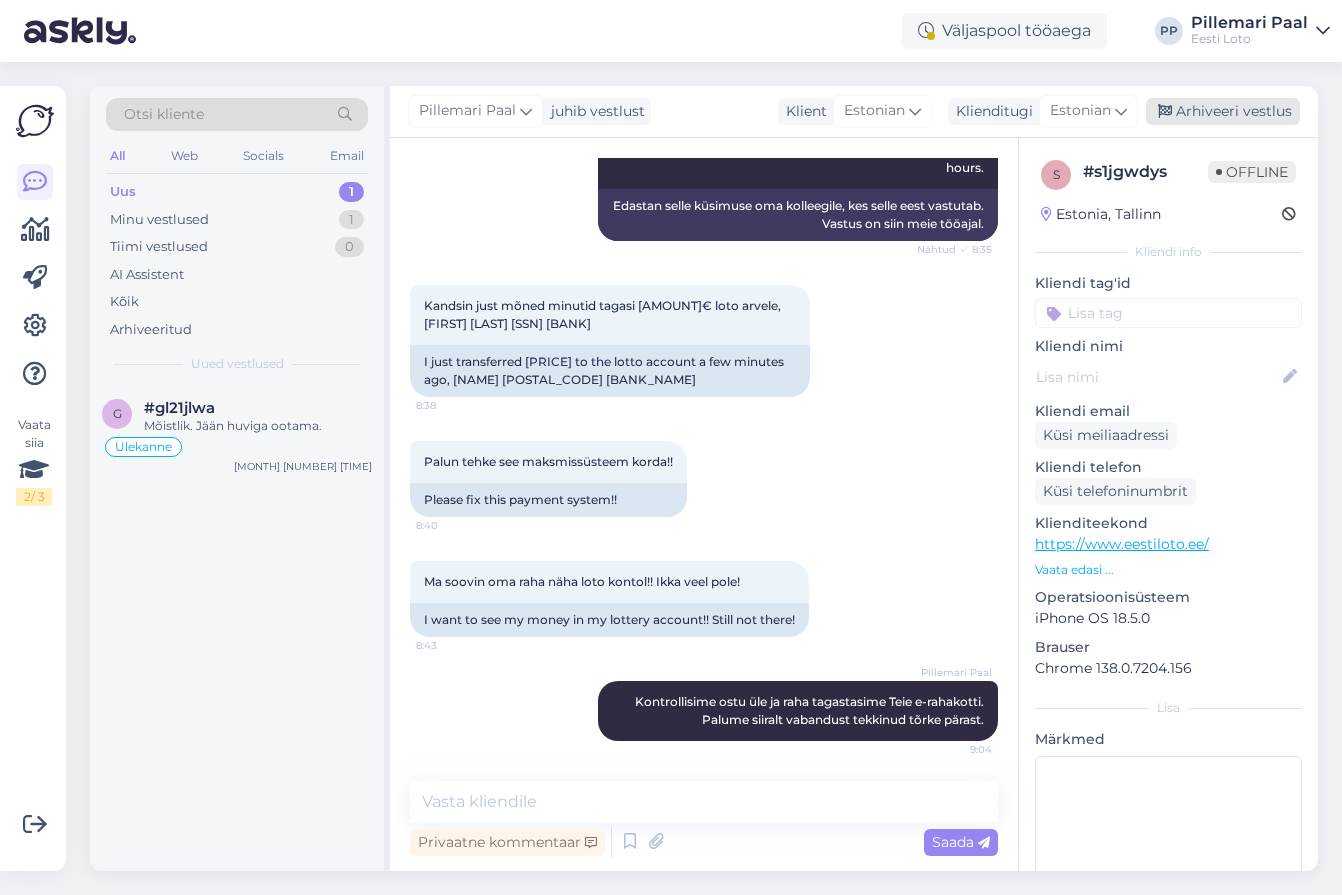 click on "Arhiveeri vestlus" at bounding box center [1223, 111] 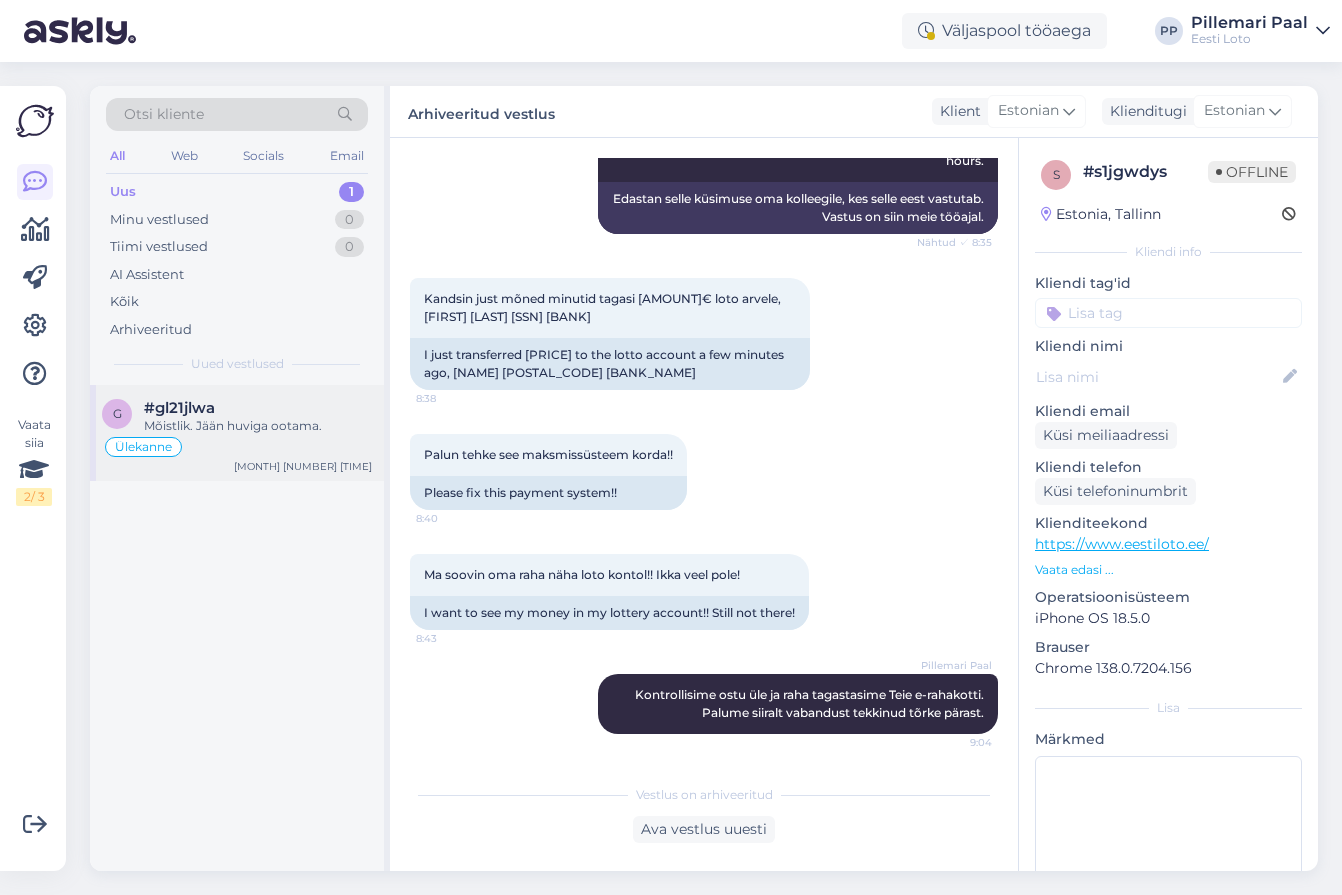 click on "#gl21jlwa" at bounding box center [258, 408] 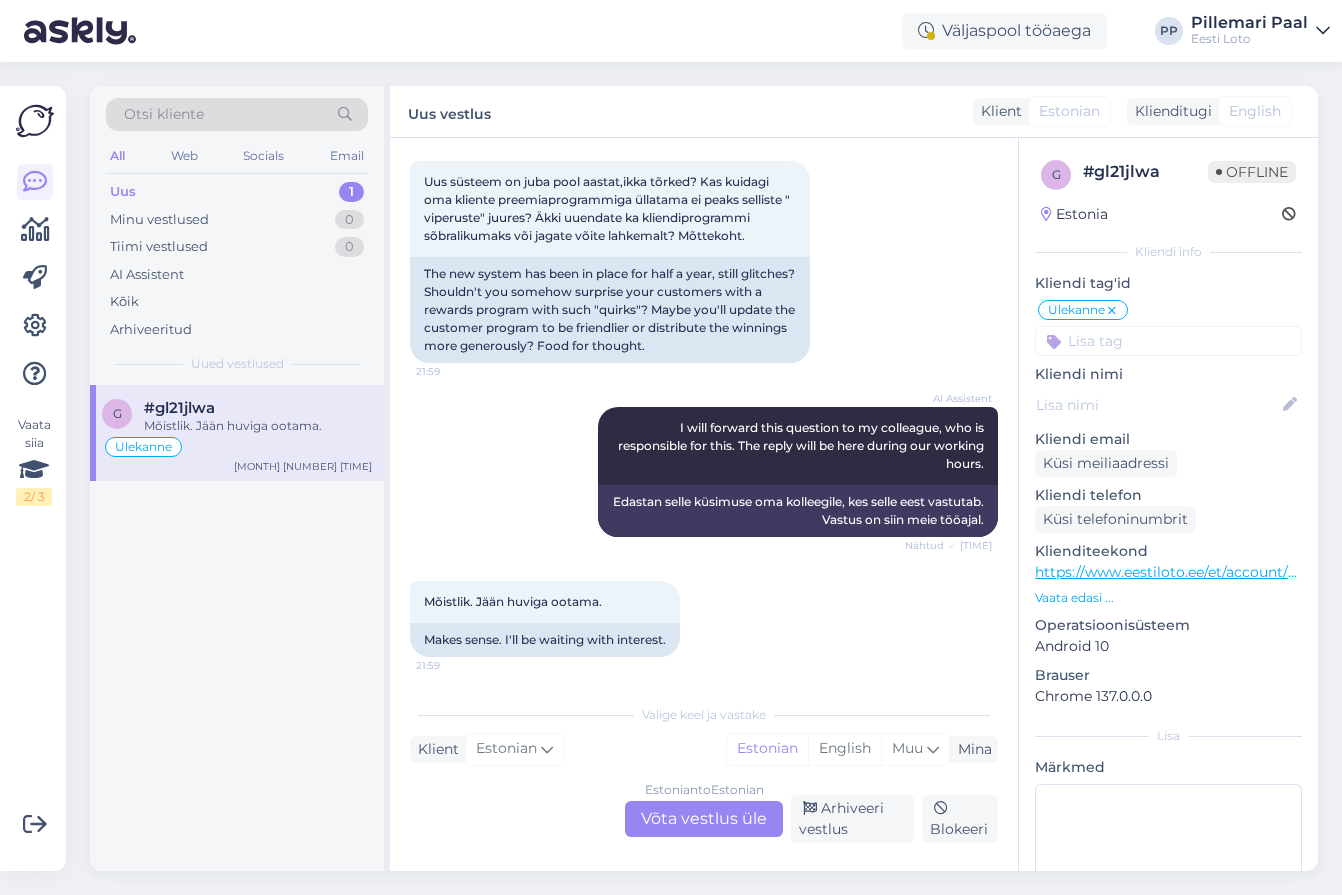 scroll, scrollTop: 2000, scrollLeft: 0, axis: vertical 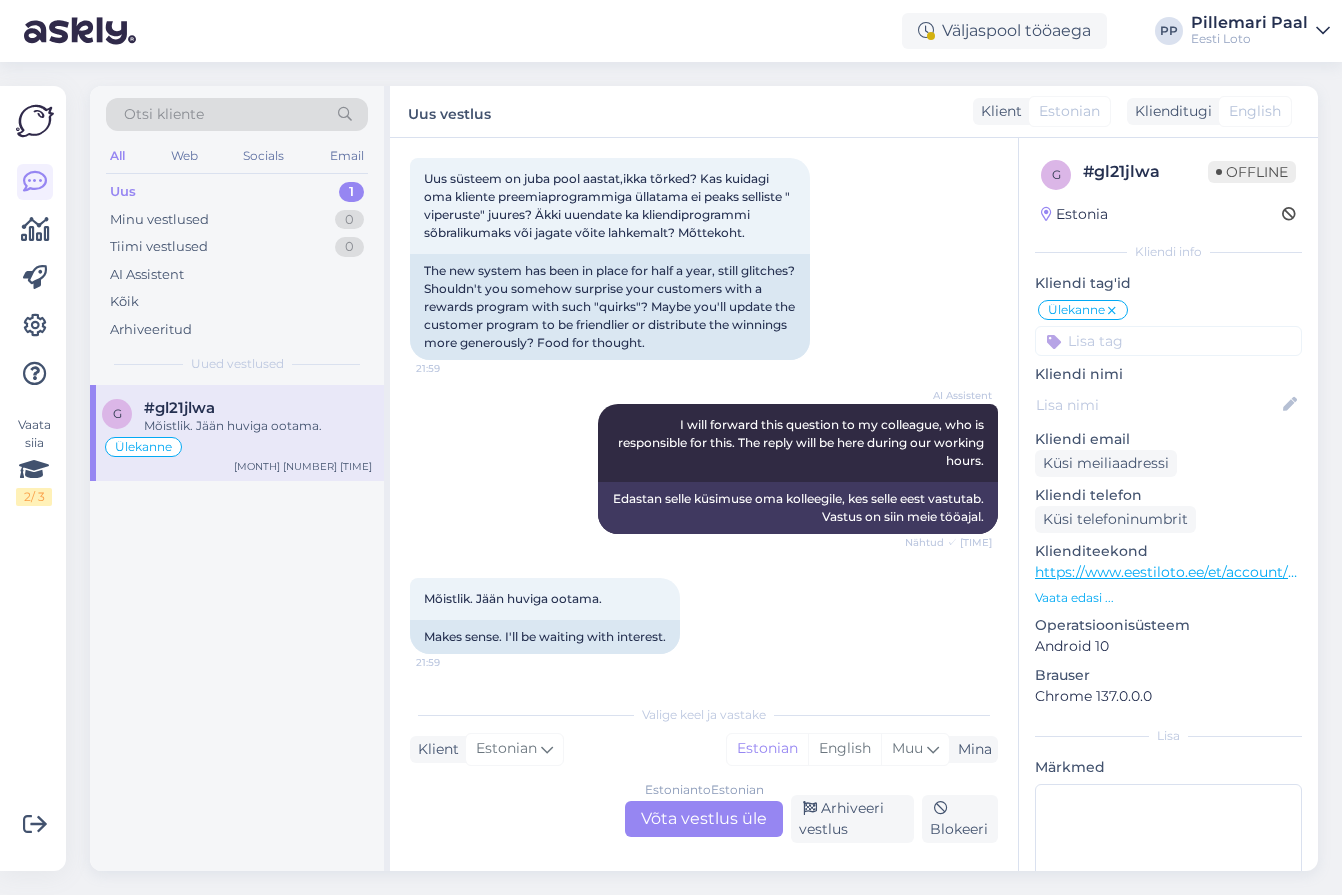 click on "Estonian  to  Estonian Võta vestlus üle" at bounding box center (704, 819) 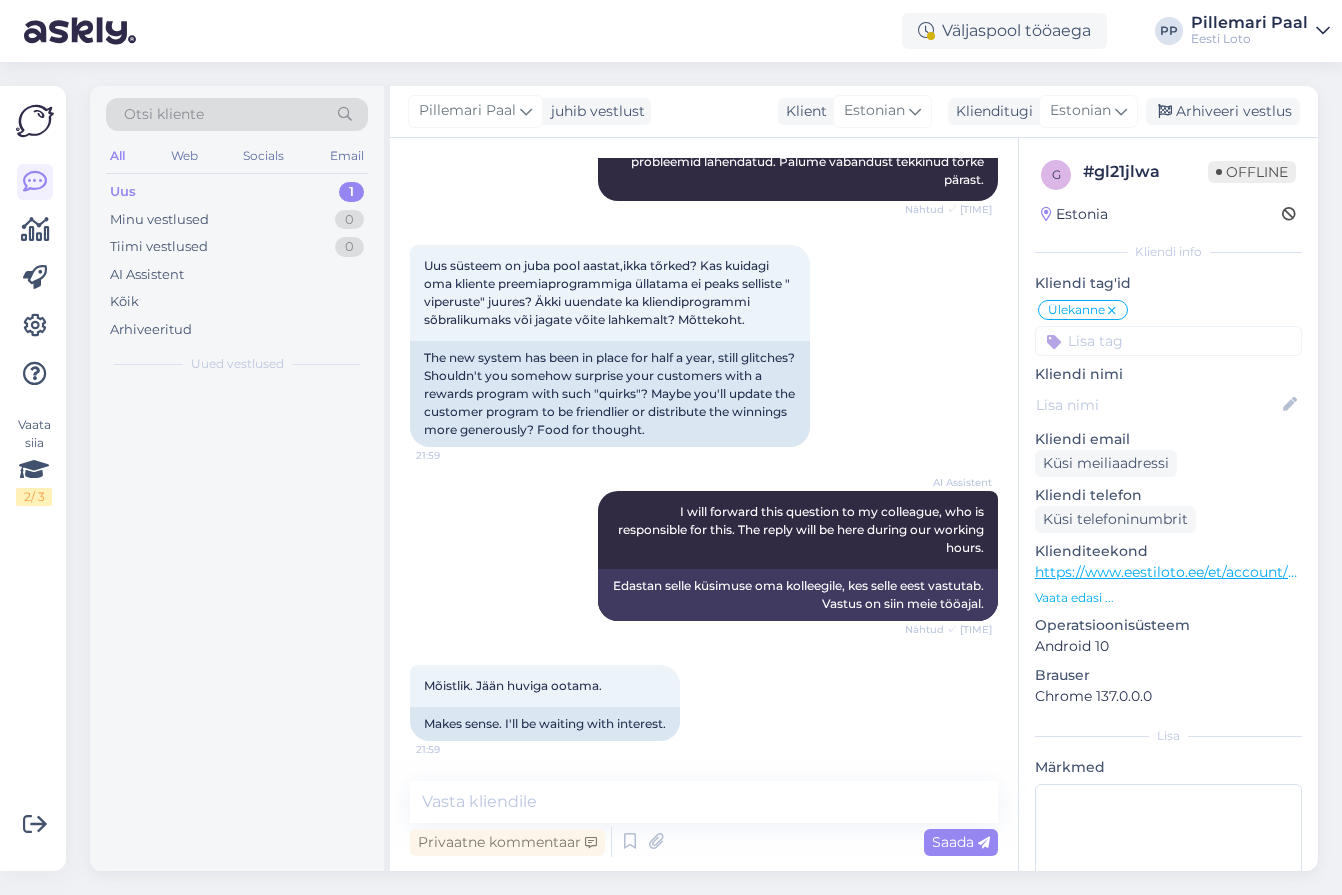 scroll, scrollTop: 1913, scrollLeft: 0, axis: vertical 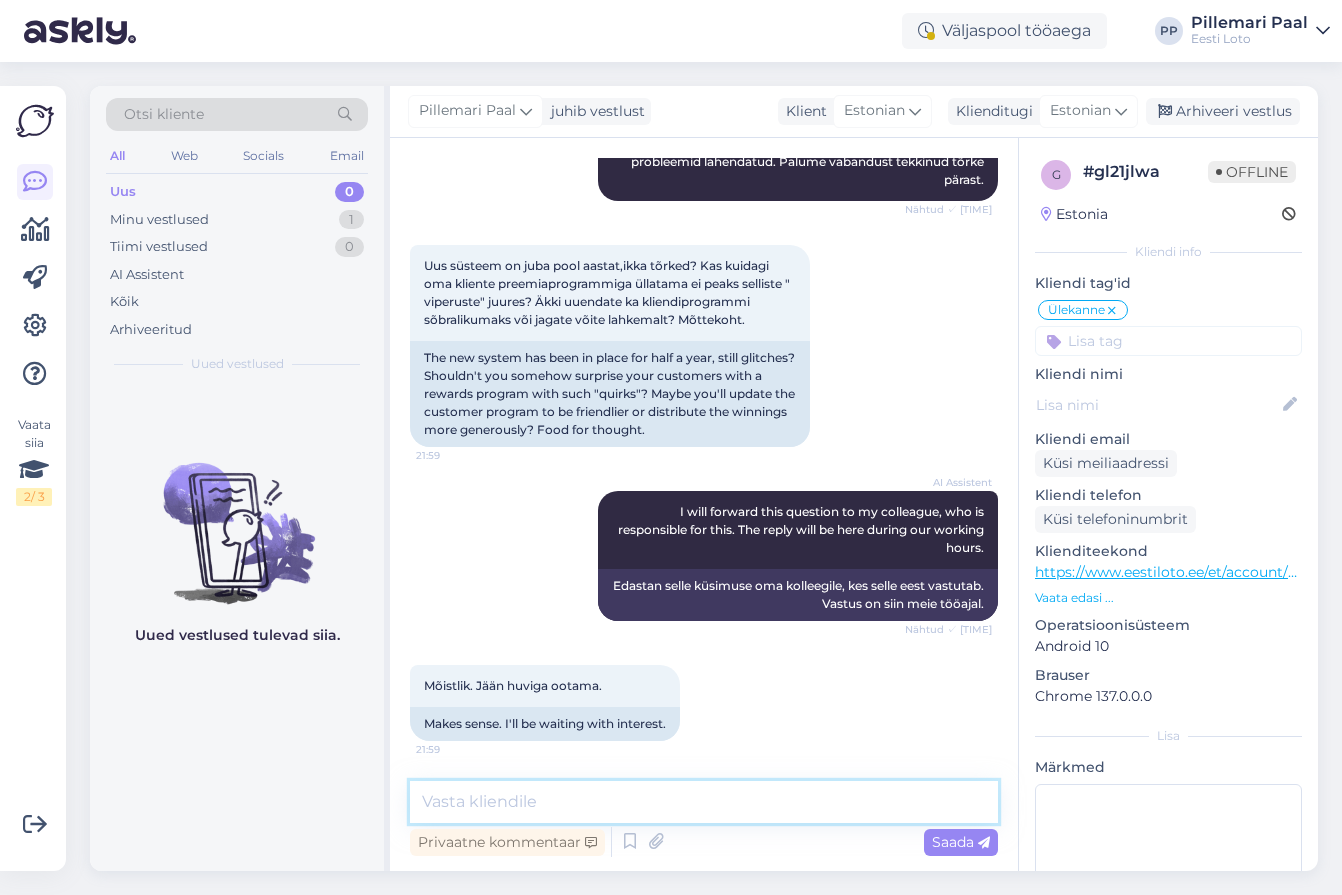 click at bounding box center (704, 802) 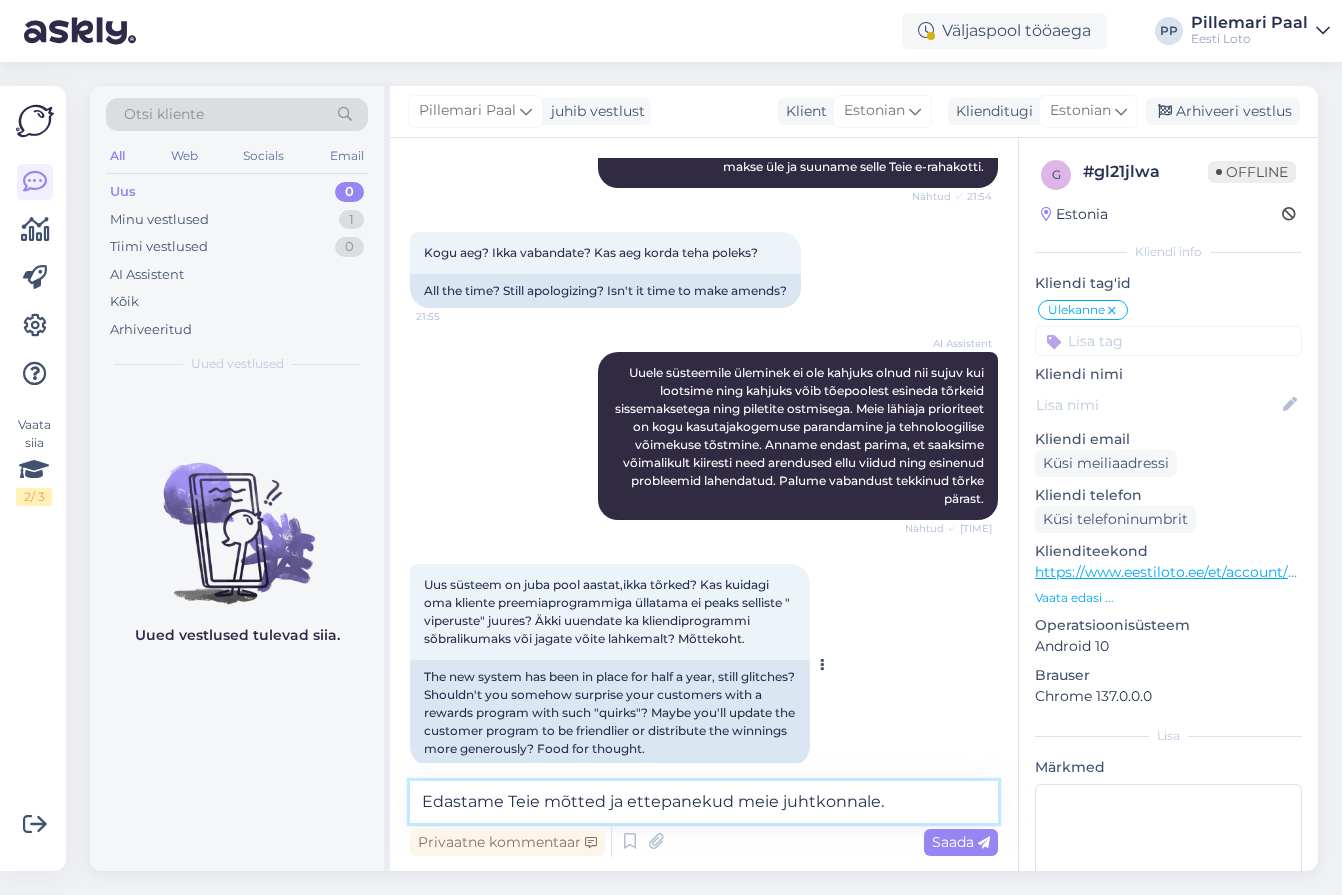 scroll, scrollTop: 1913, scrollLeft: 0, axis: vertical 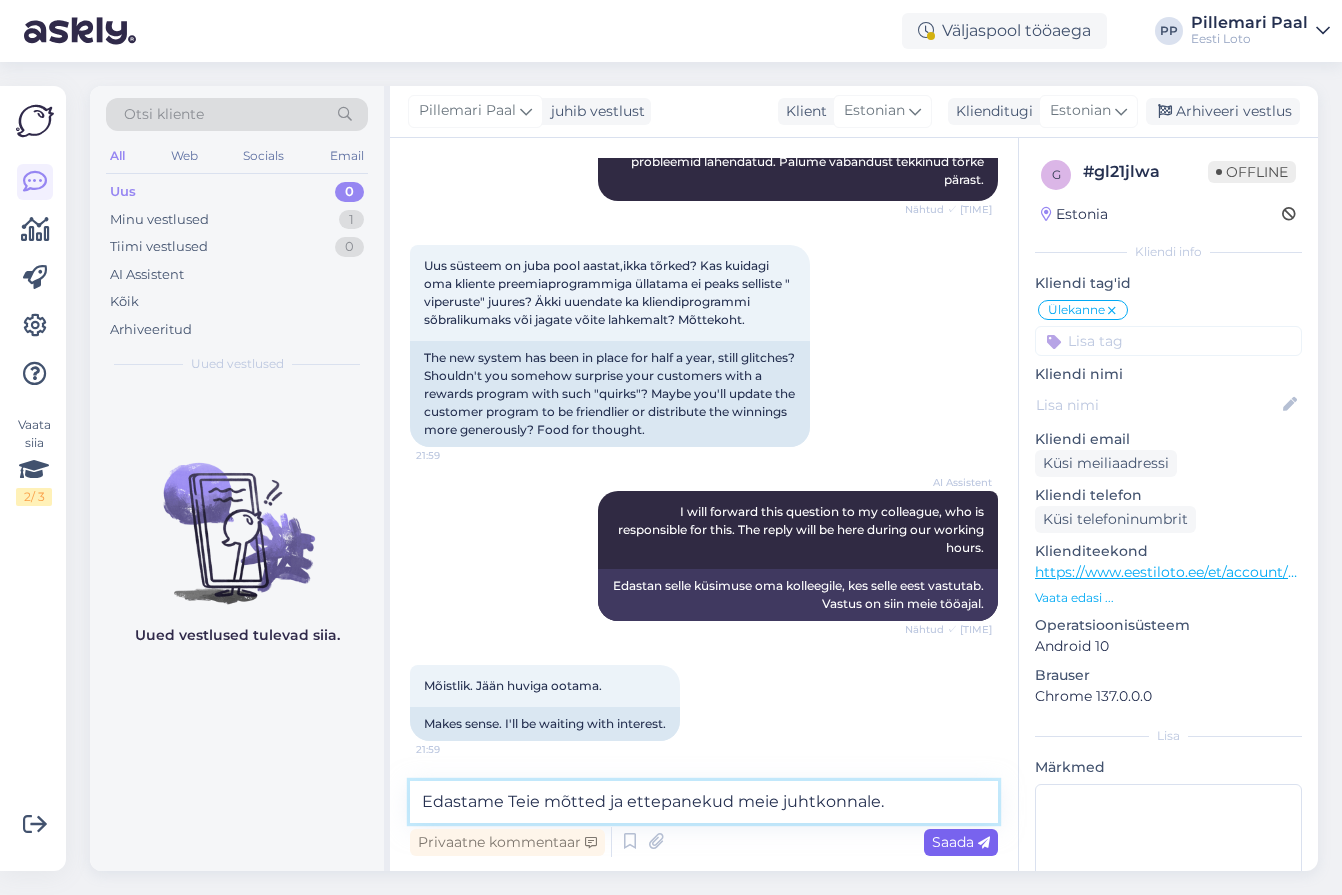 type on "Edastame Teie mõtted ja ettepanekud meie juhtkonnale." 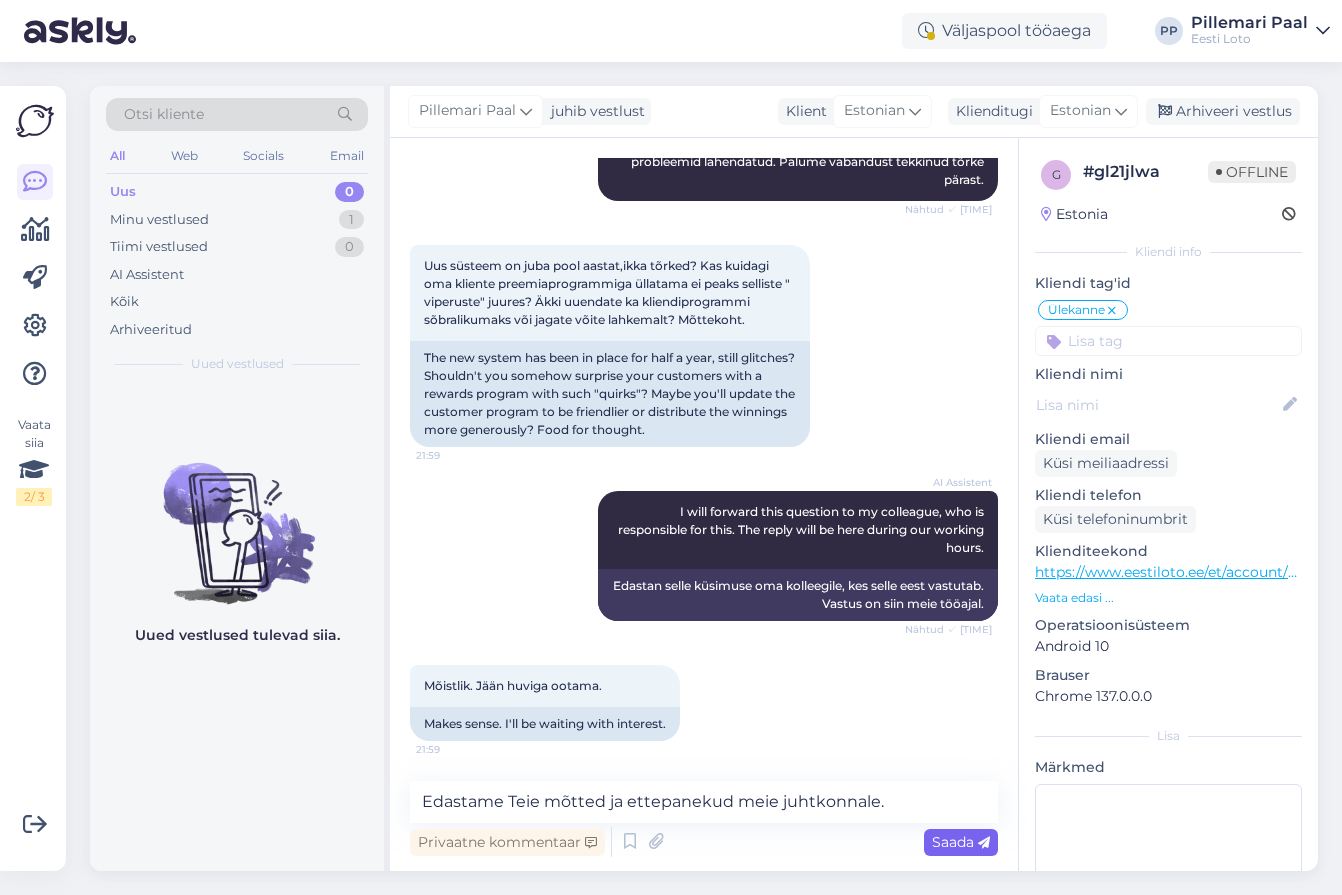 click on "Saada" at bounding box center (961, 842) 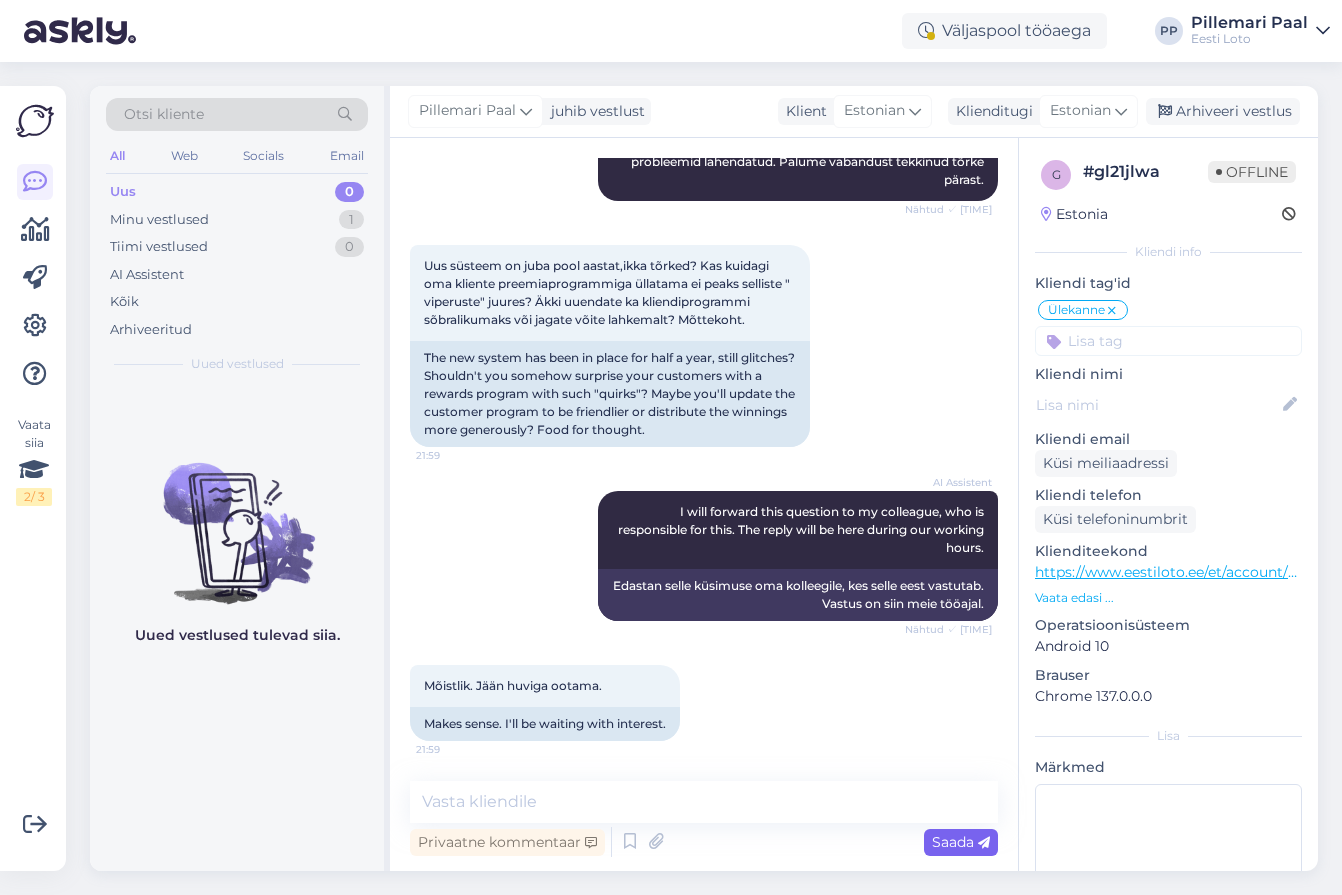 scroll, scrollTop: 2041, scrollLeft: 0, axis: vertical 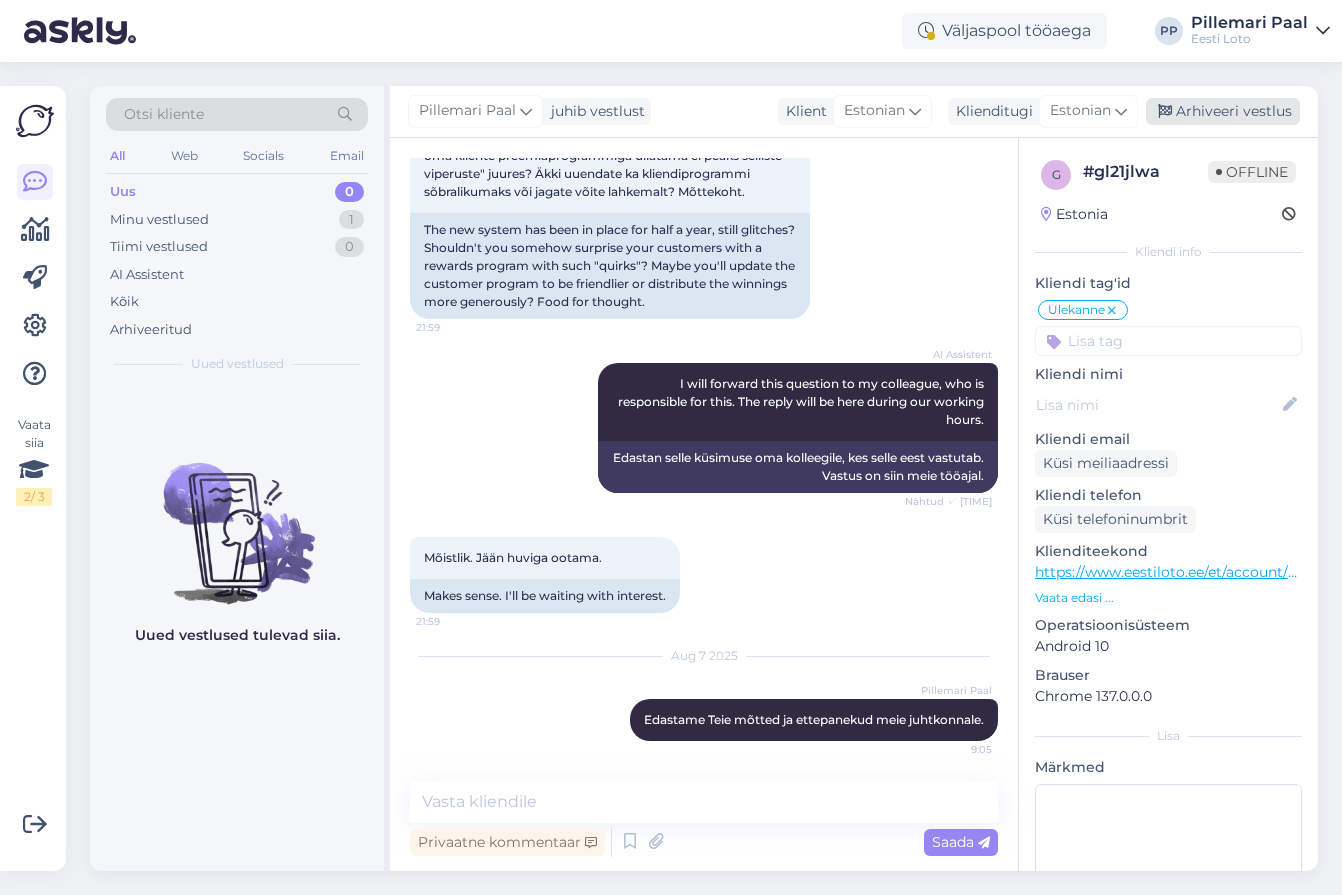 click on "Arhiveeri vestlus" at bounding box center (1223, 111) 